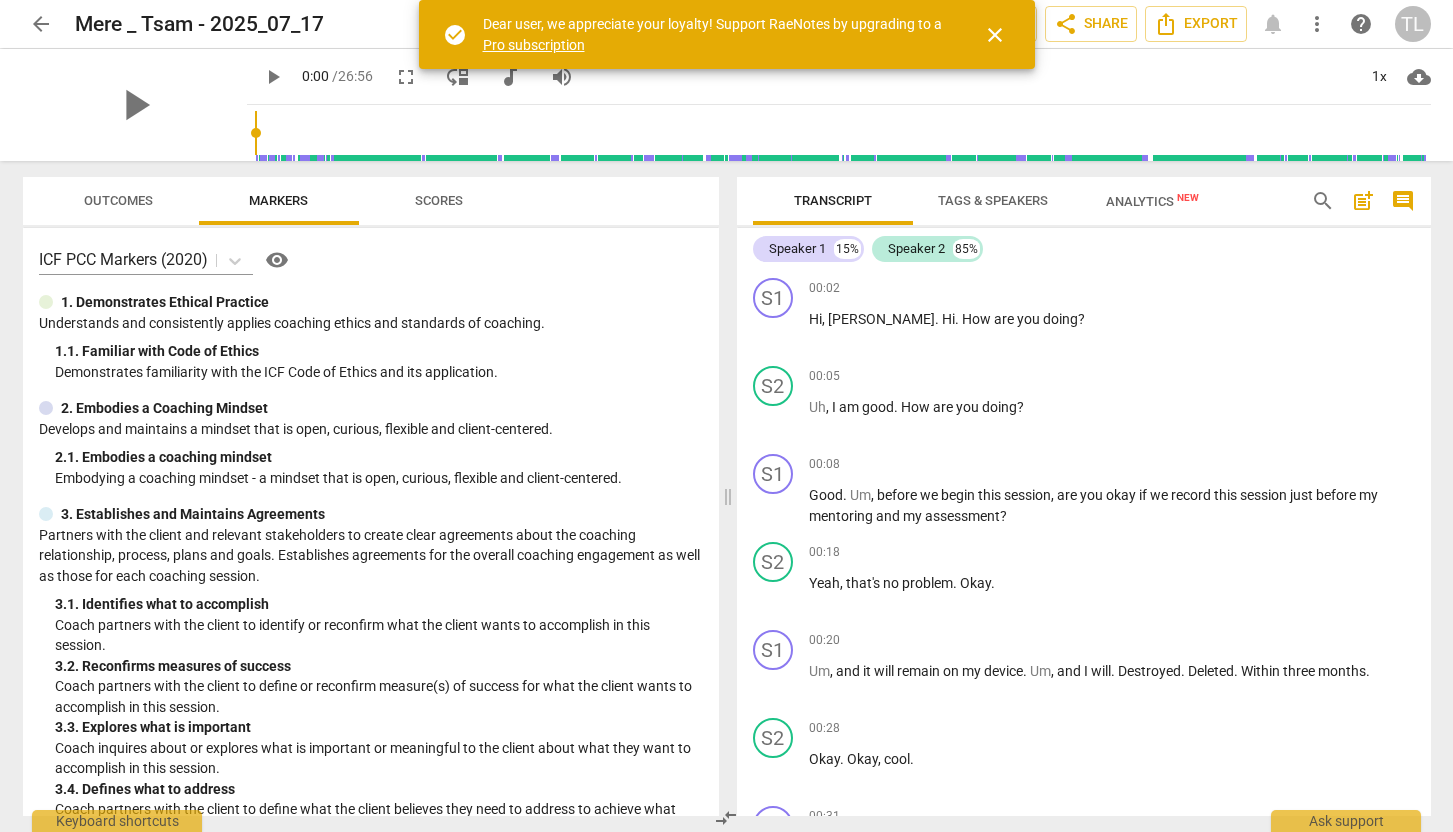 scroll, scrollTop: 0, scrollLeft: 0, axis: both 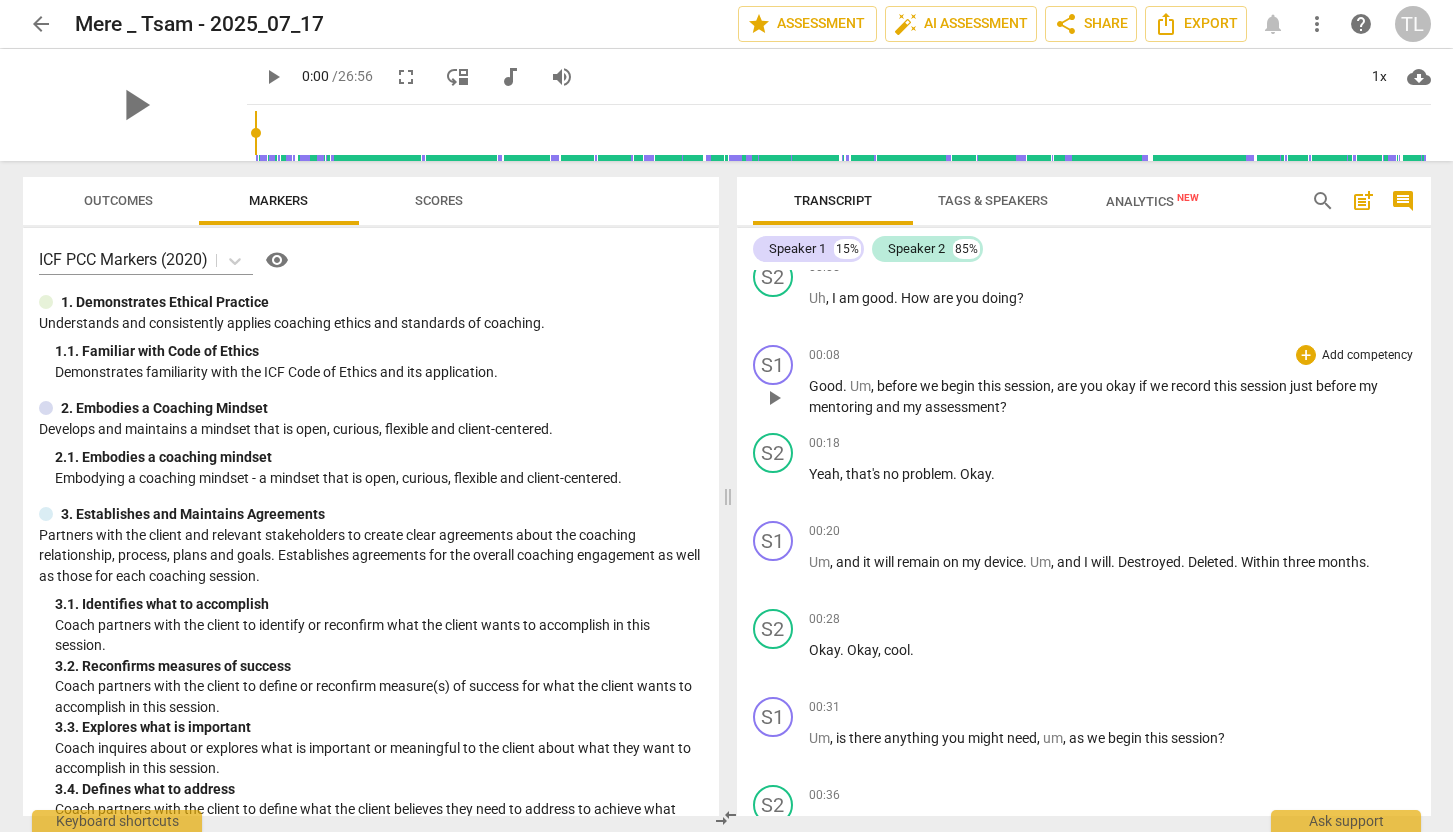 click on "Add competency" at bounding box center [1367, 356] 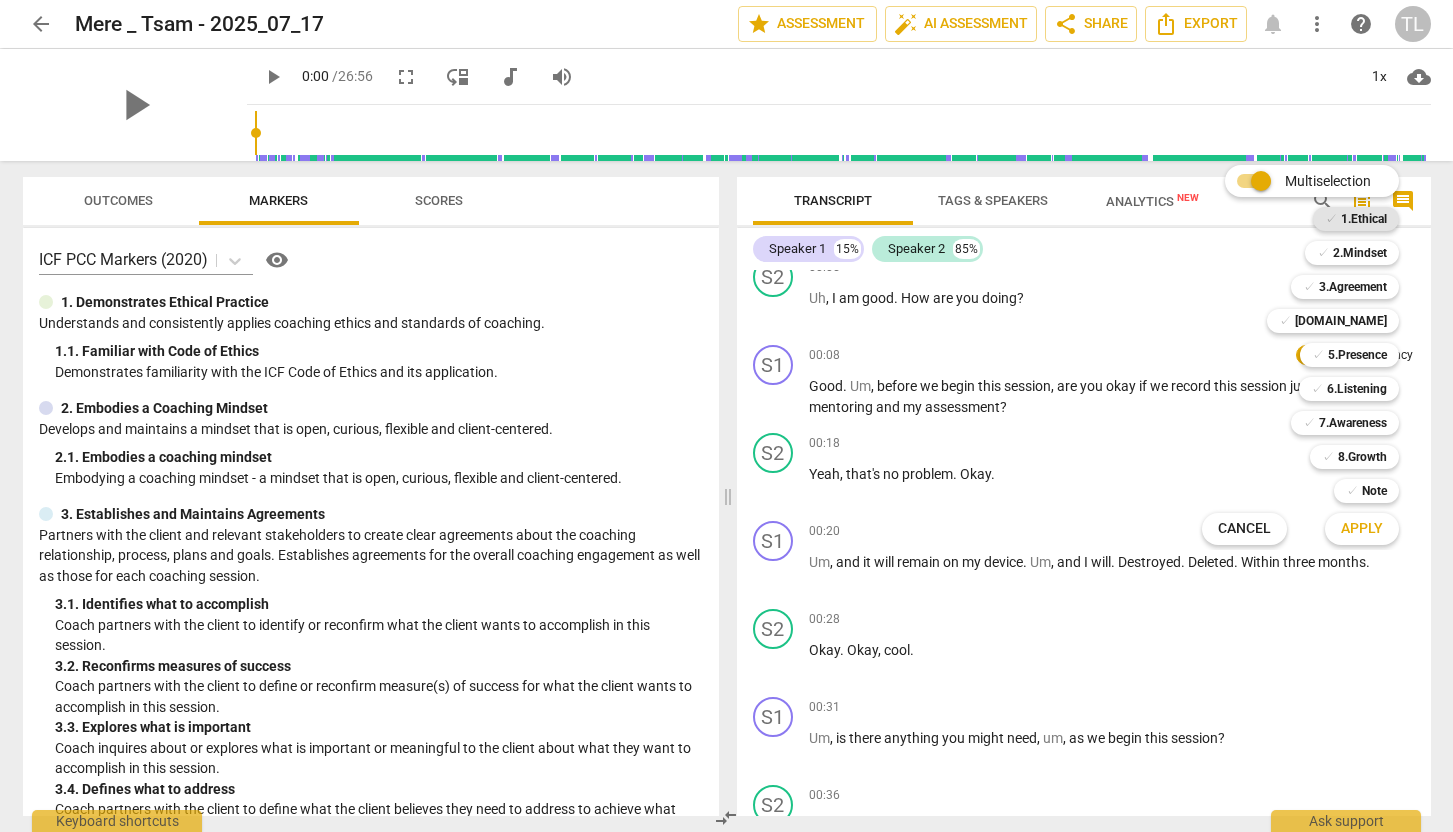 click on "1.Ethical" at bounding box center (1364, 219) 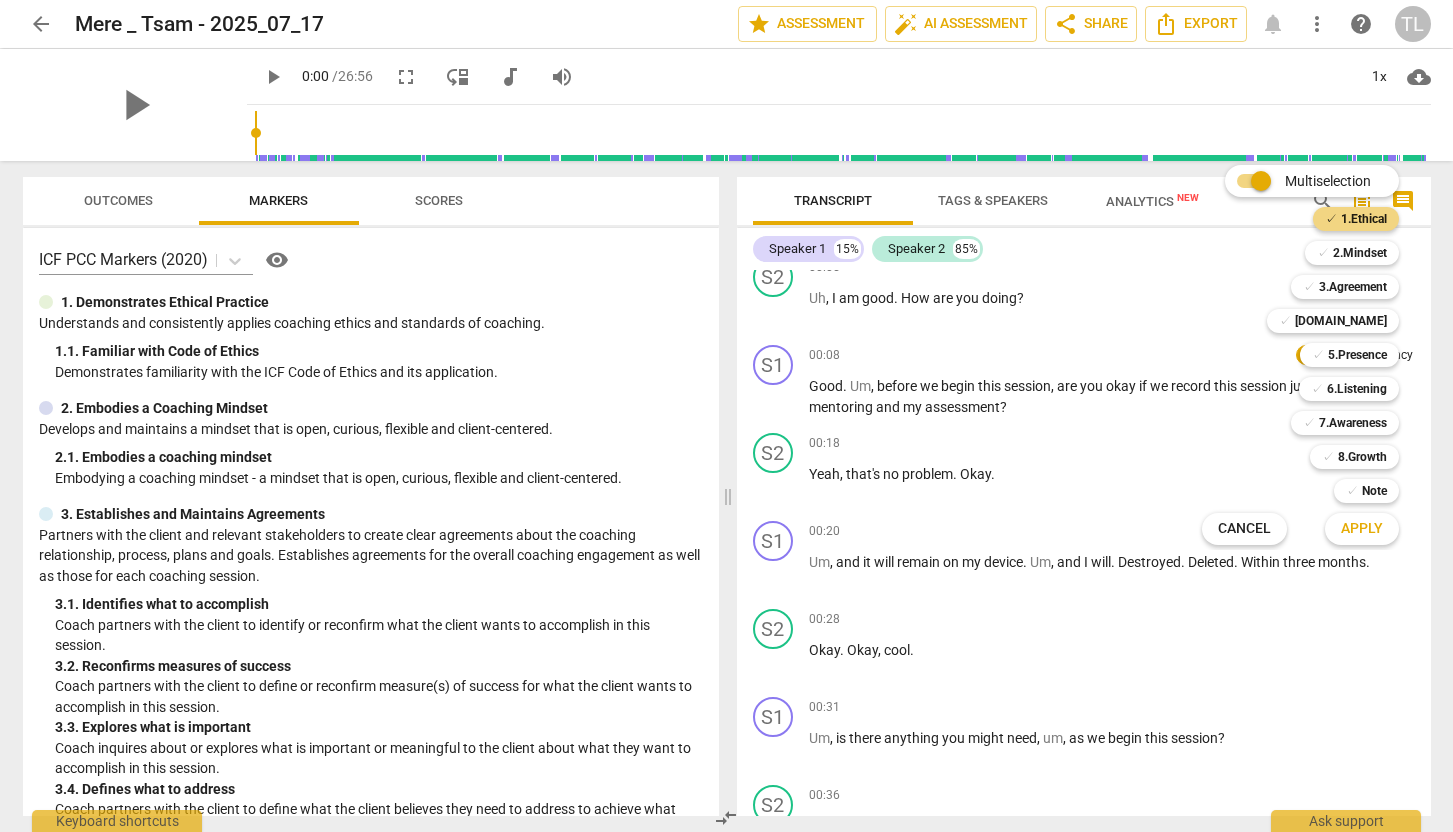 click on "Apply" at bounding box center [1362, 529] 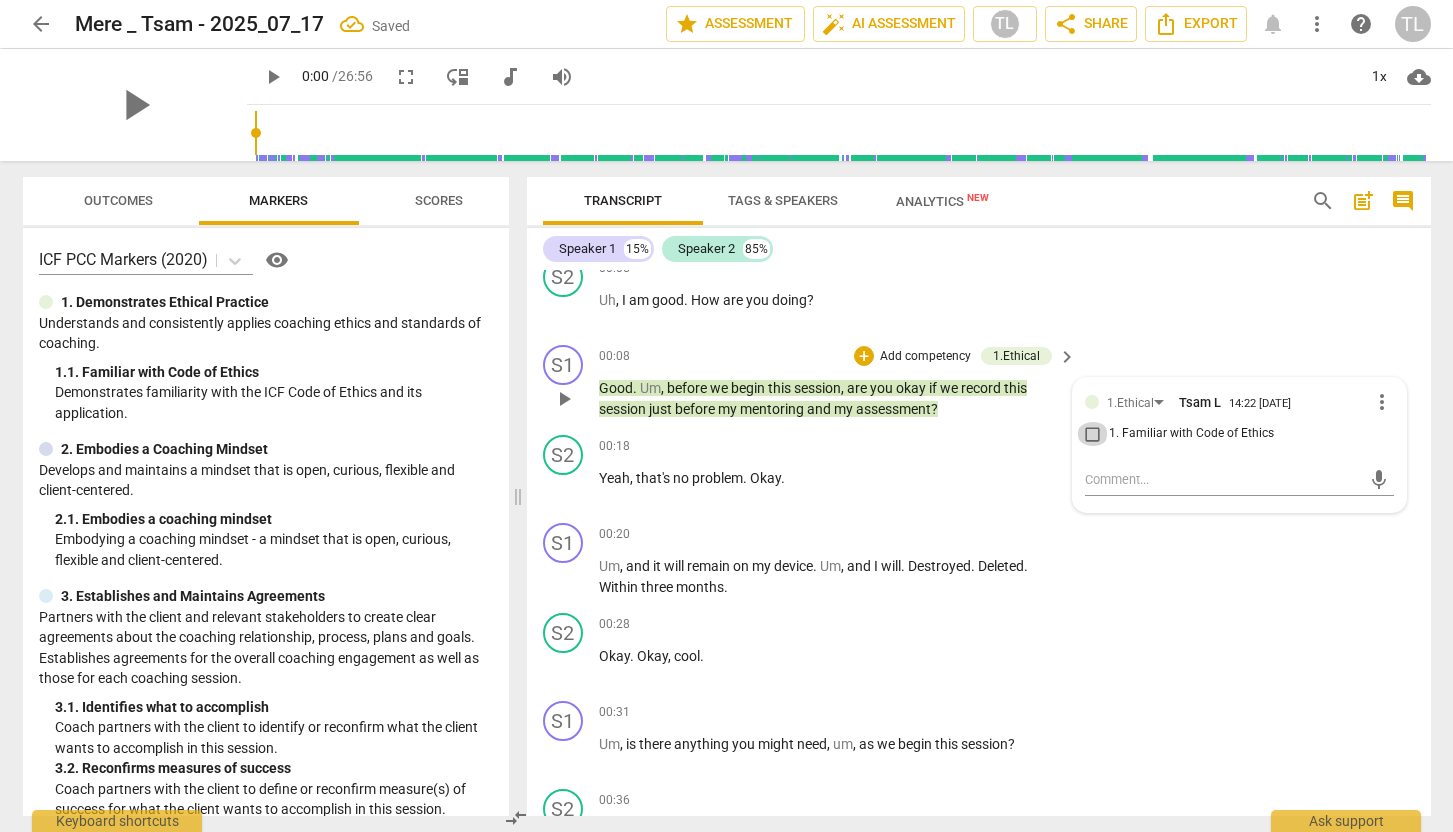 click on "1. Familiar with Code of Ethics" at bounding box center [1093, 434] 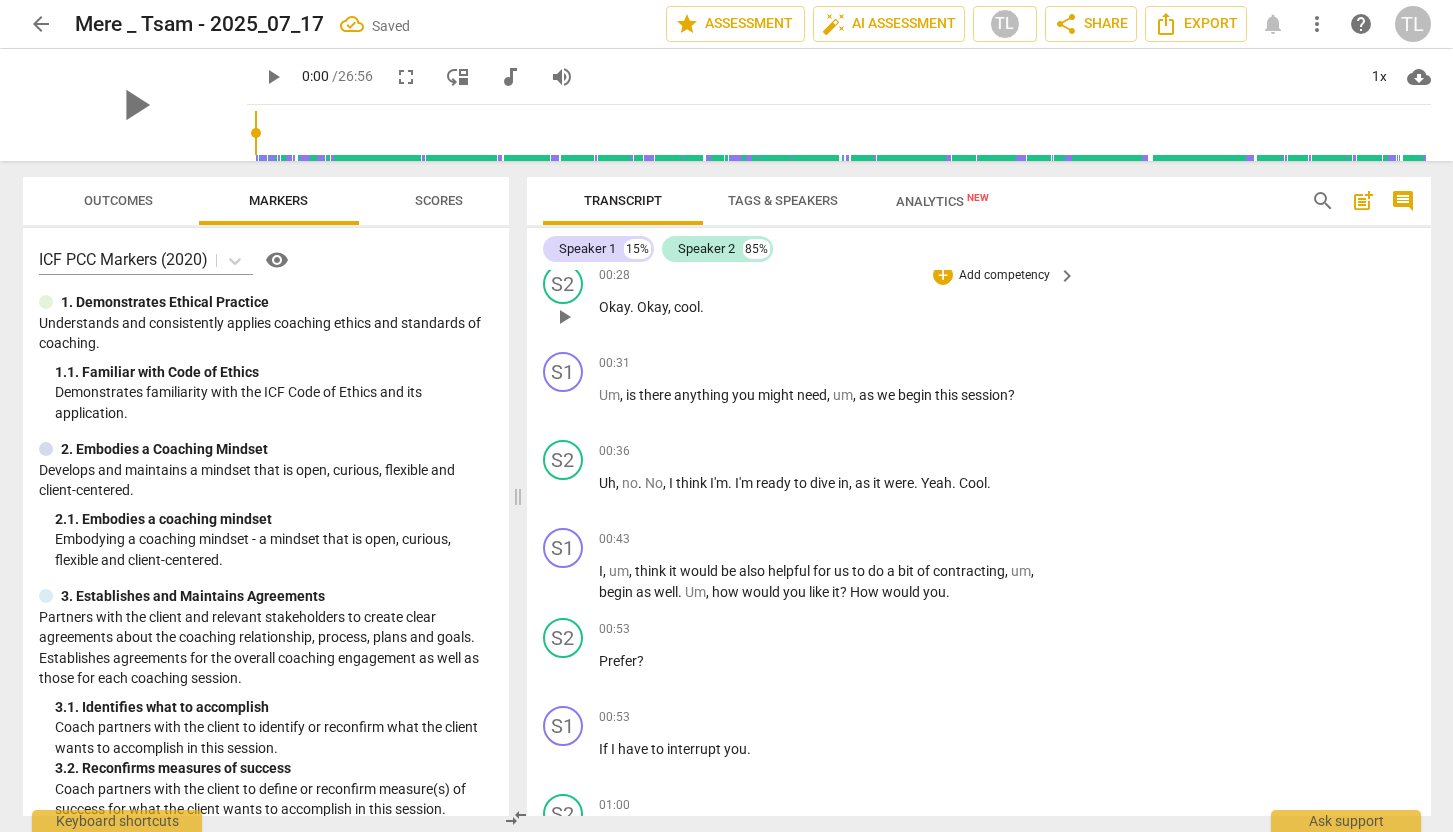scroll, scrollTop: 460, scrollLeft: 0, axis: vertical 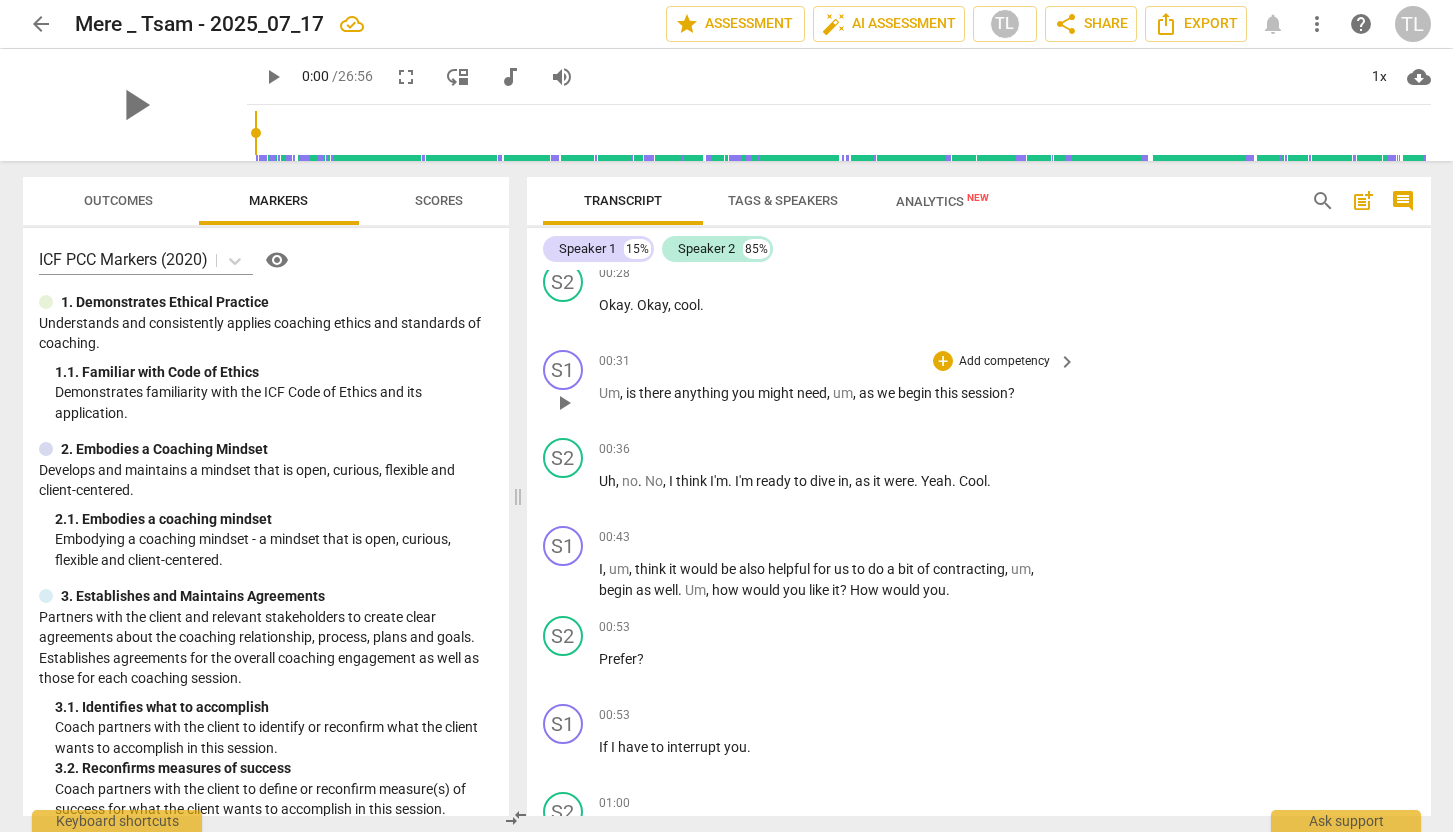 click on "Add competency" at bounding box center [1004, 362] 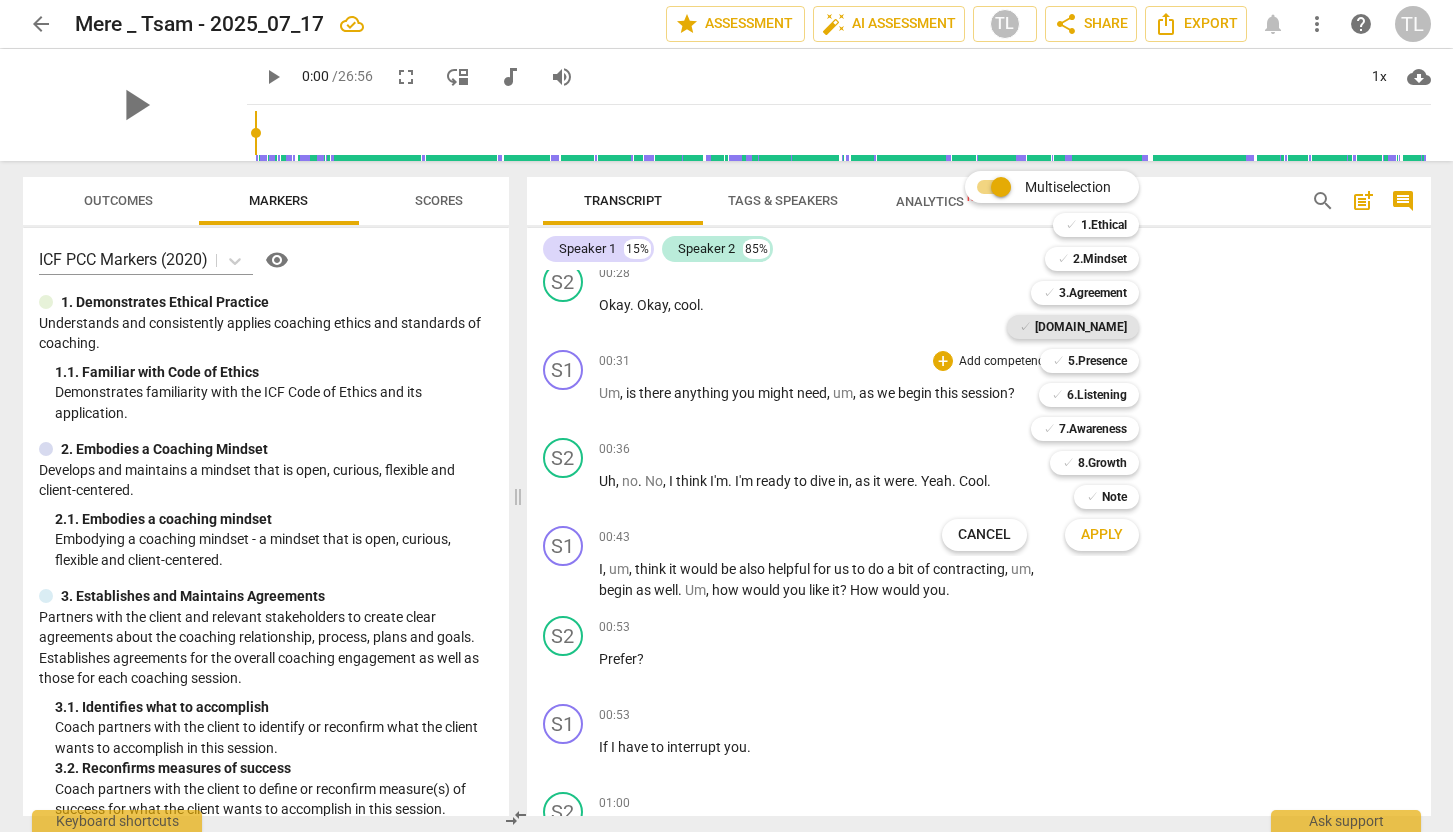 click on "[DOMAIN_NAME]" at bounding box center [1081, 327] 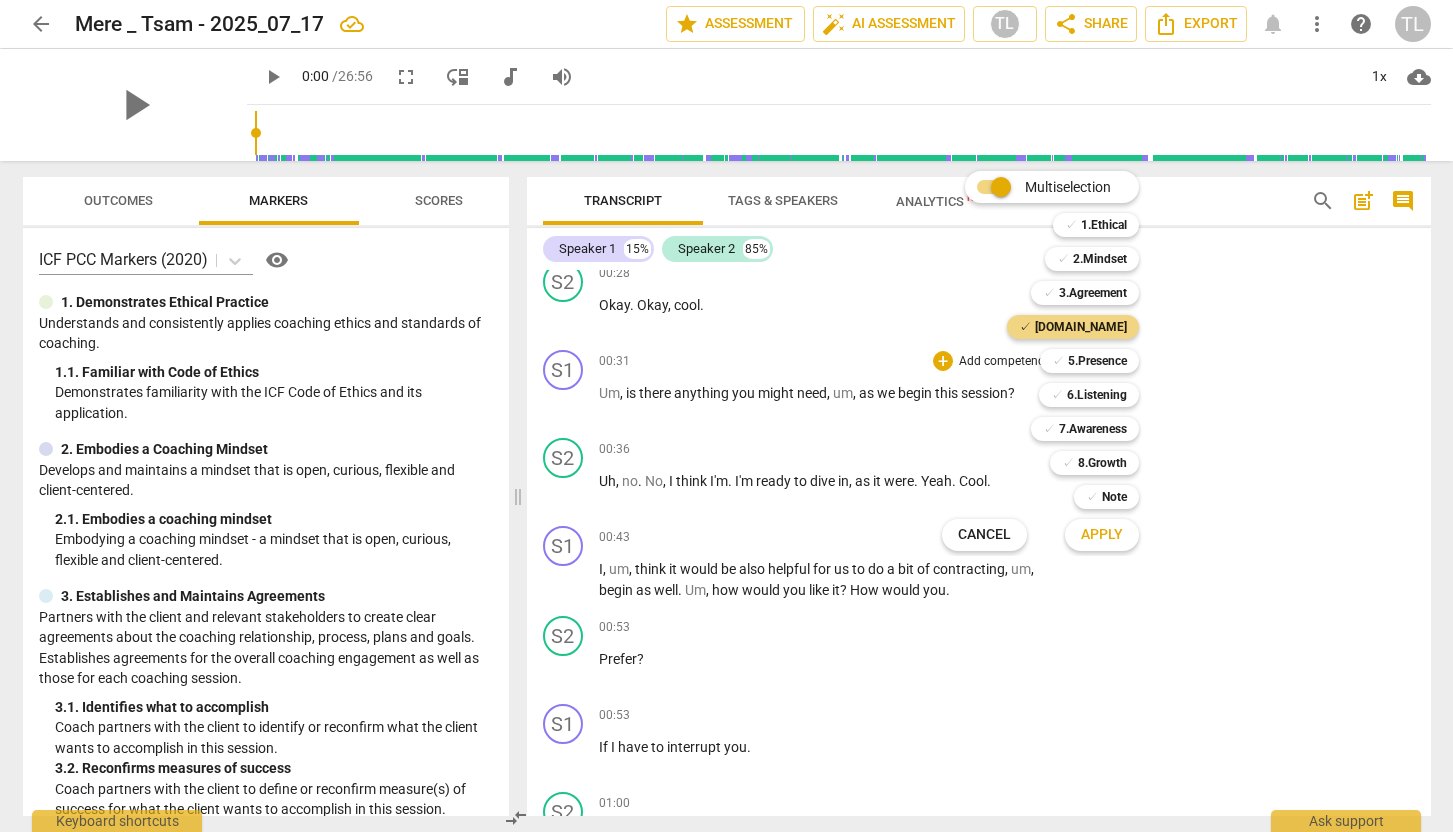 click on "Apply" at bounding box center (1102, 535) 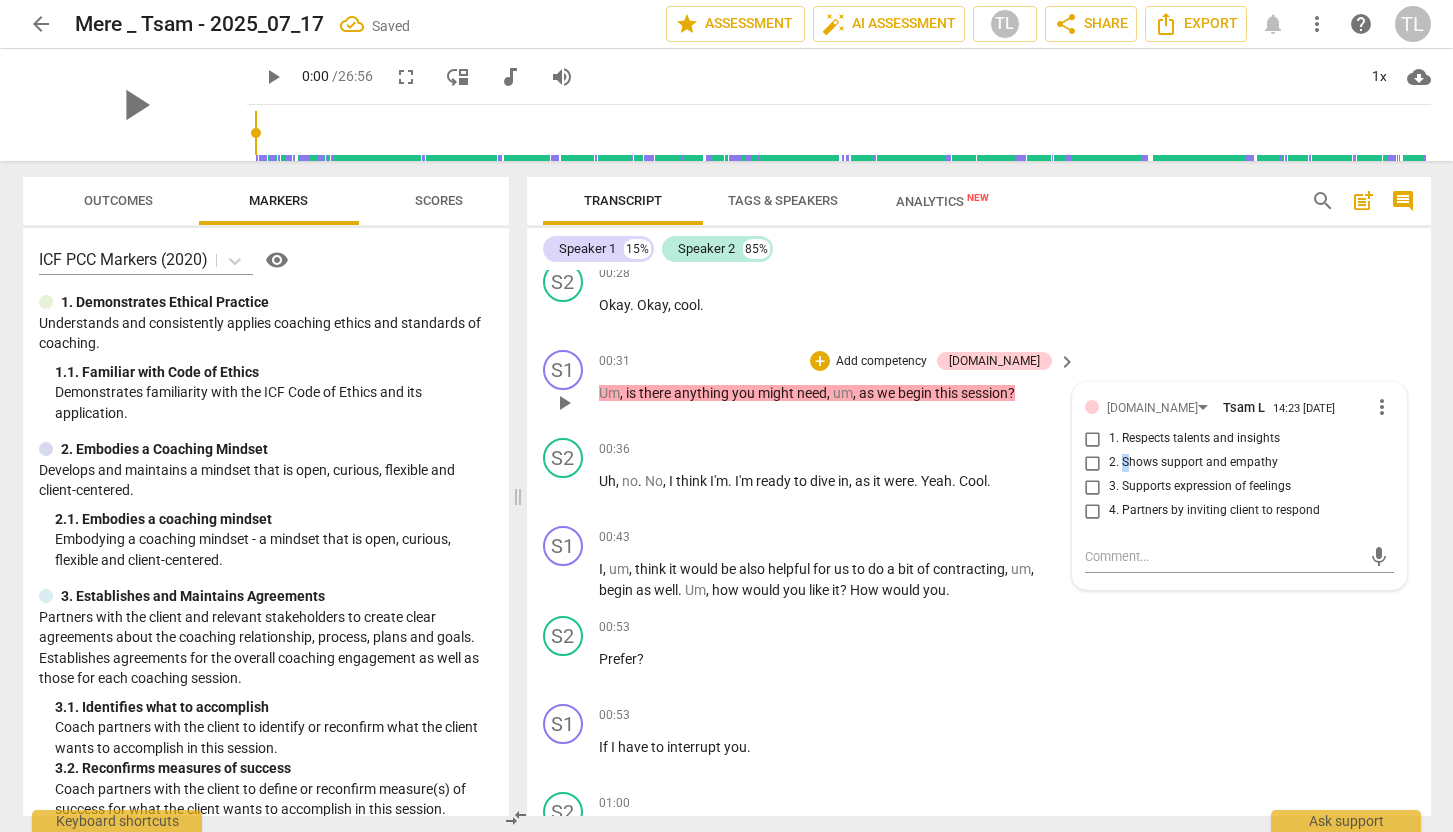 click on "2. Shows support and empathy" at bounding box center (1193, 463) 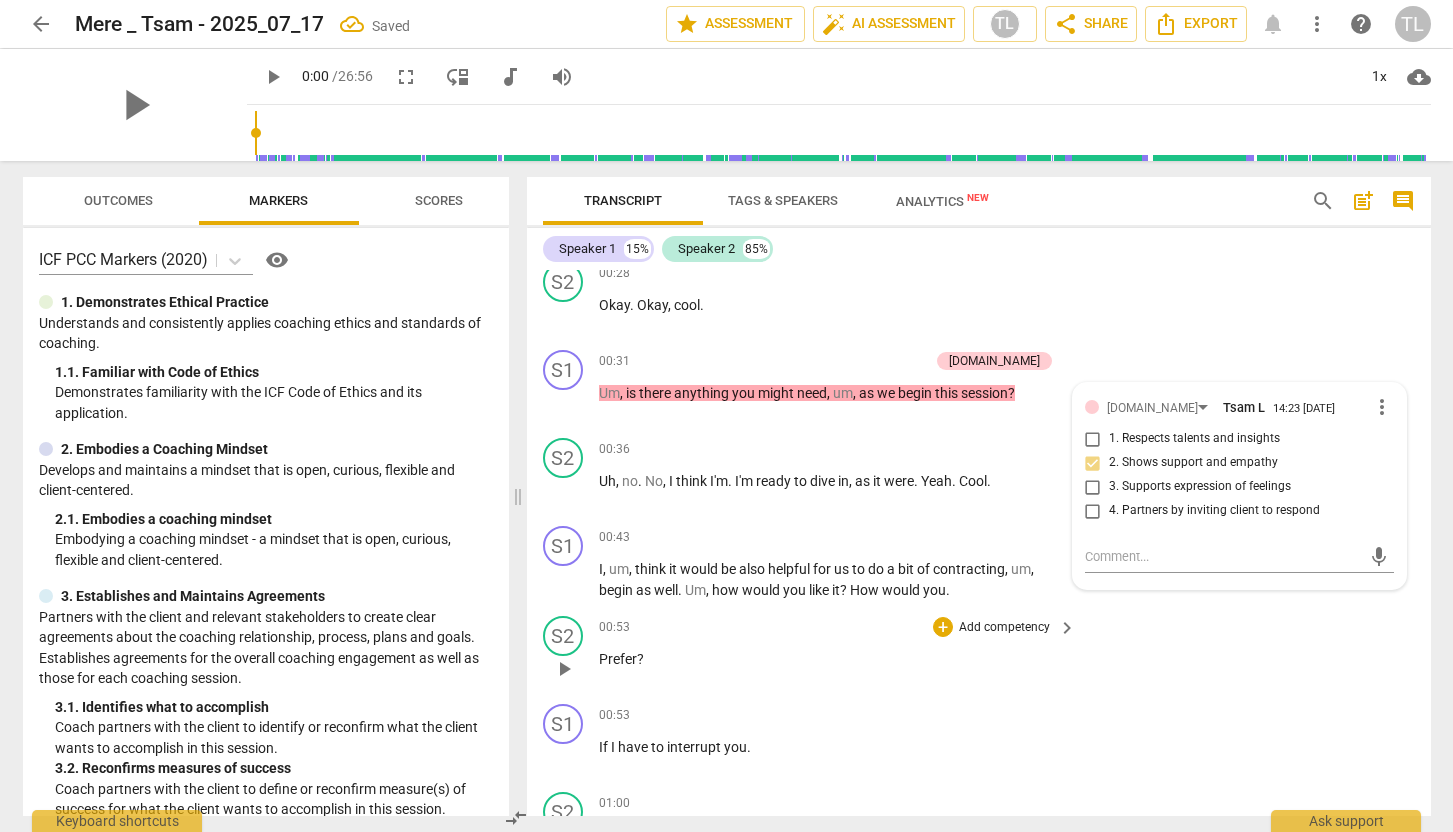 click on "S2 play_arrow pause 00:53 + Add competency keyboard_arrow_right Prefer ?" at bounding box center [979, 652] 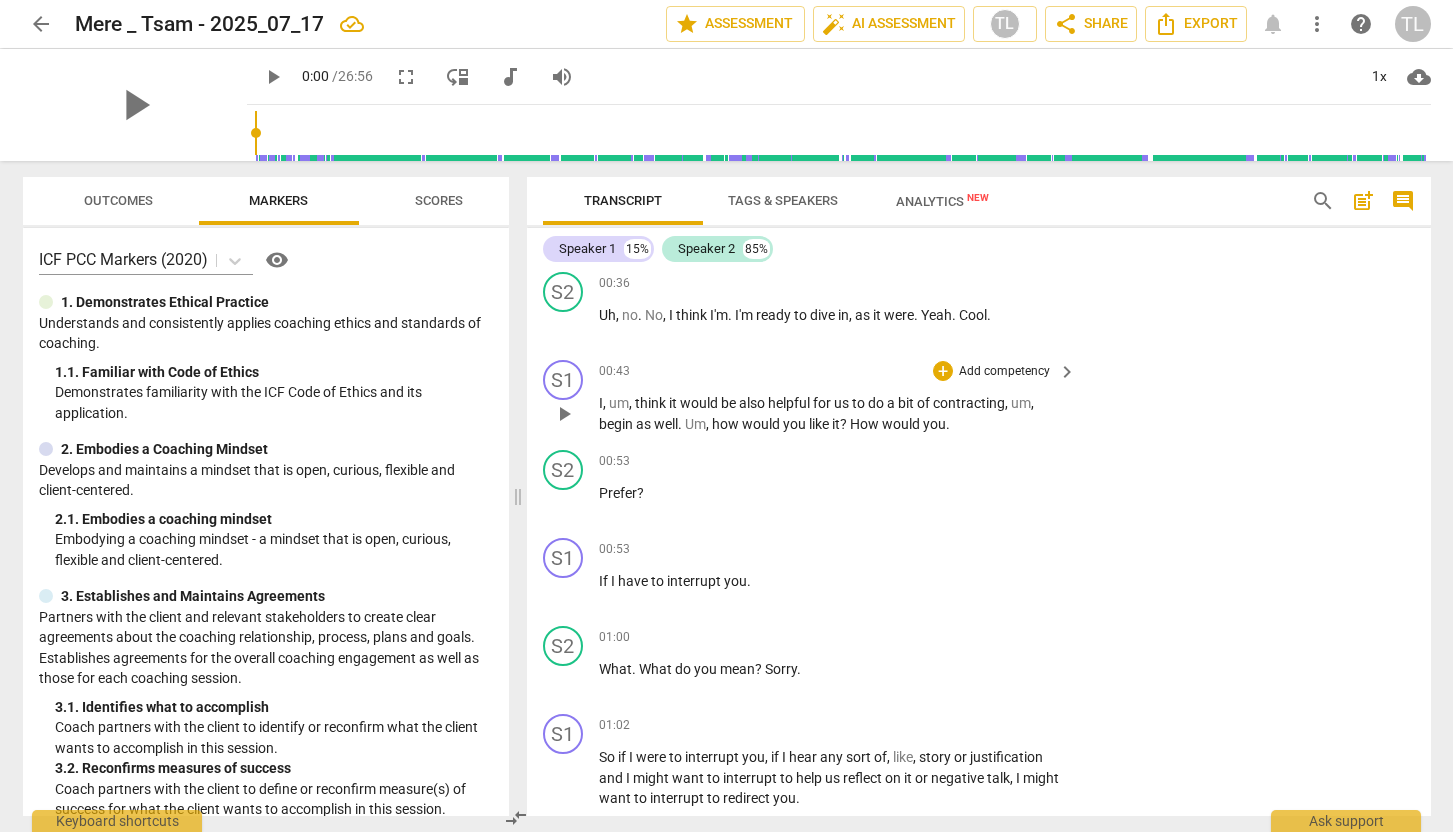 scroll, scrollTop: 624, scrollLeft: 0, axis: vertical 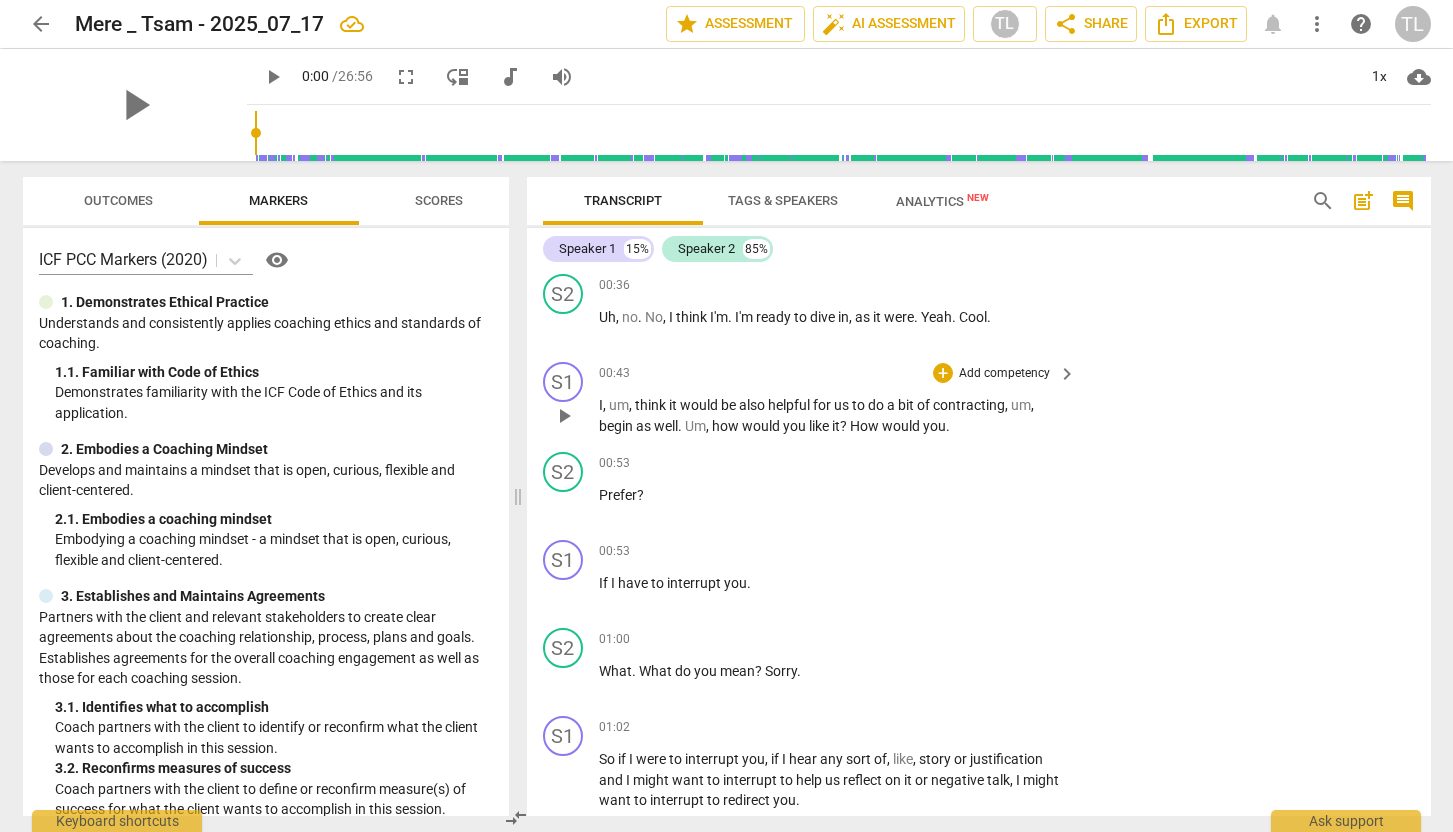 click on "Add competency" at bounding box center (1004, 374) 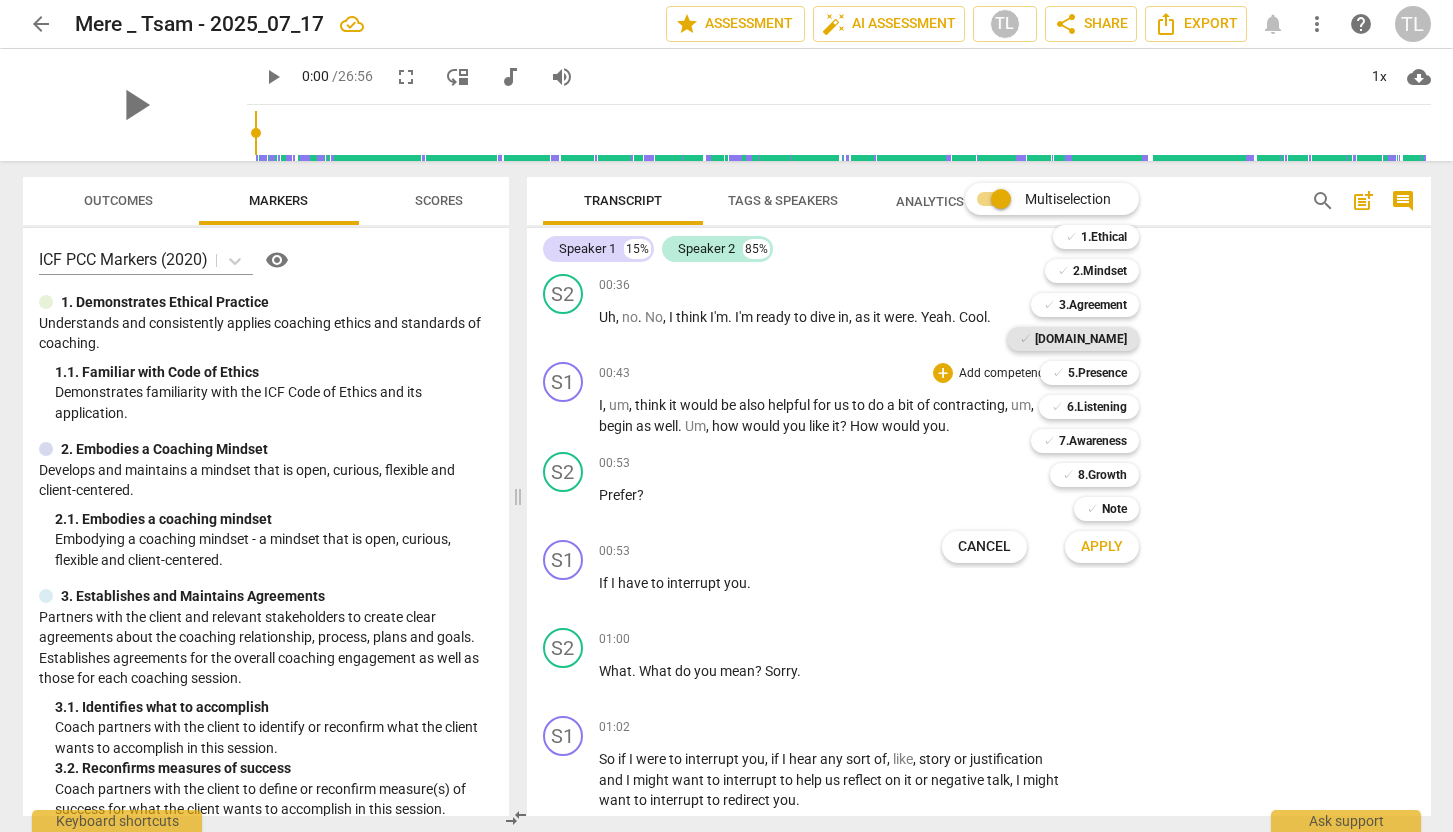 click on "✓ 4.Trust" at bounding box center (1073, 339) 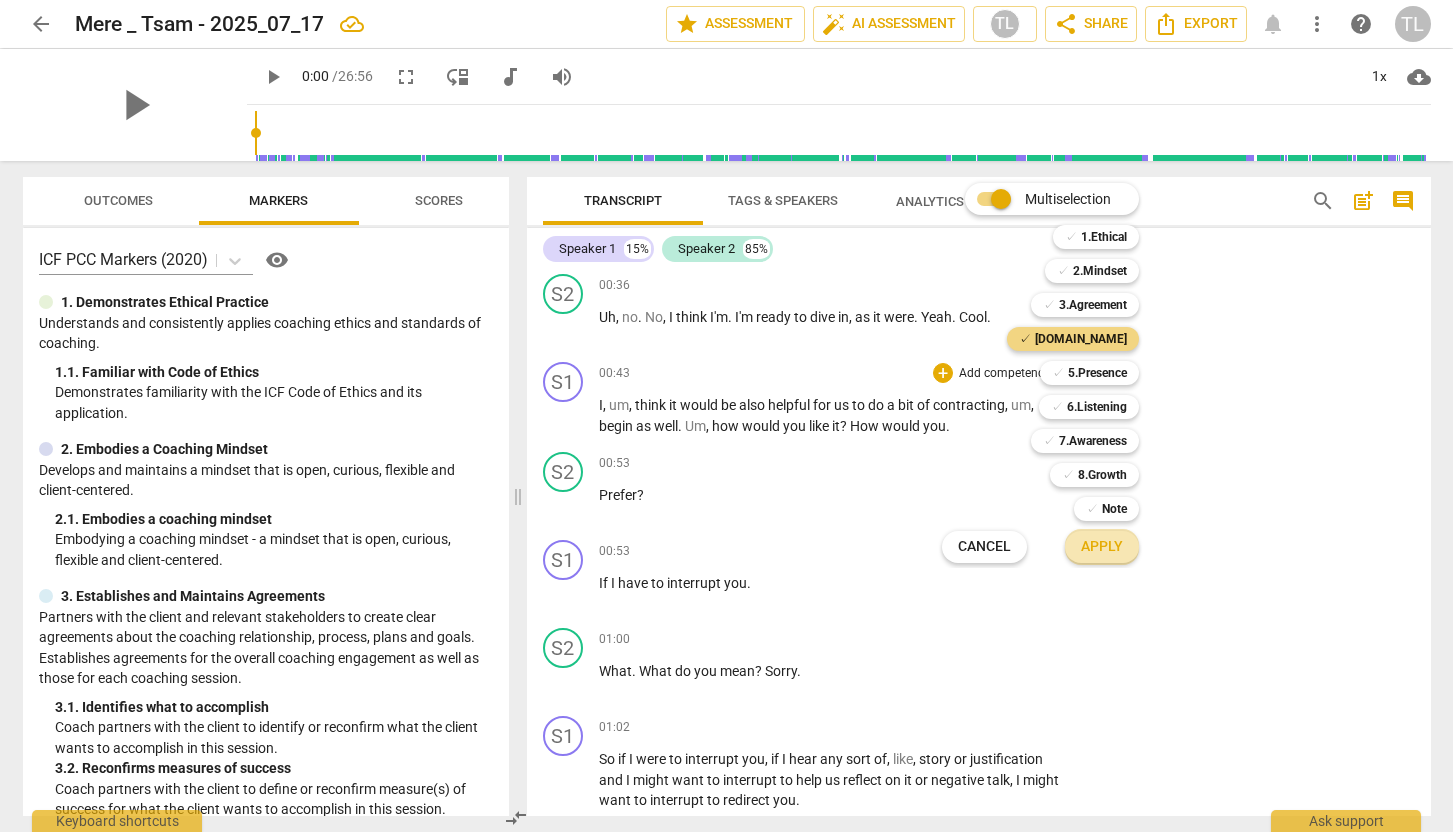 click on "Apply" at bounding box center [1102, 547] 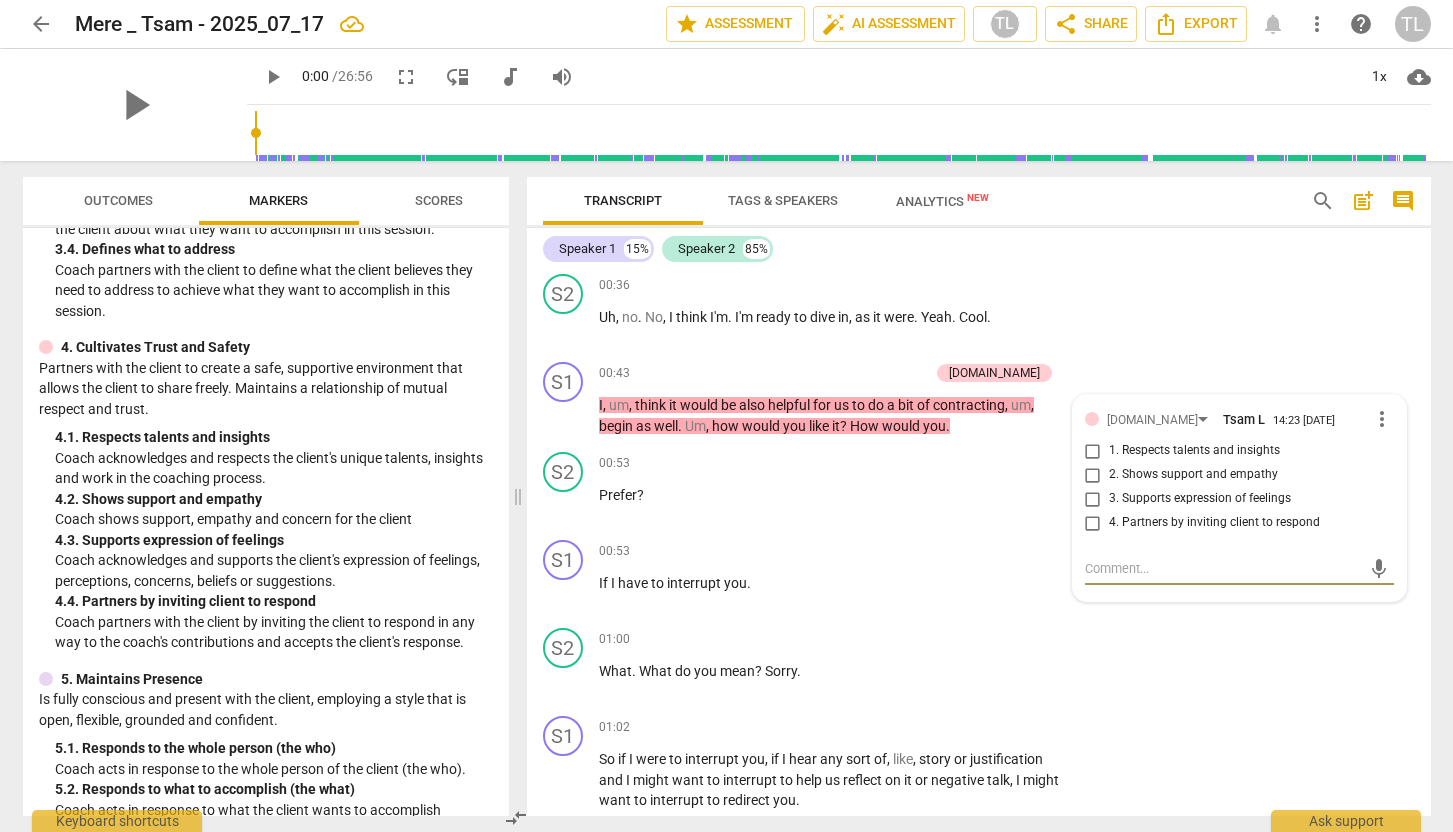 scroll, scrollTop: 642, scrollLeft: 0, axis: vertical 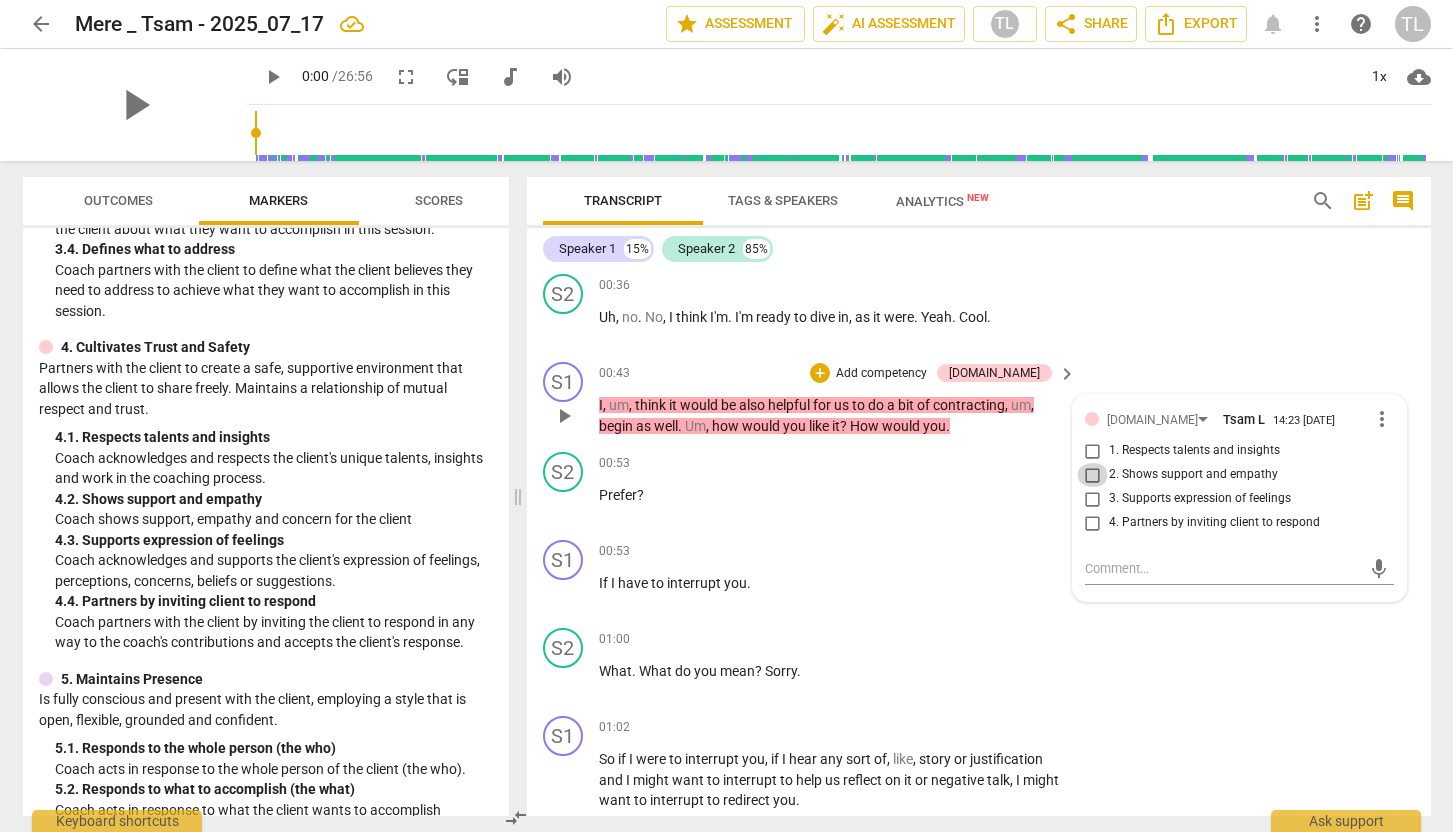 click on "2. Shows support and empathy" at bounding box center [1093, 475] 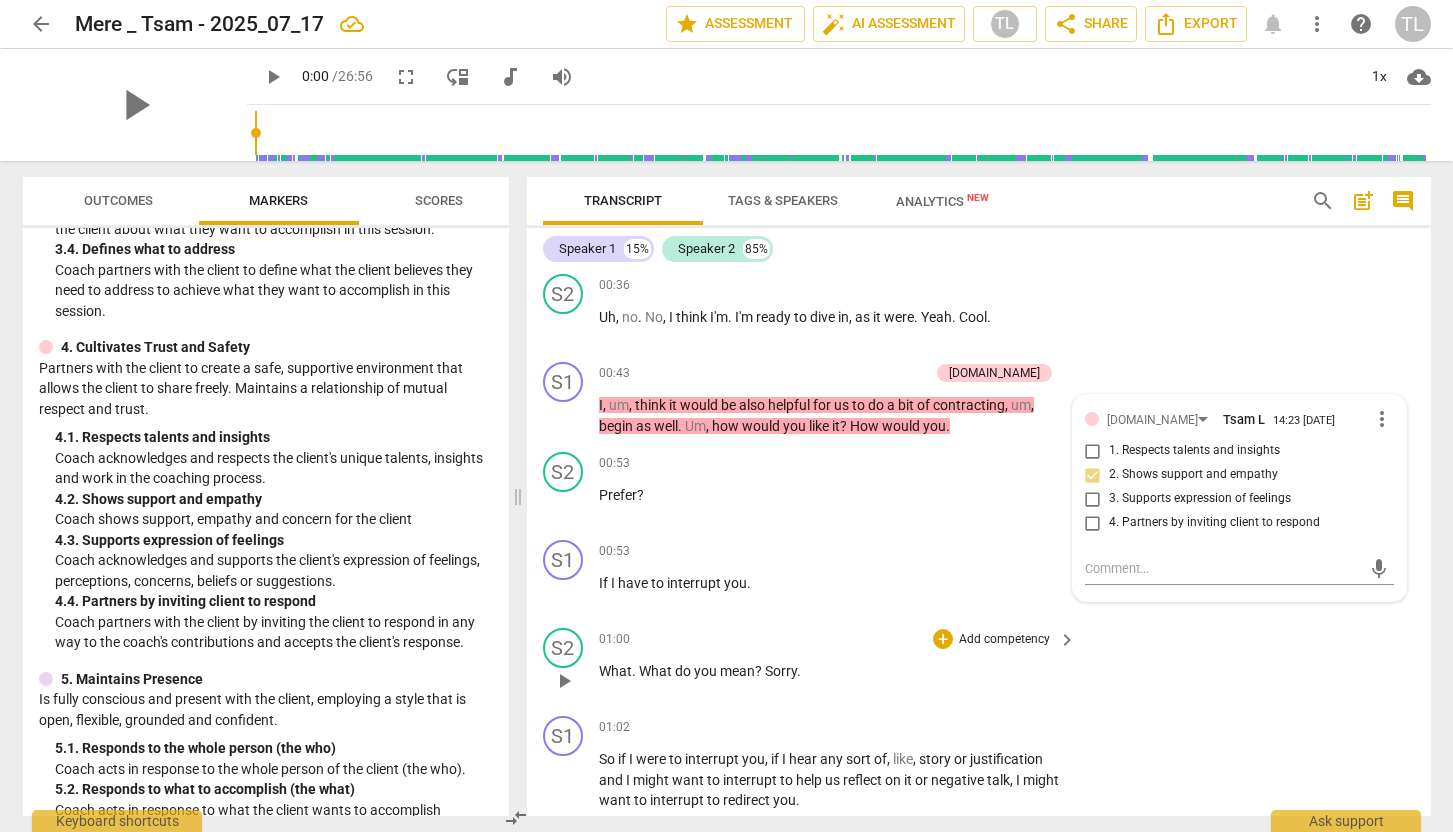 click on "S2 play_arrow pause 01:00 + Add competency keyboard_arrow_right What .   What   do   you   mean ?   Sorry ." at bounding box center (979, 664) 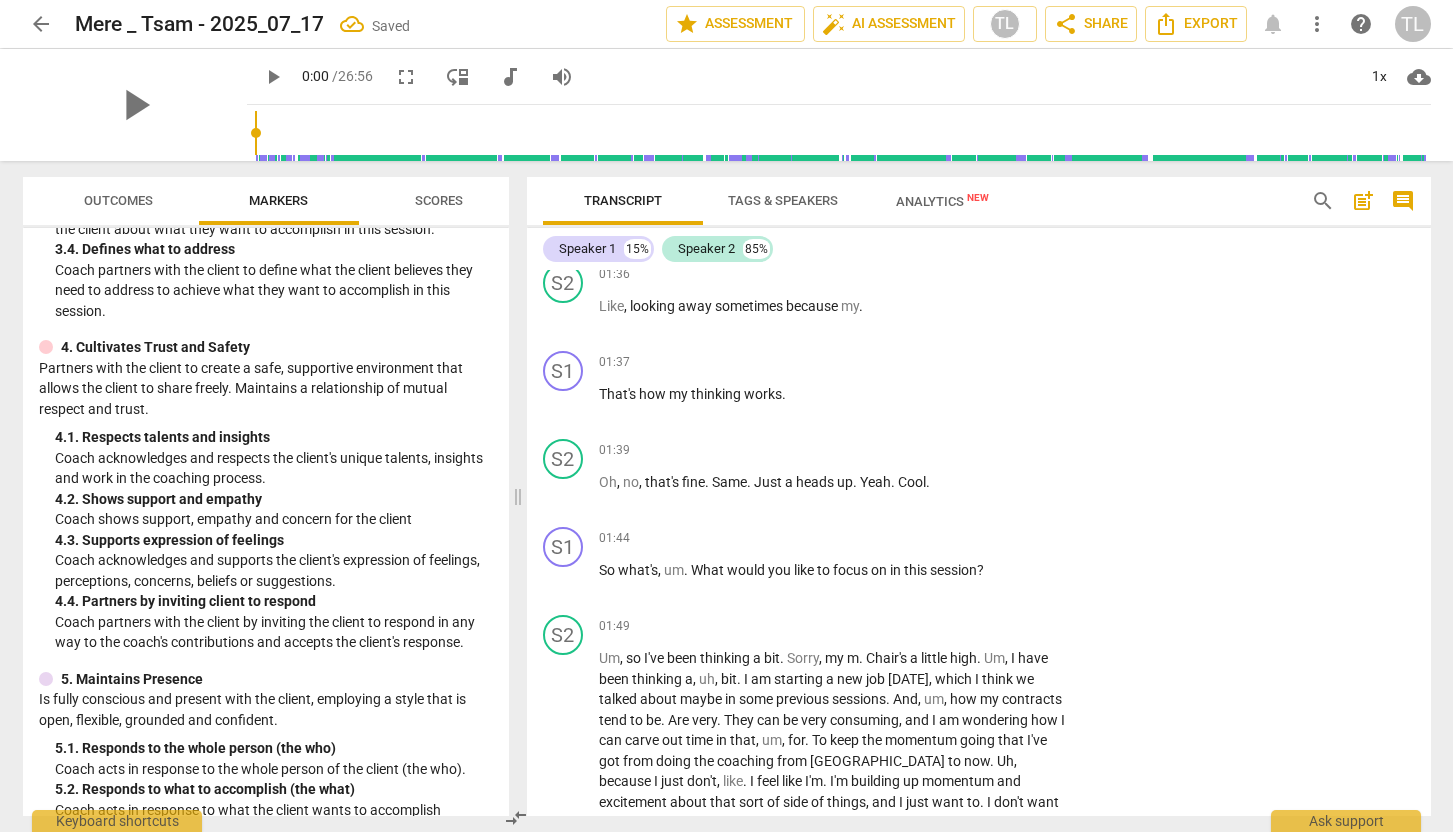 scroll, scrollTop: 1489, scrollLeft: 0, axis: vertical 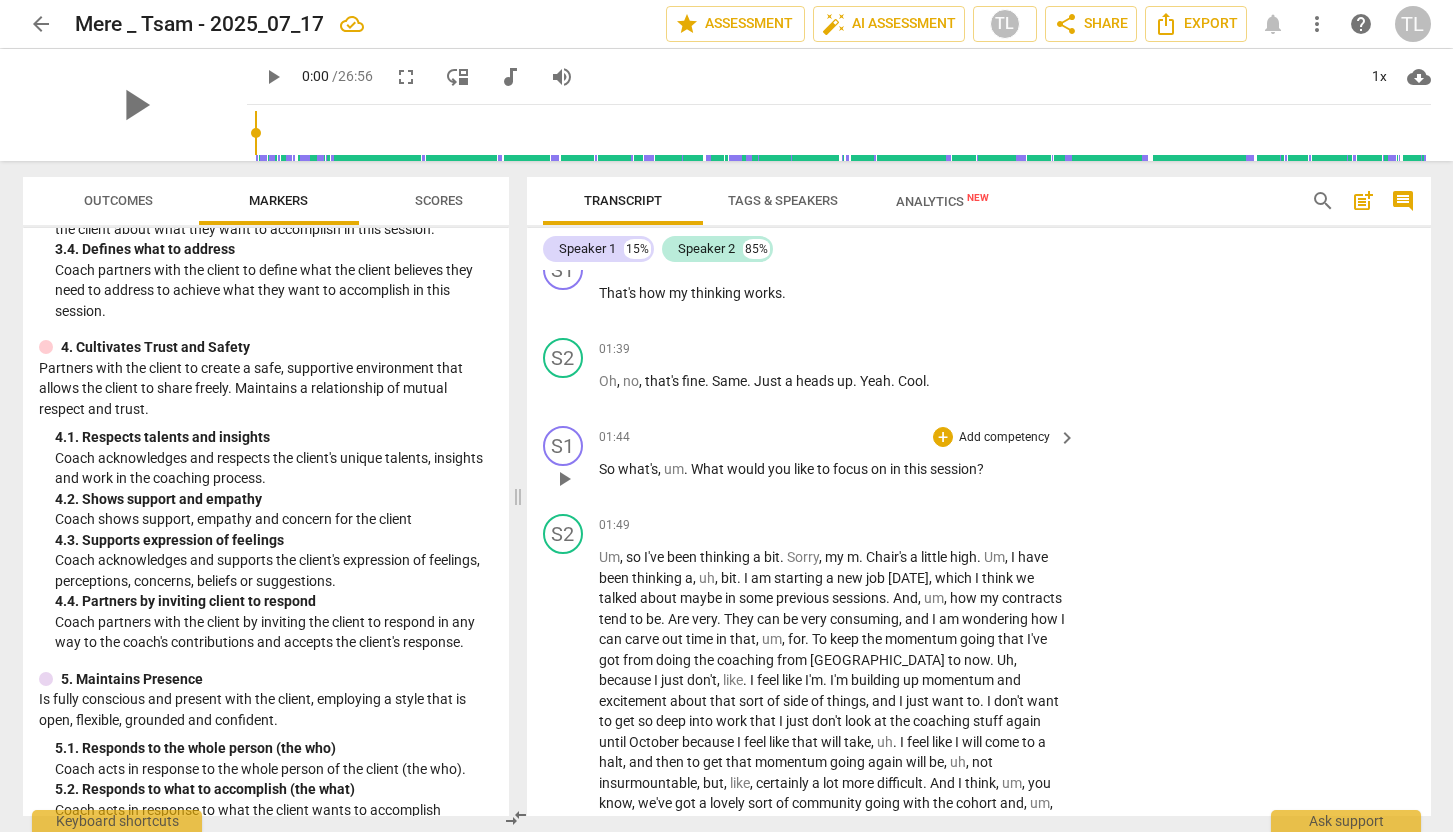 click on "Add competency" at bounding box center (1004, 438) 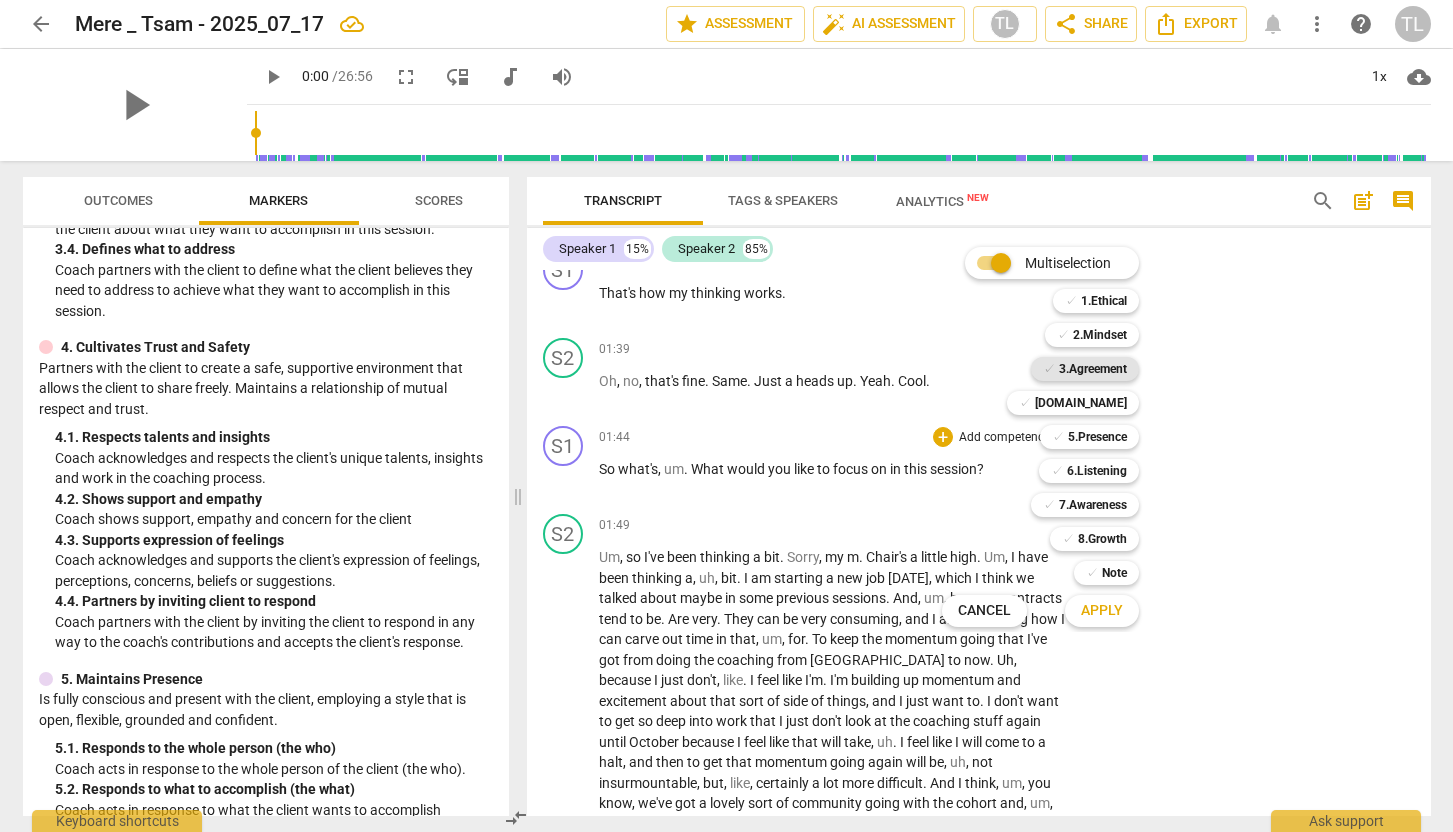 click on "3.Agreement" at bounding box center (1093, 369) 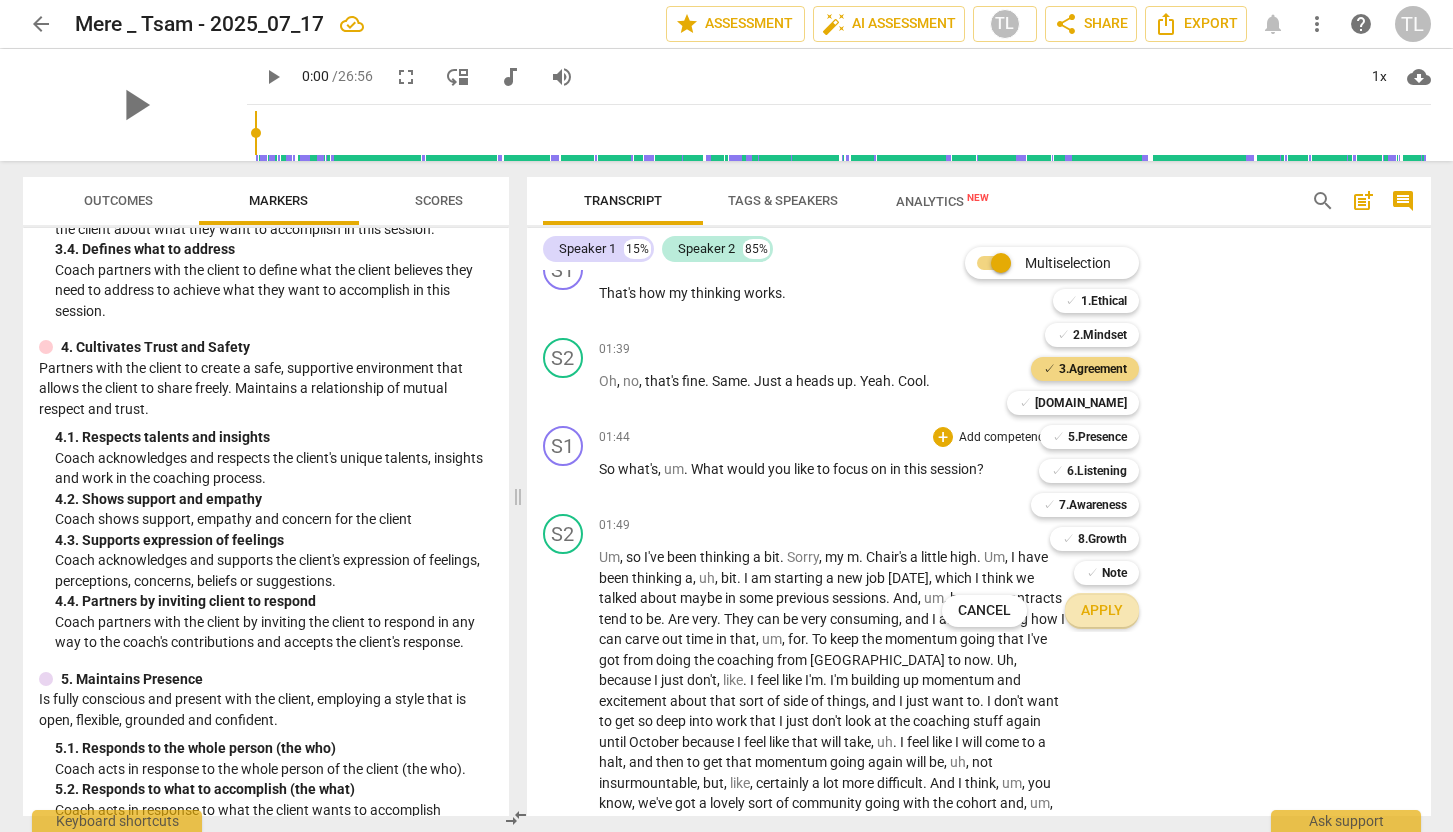 click on "Apply" at bounding box center (1102, 611) 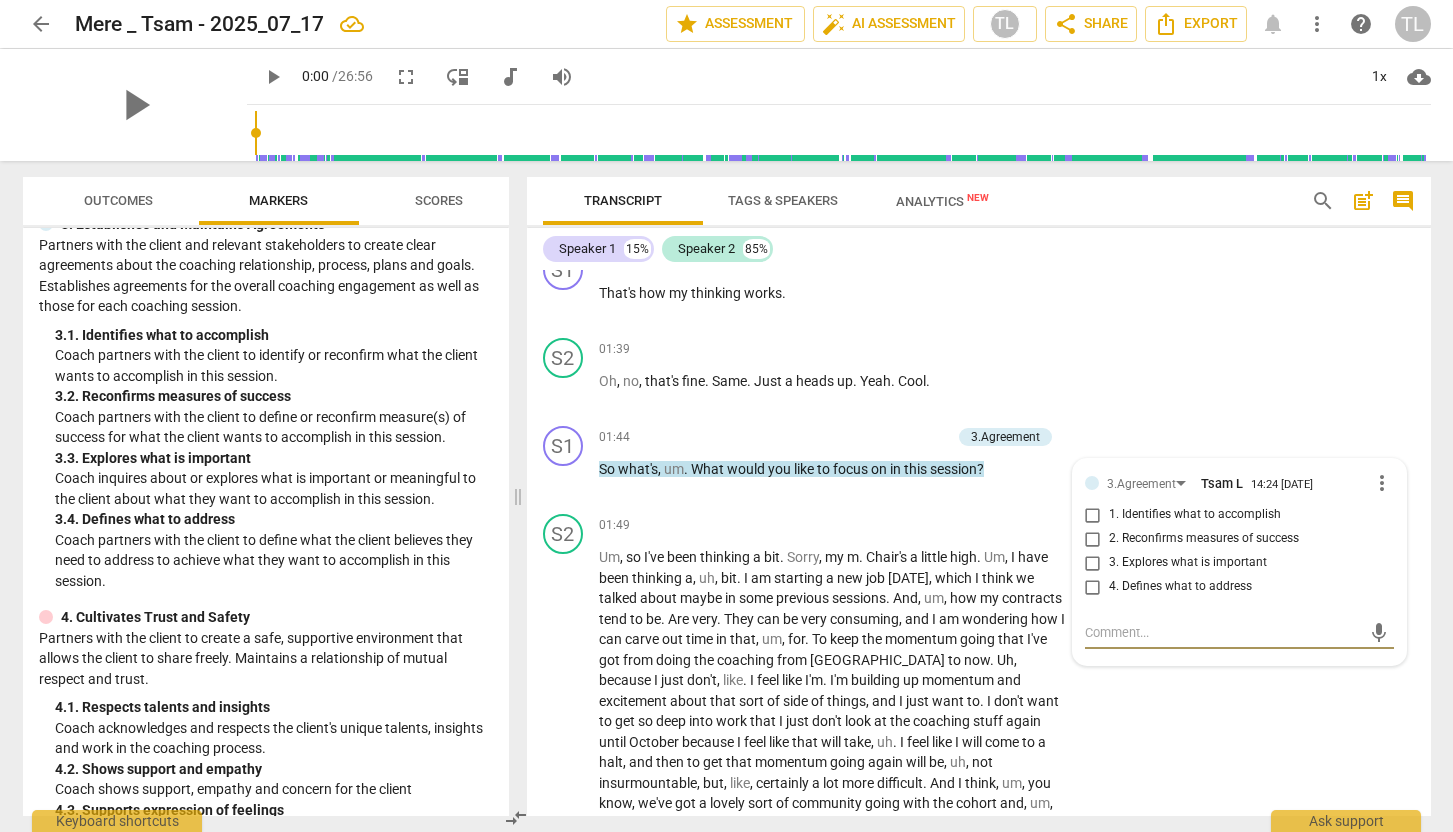 scroll, scrollTop: 374, scrollLeft: 0, axis: vertical 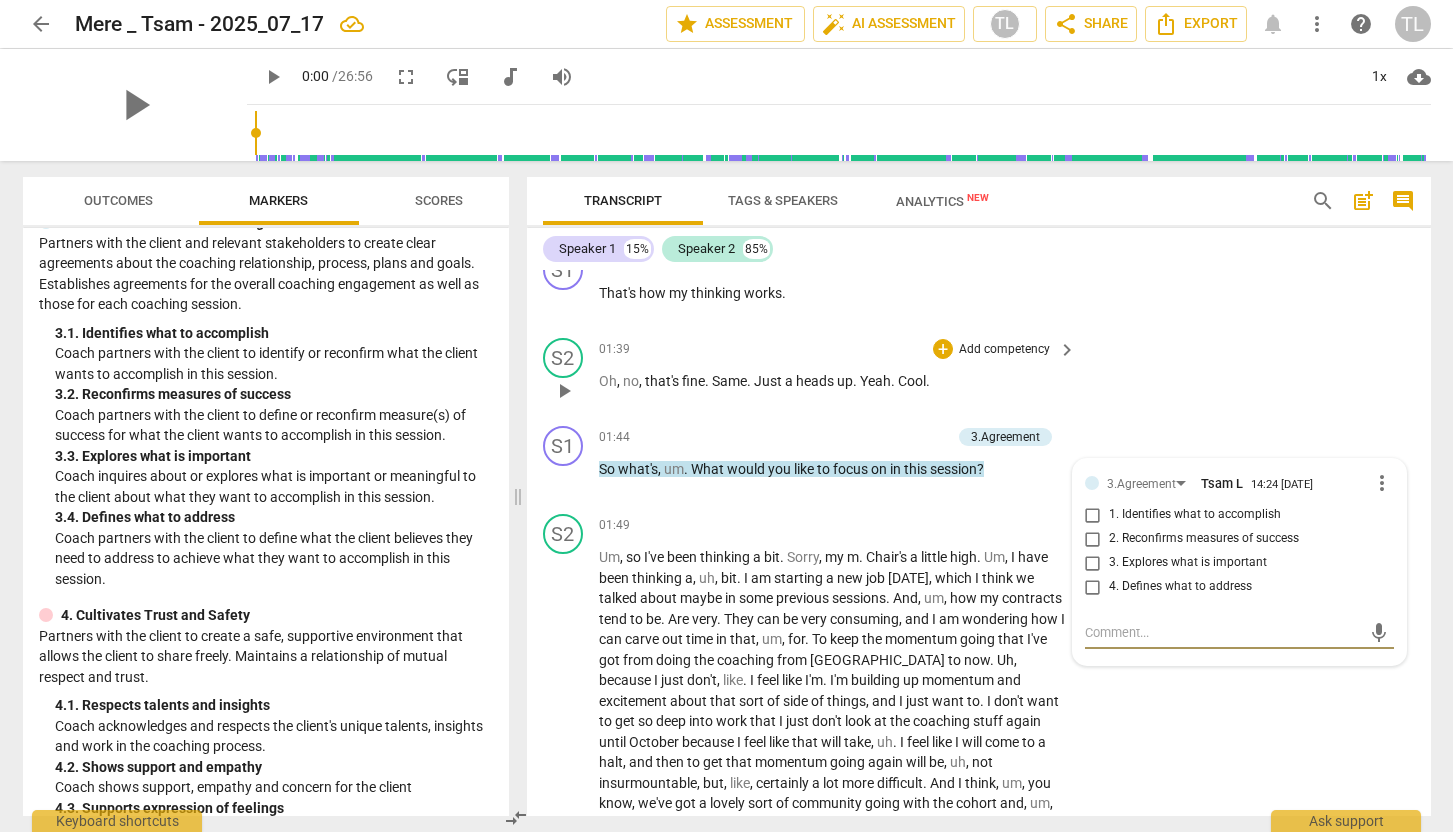 click on "S2 play_arrow pause 01:39 + Add competency keyboard_arrow_right Oh ,   no ,   that's   fine .   Same .   Just   a   heads   up .   Yeah .   Cool ." at bounding box center [979, 374] 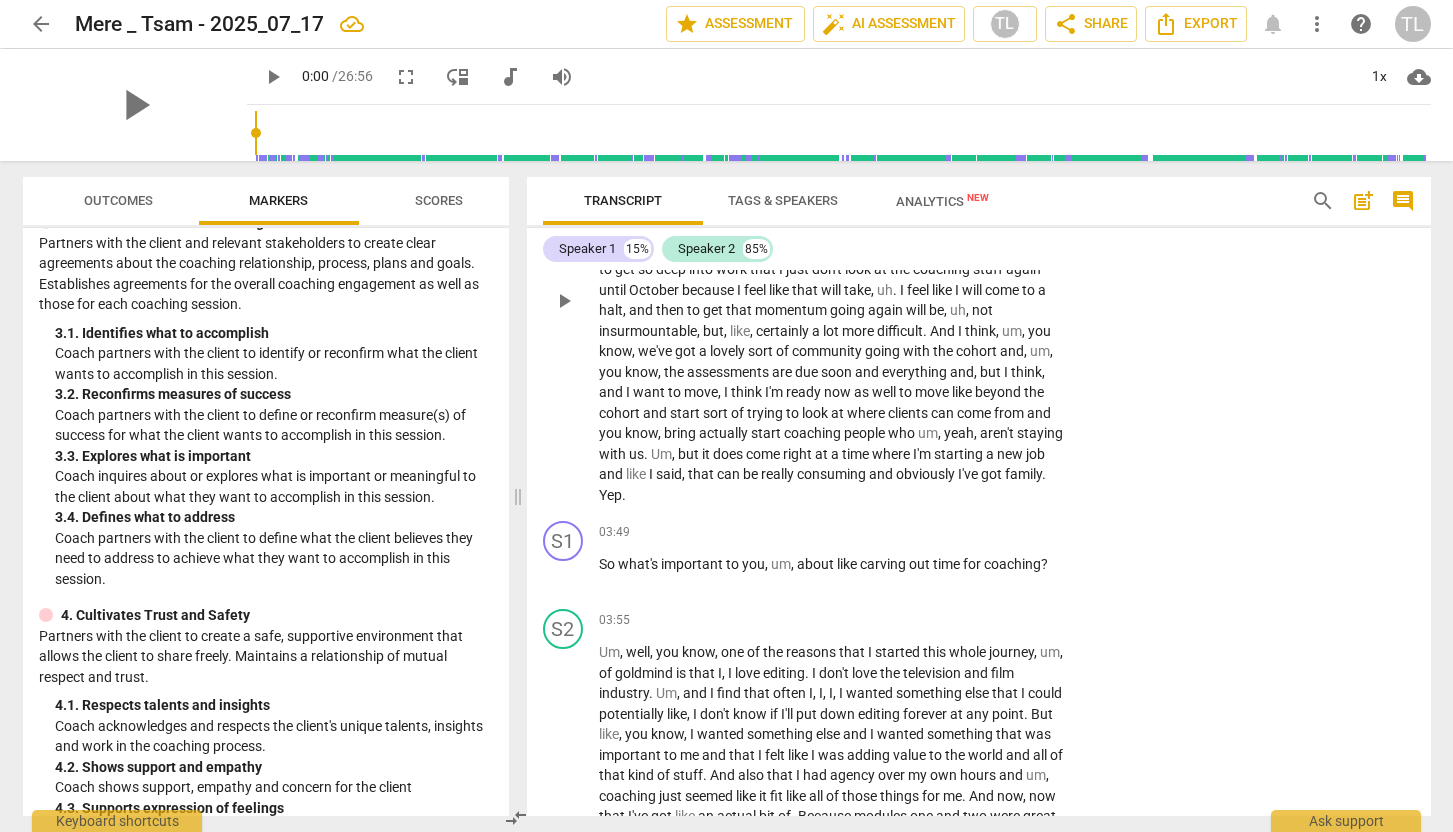 scroll, scrollTop: 1945, scrollLeft: 0, axis: vertical 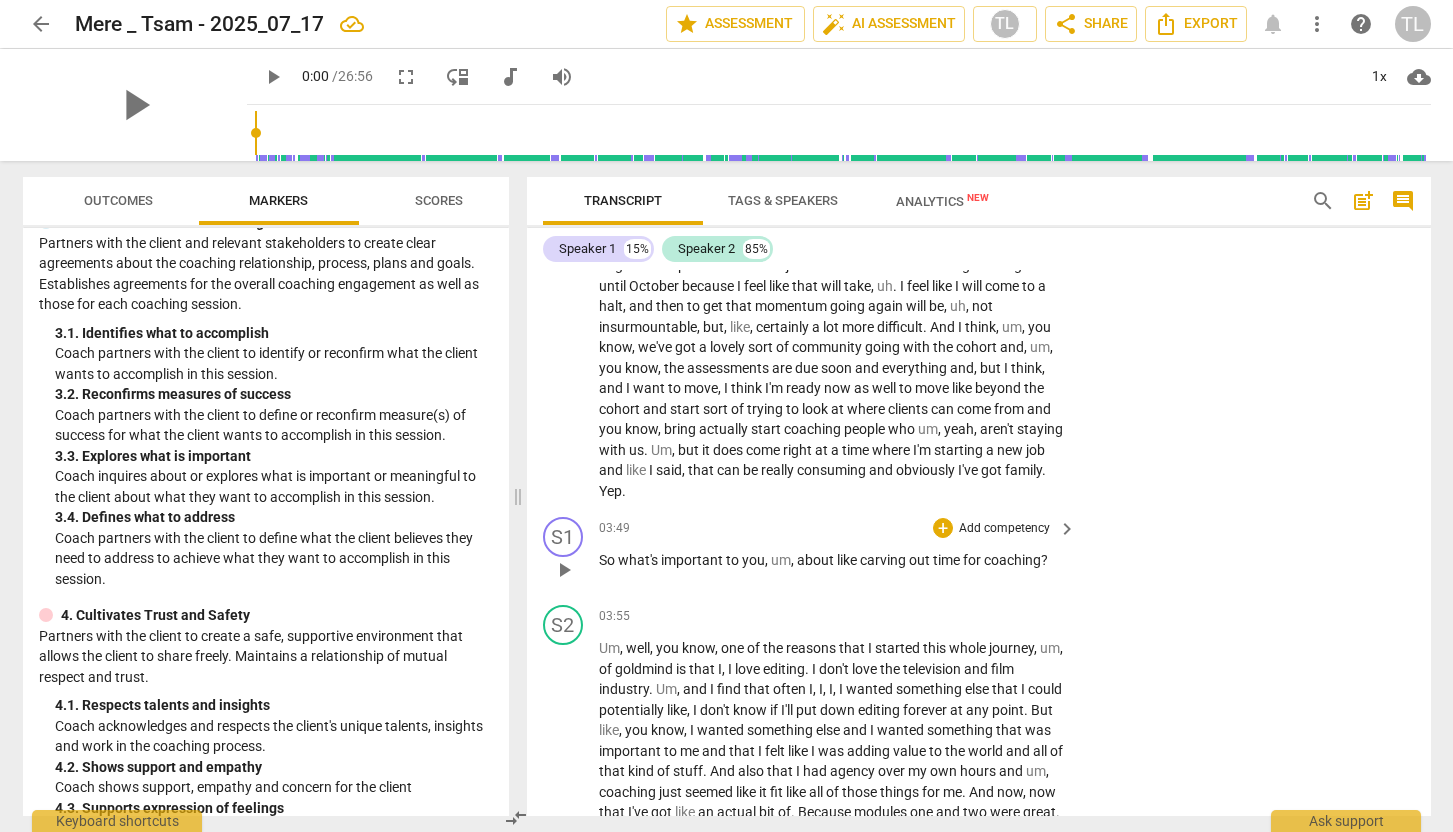 click on "Add competency" at bounding box center [1004, 529] 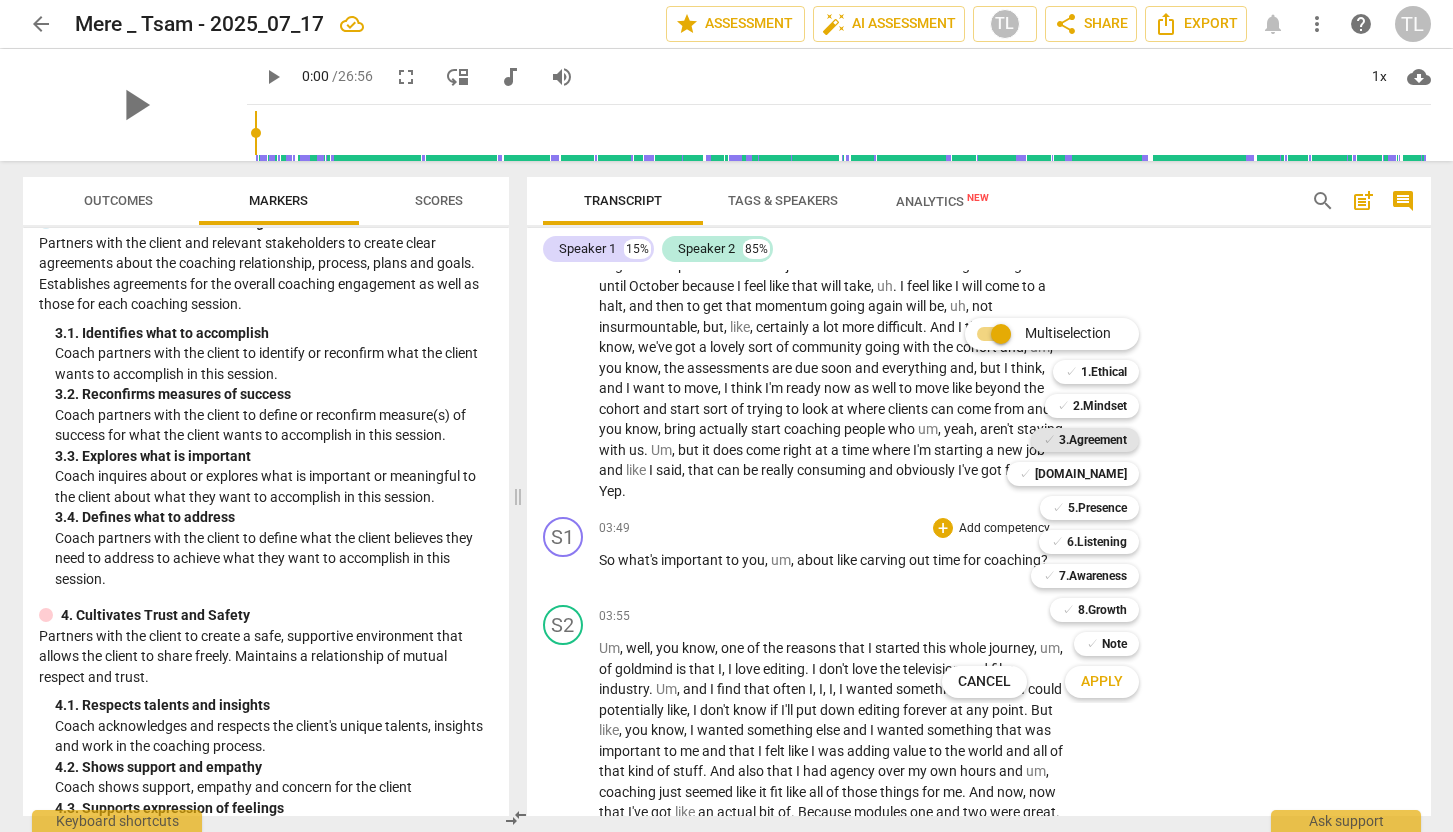 click on "3.Agreement" at bounding box center (1093, 440) 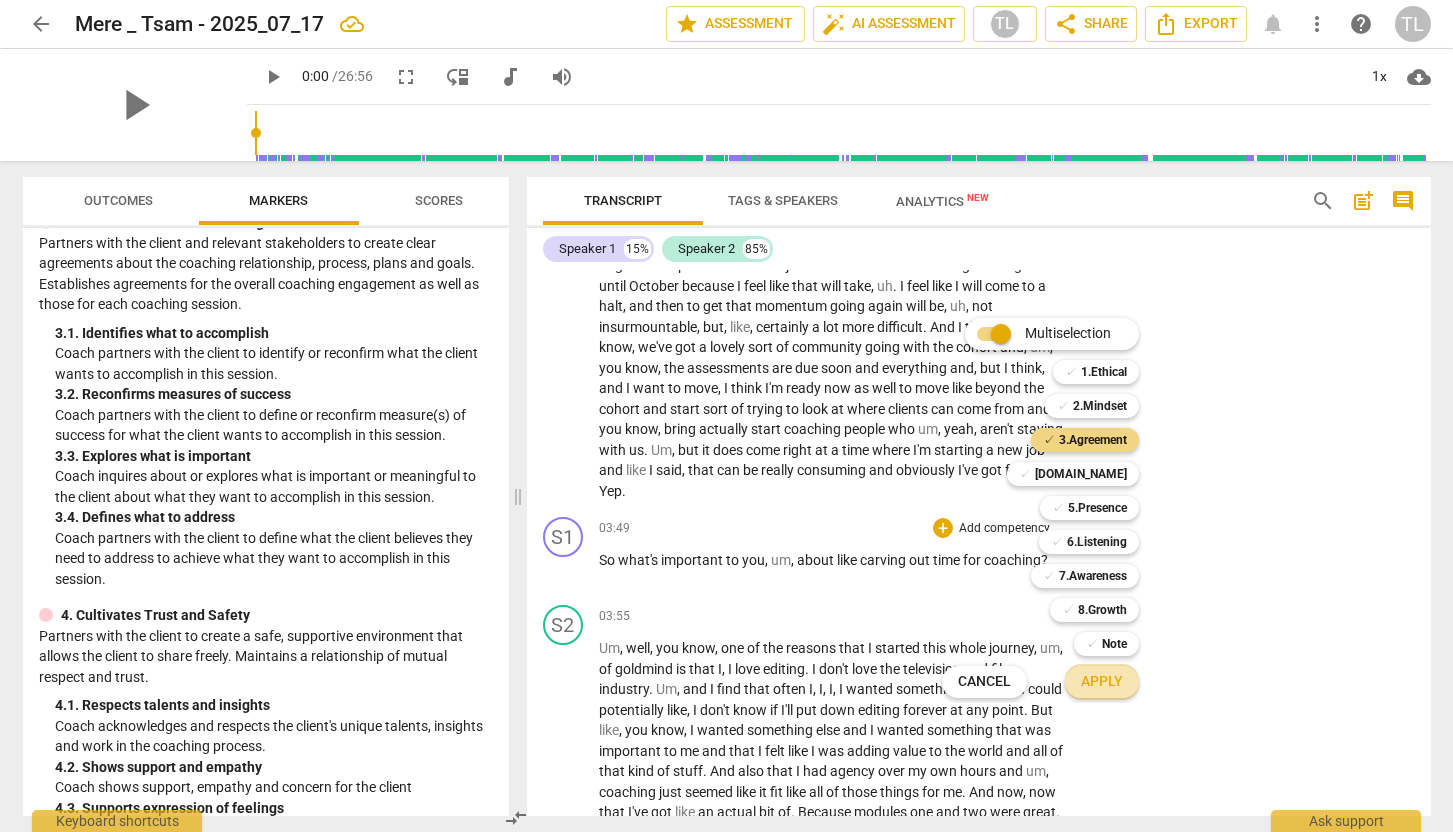click on "Apply" at bounding box center [1102, 682] 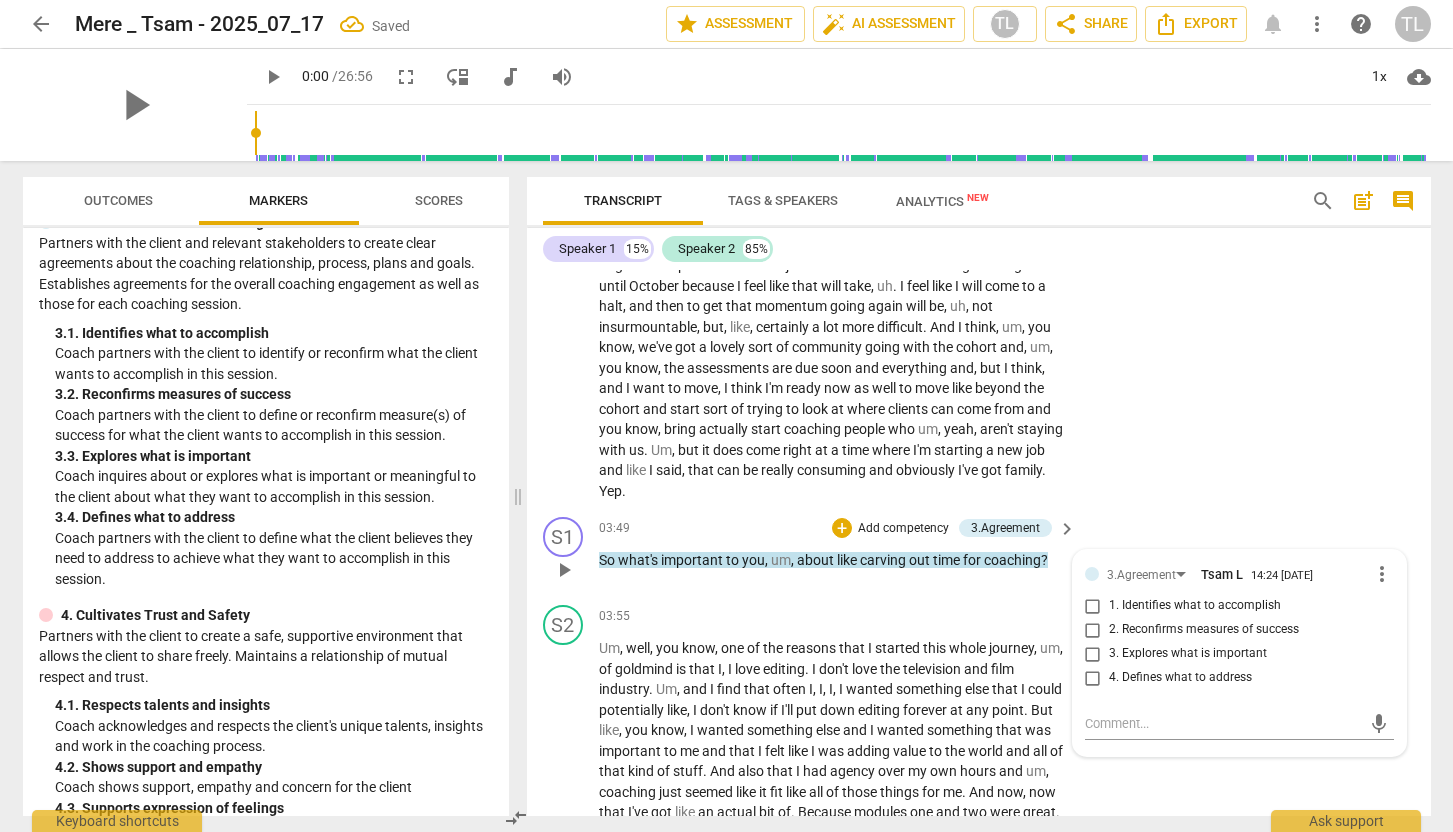 click on "3. Explores what is important" at bounding box center (1188, 654) 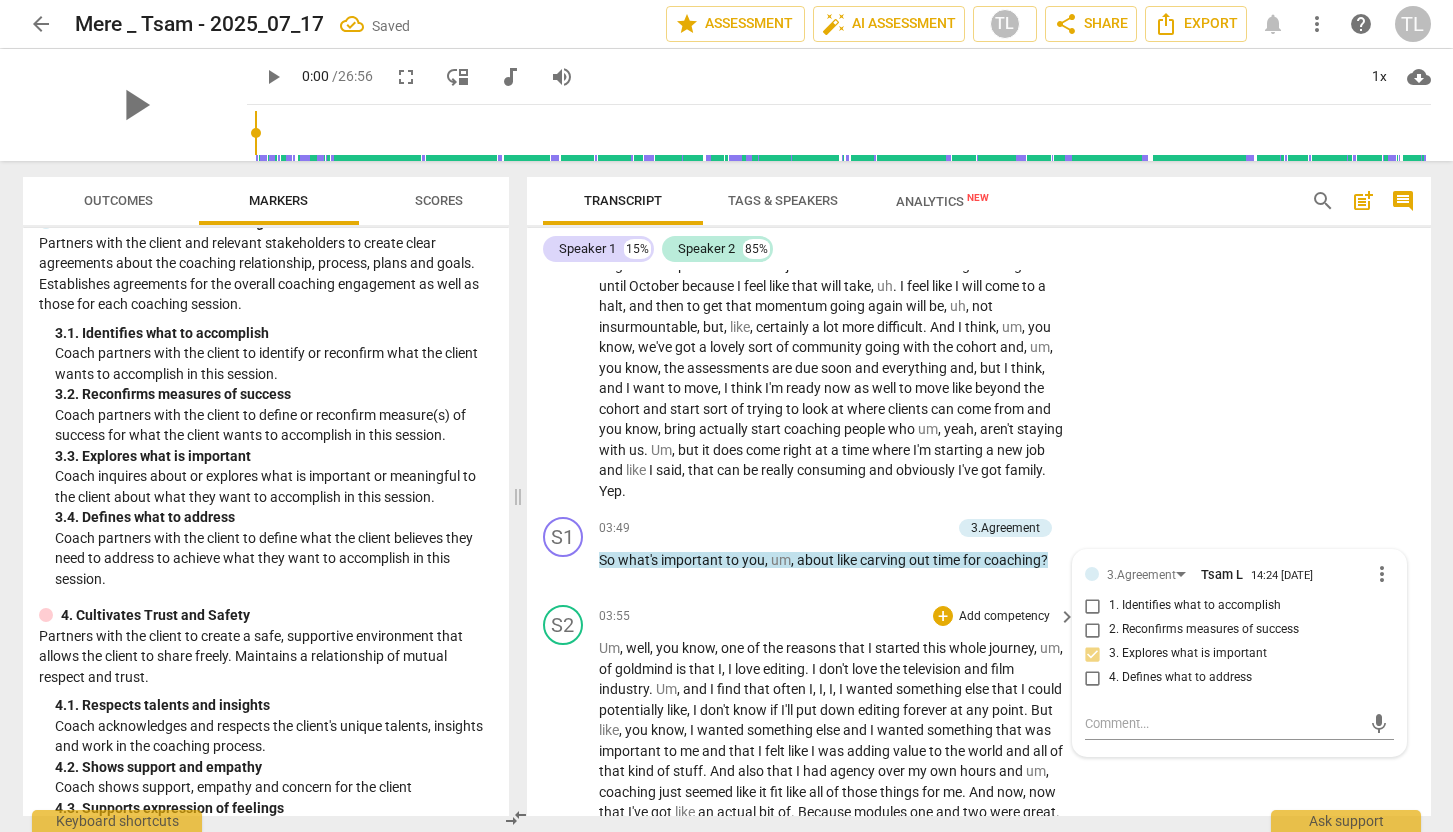 click on "S2 play_arrow pause 03:55 + Add competency keyboard_arrow_right Um ,   well ,   you   know ,   one   of   the   reasons   that   I   started   this   whole   journey ,   um ,   of   goldmind   is   that   I ,   I   love   editing .   I   don't   love   the   television   and   film   industry .   Um ,   and   I   find   that   often   I ,   I ,   I ,   I   wanted   something   else   that   I   could   potentially   like ,   I   don't   know   if   I'll   put   down   editing   forever   at   any   point .   But   like ,   you   know ,   I   wanted   something   else   and   I   wanted   something   that   was   important   to   me   and   that   I   felt   like   I   was   adding   value   to   the   world   and   all   of   that   kind   of   stuff .   And   also   that   I   had   agency   over   my   own   hours   and   um ,   coaching   just   seemed   like   it   fit   like   all   of   those   things   for   me .   And   now ,   now   that   I've   got   like   an   actual   bit   of .   Because" at bounding box center (979, 826) 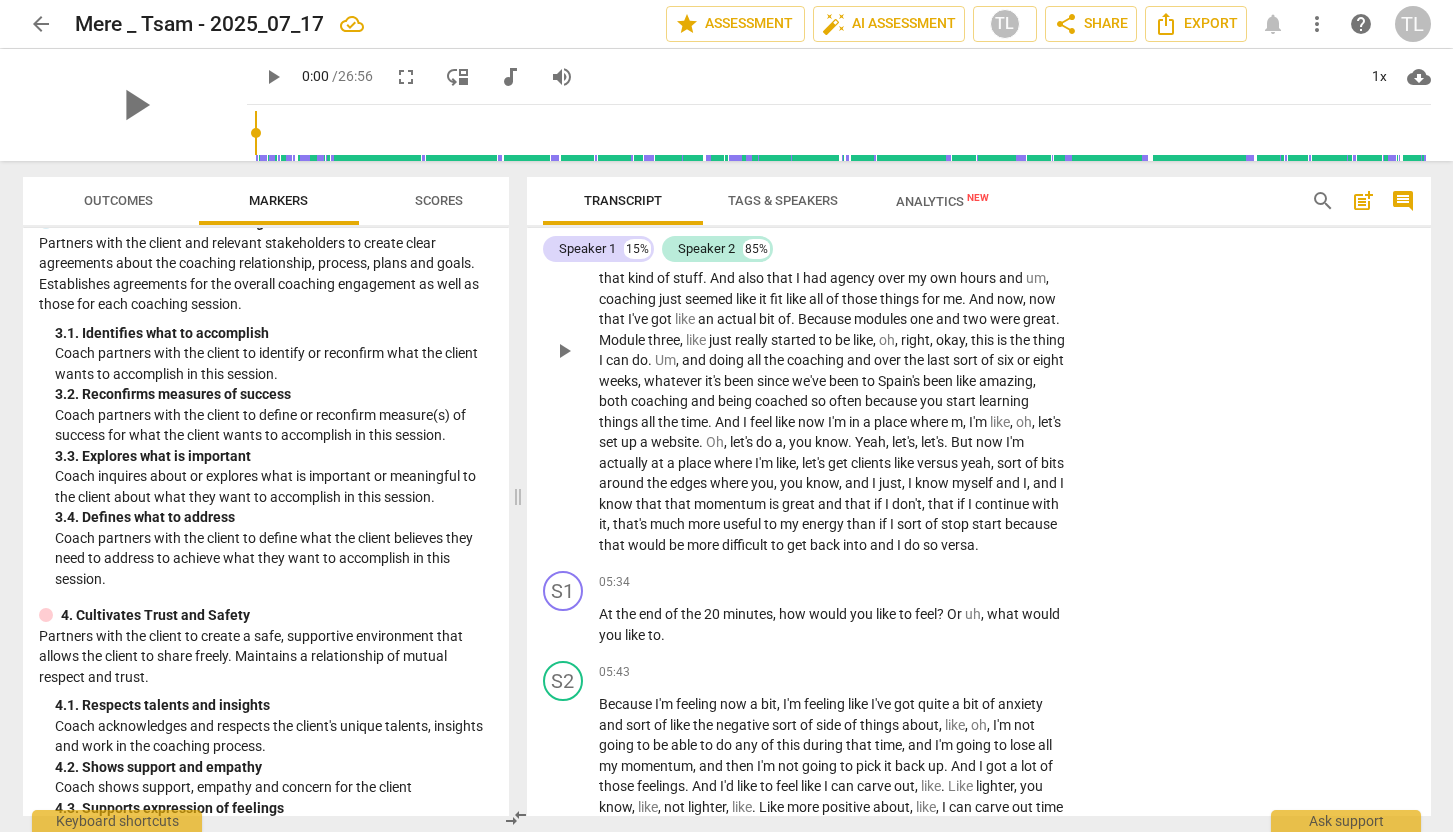 scroll, scrollTop: 2436, scrollLeft: 0, axis: vertical 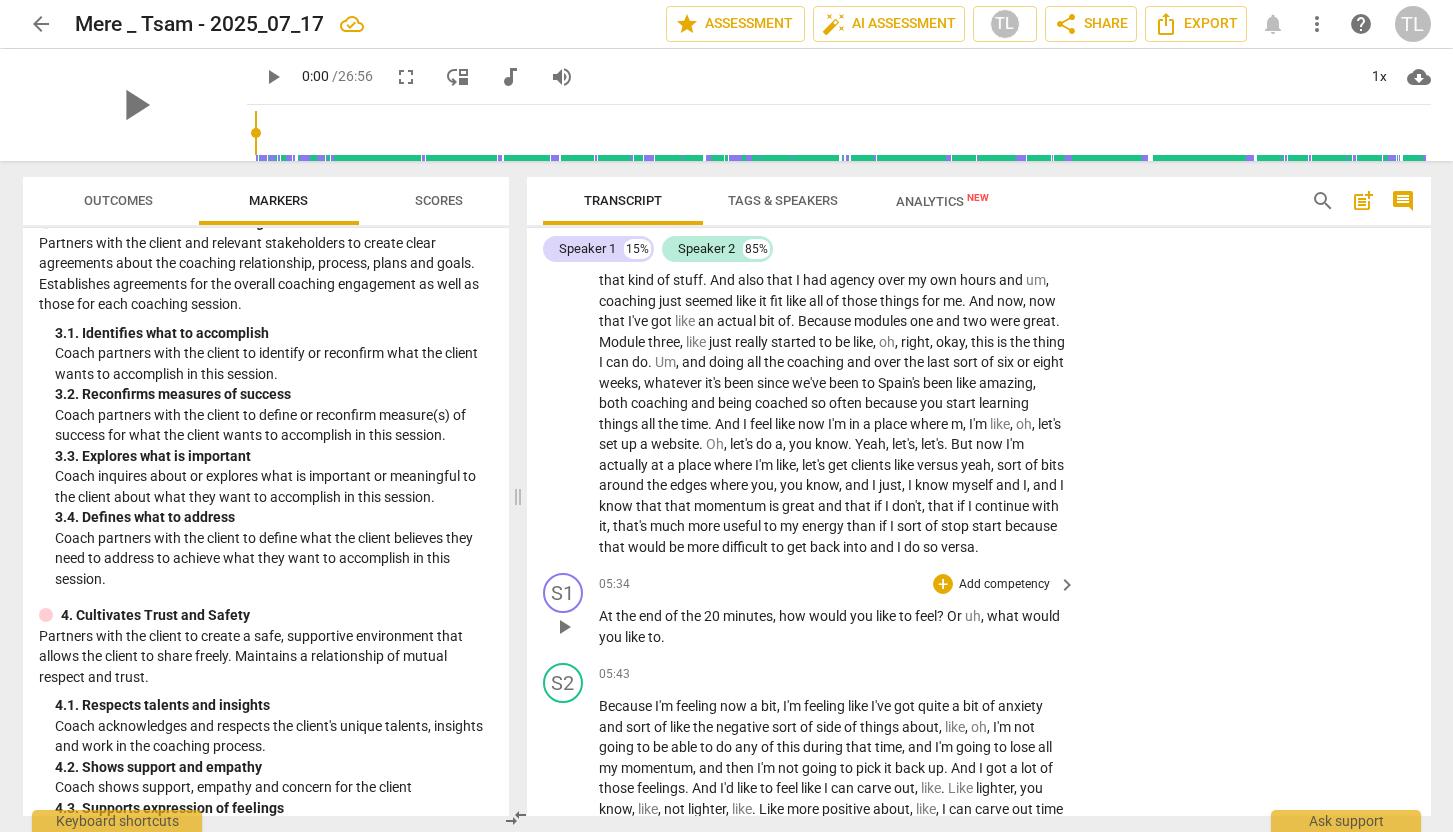 click on "Add competency" at bounding box center (1004, 585) 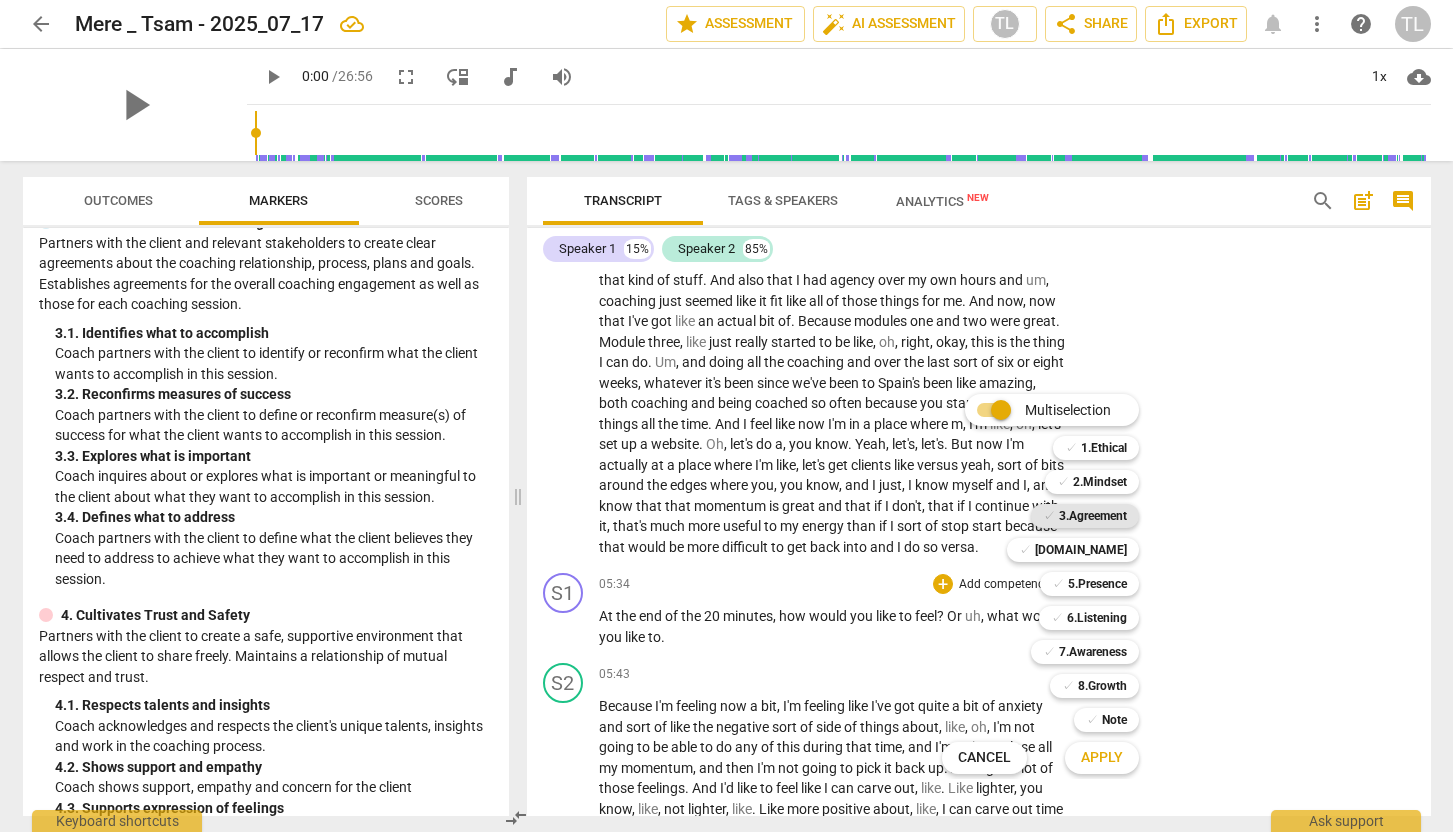 click on "3.Agreement" at bounding box center (1093, 516) 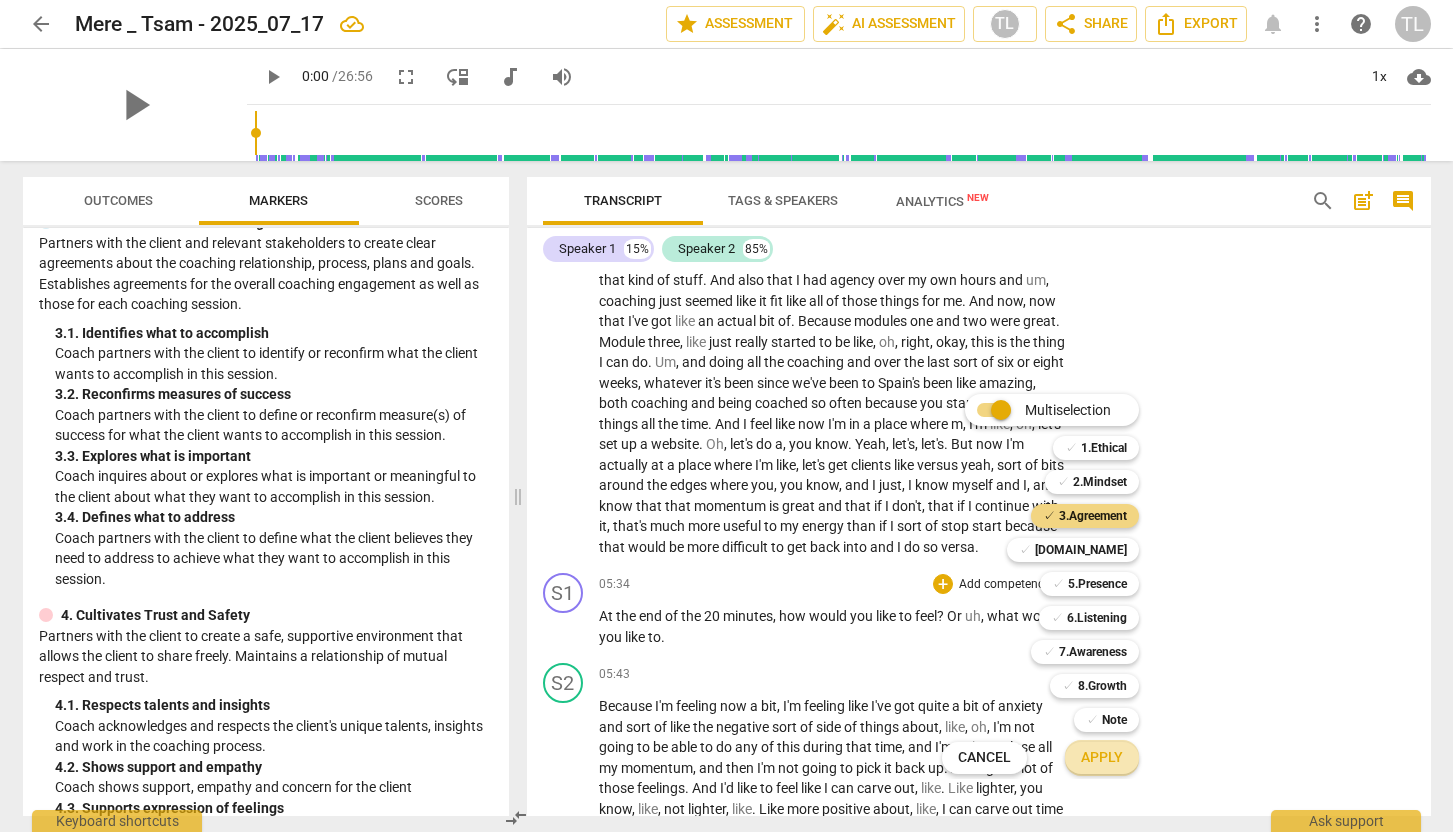 click on "Apply" at bounding box center (1102, 758) 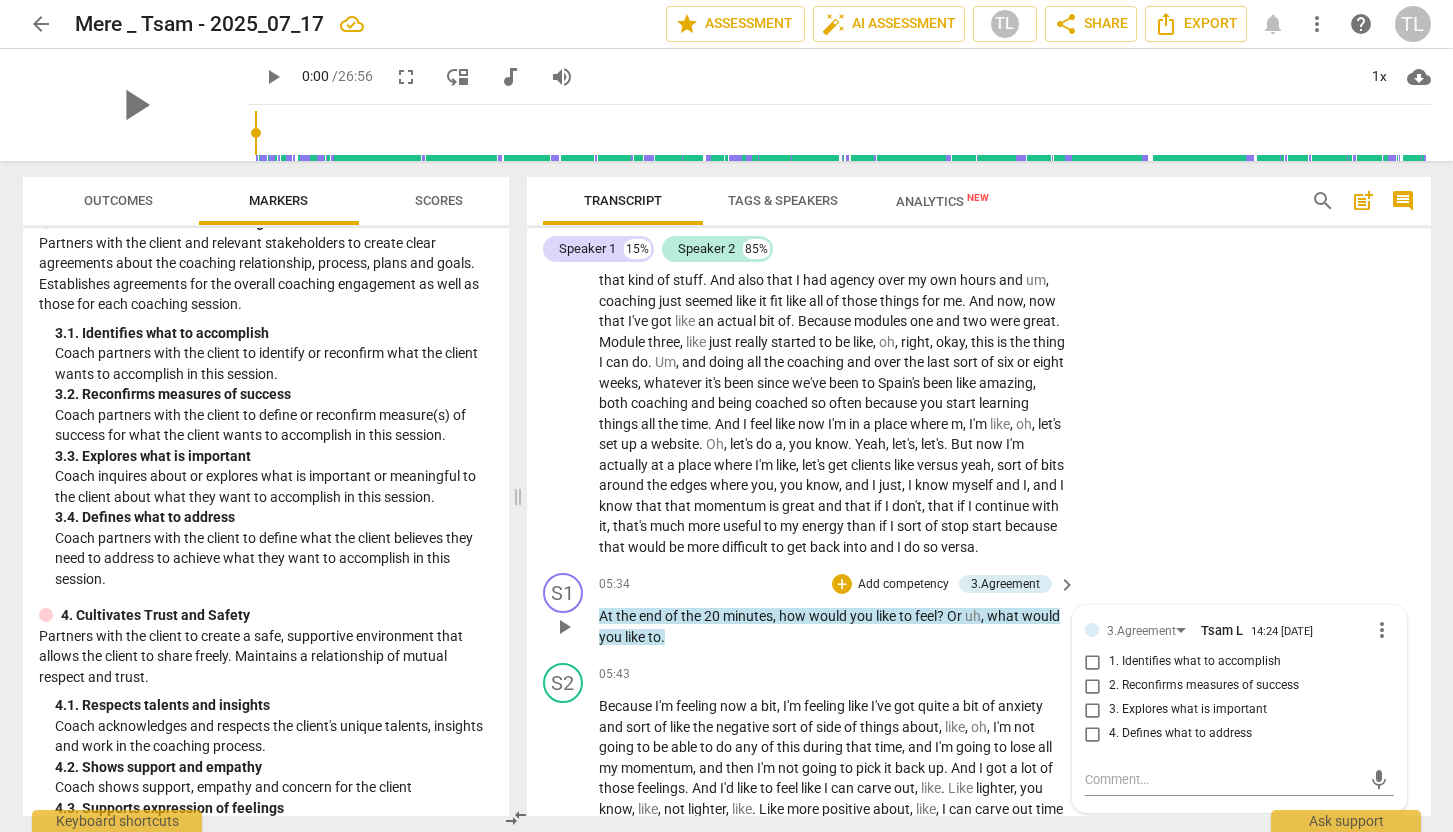click on "2. Reconfirms measures of success" at bounding box center [1204, 686] 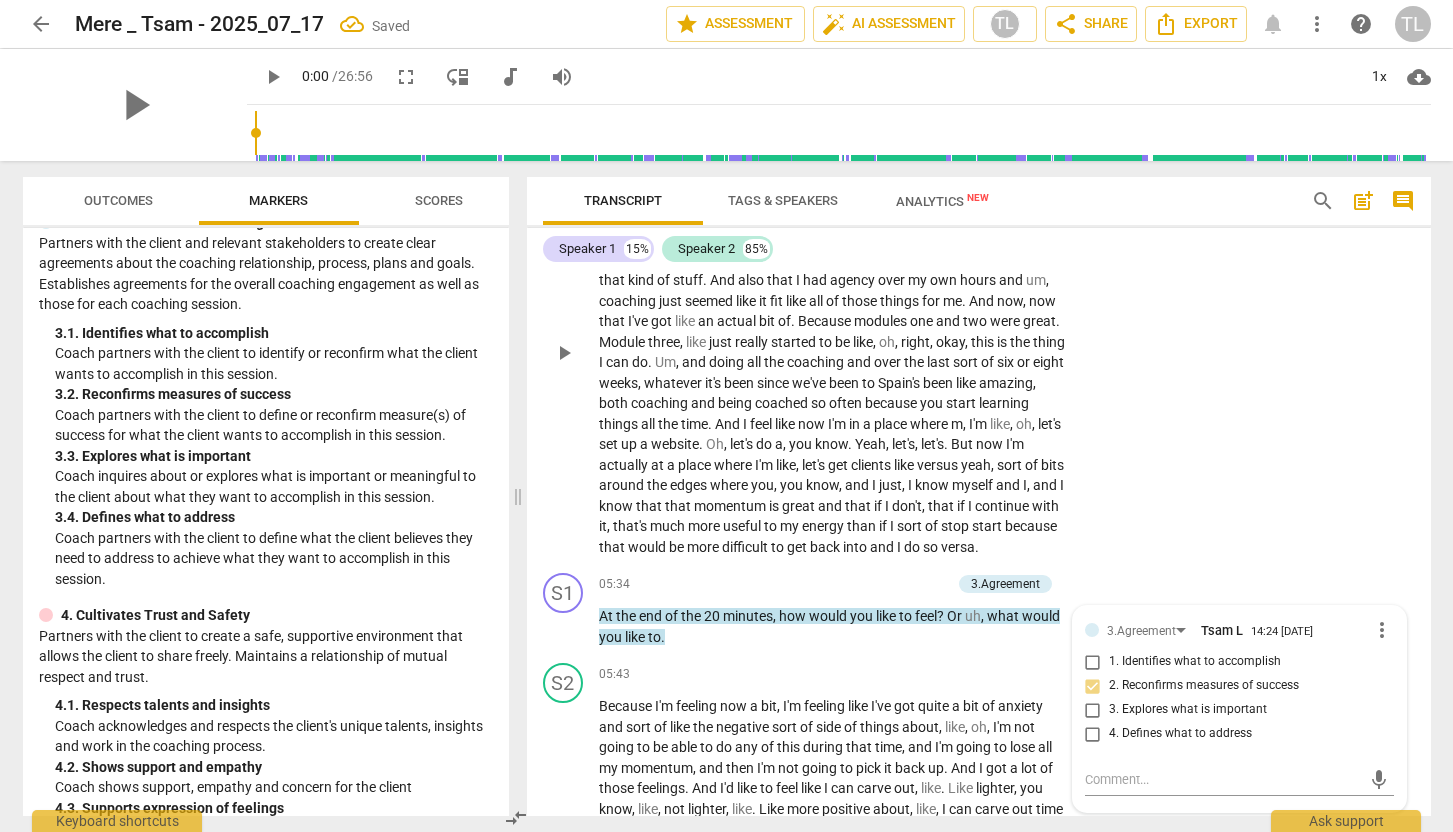 click on "S2 play_arrow pause 03:55 + Add competency keyboard_arrow_right Um ,   well ,   you   know ,   one   of   the   reasons   that   I   started   this   whole   journey ,   um ,   of   goldmind   is   that   I ,   I   love   editing .   I   don't   love   the   television   and   film   industry .   Um ,   and   I   find   that   often   I ,   I ,   I ,   I   wanted   something   else   that   I   could   potentially   like ,   I   don't   know   if   I'll   put   down   editing   forever   at   any   point .   But   like ,   you   know ,   I   wanted   something   else   and   I   wanted   something   that   was   important   to   me   and   that   I   felt   like   I   was   adding   value   to   the   world   and   all   of   that   kind   of   stuff .   And   also   that   I   had   agency   over   my   own   hours   and   um ,   coaching   just   seemed   like   it   fit   like   all   of   those   things   for   me .   And   now ,   now   that   I've   got   like   an   actual   bit   of .   Because" at bounding box center (979, 335) 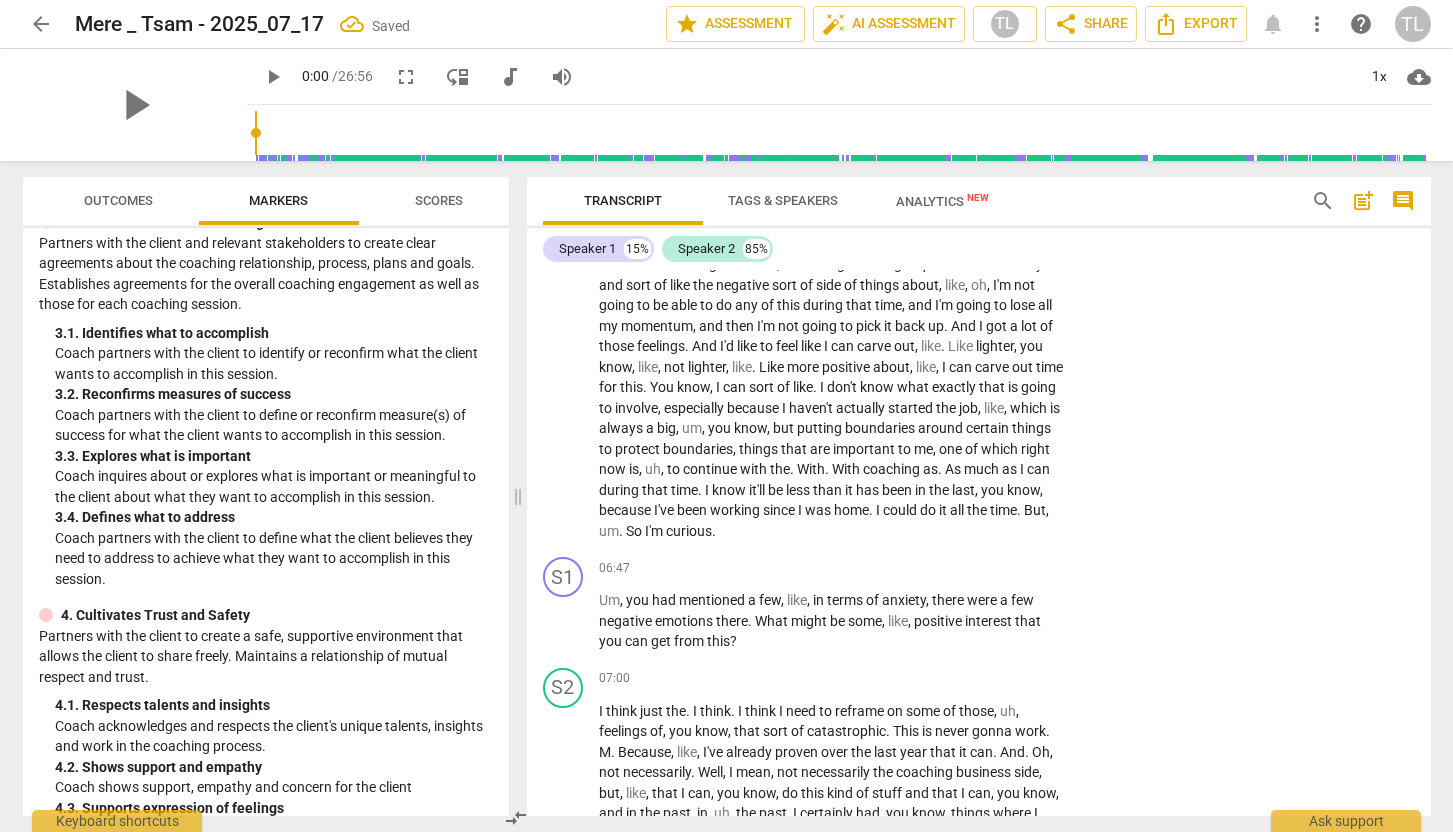 scroll, scrollTop: 2877, scrollLeft: 0, axis: vertical 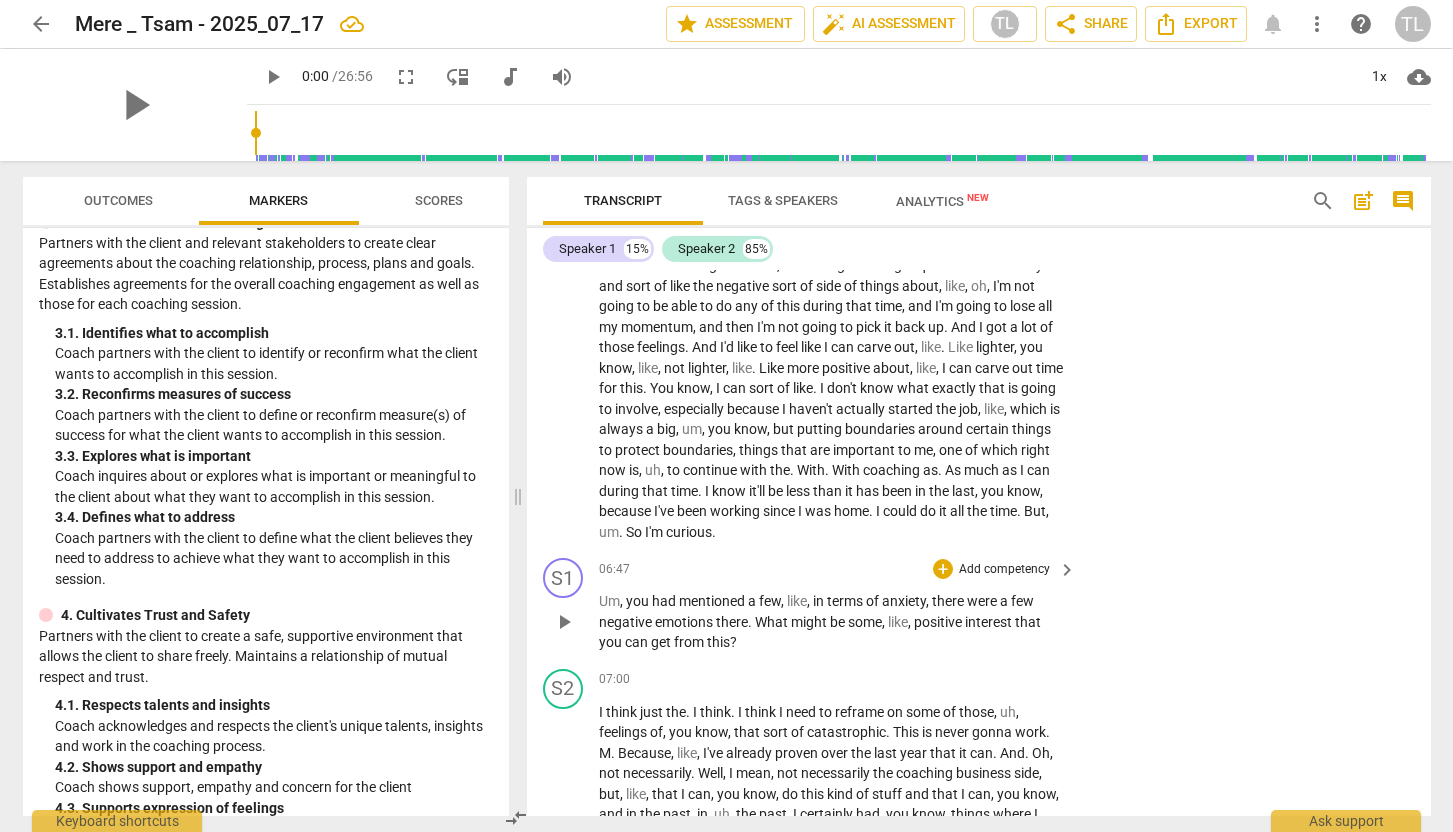 click on "Add competency" at bounding box center (1004, 570) 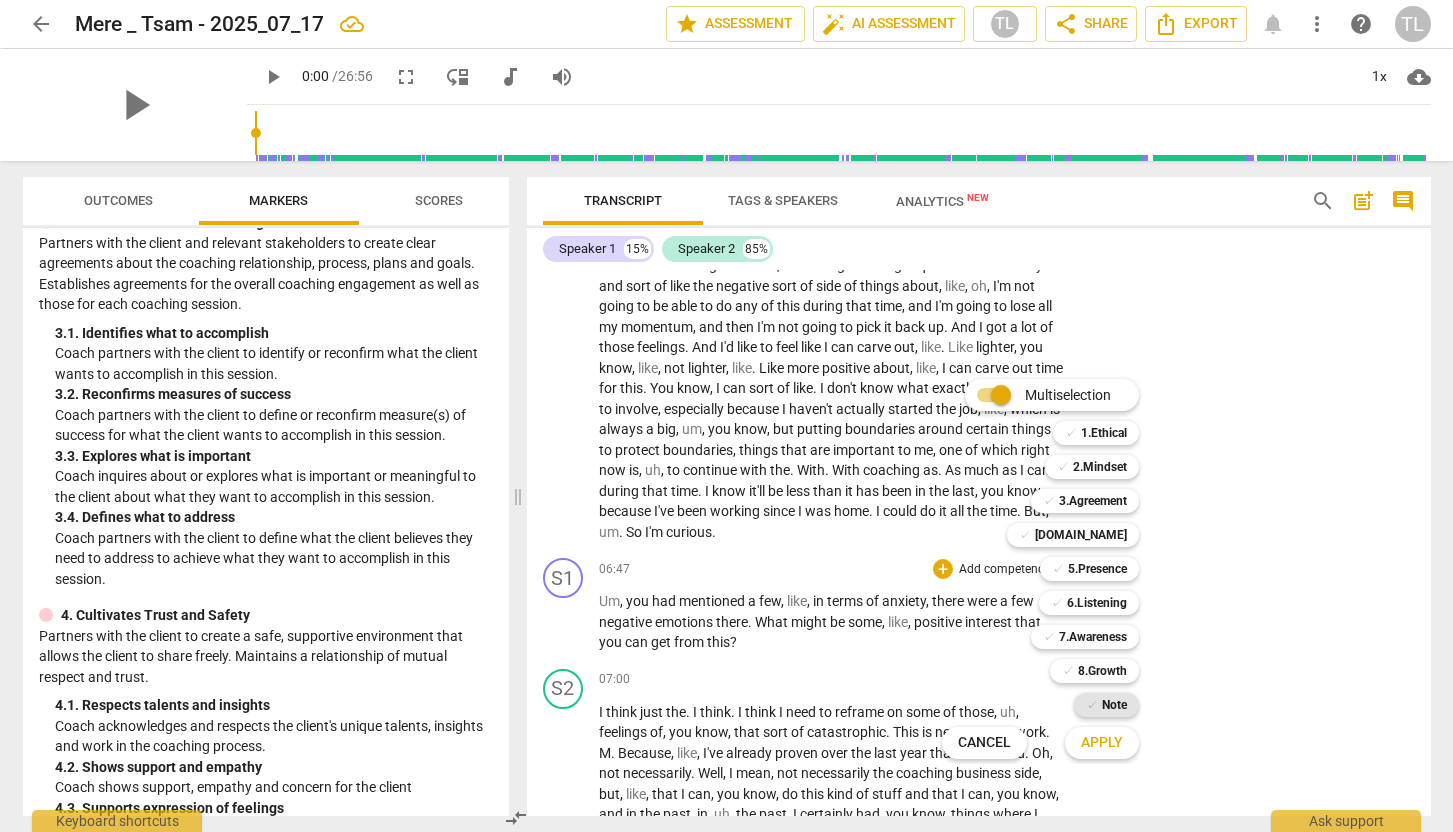 click on "✓" at bounding box center (1092, 705) 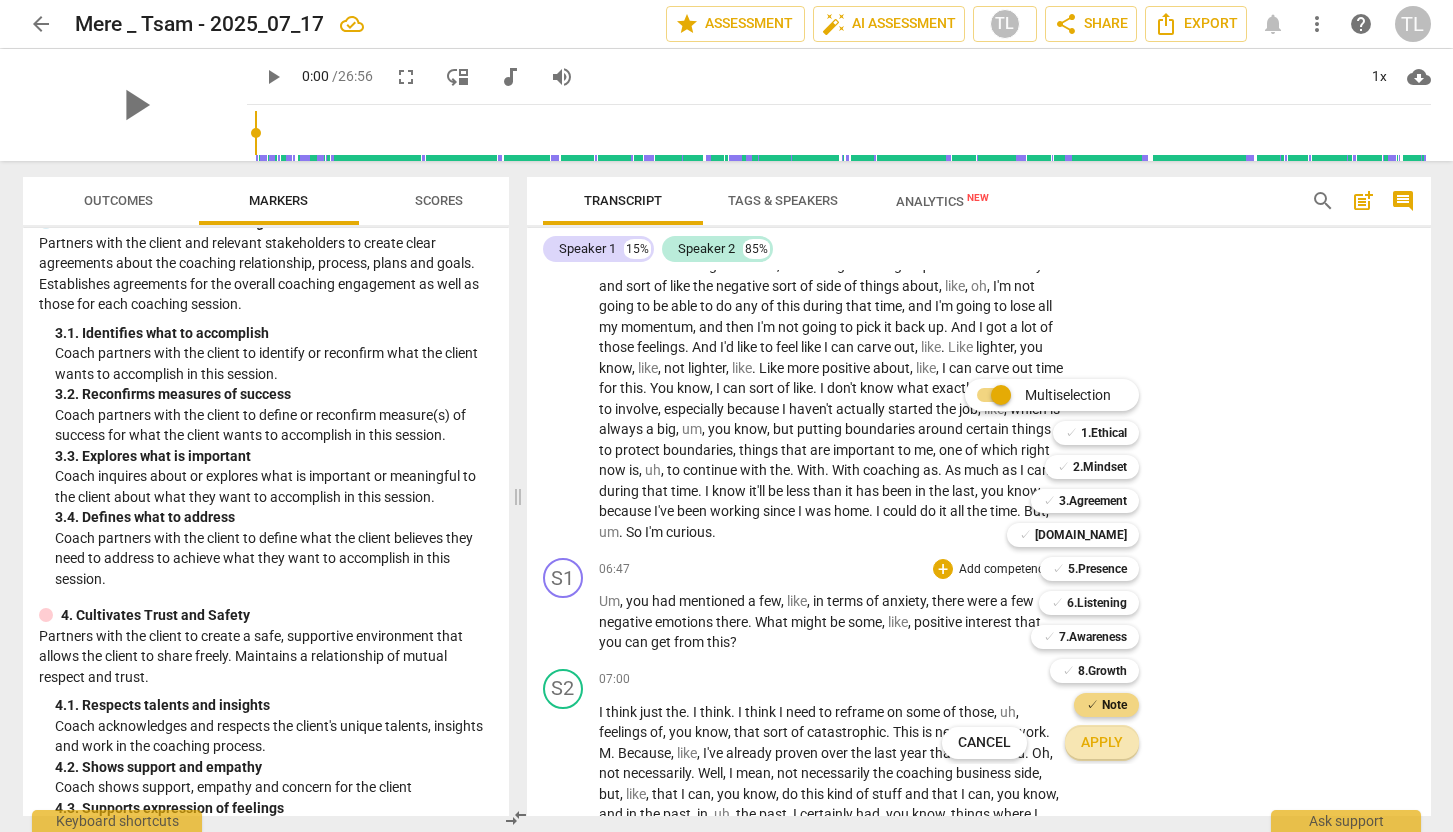 click on "Apply" at bounding box center (1102, 743) 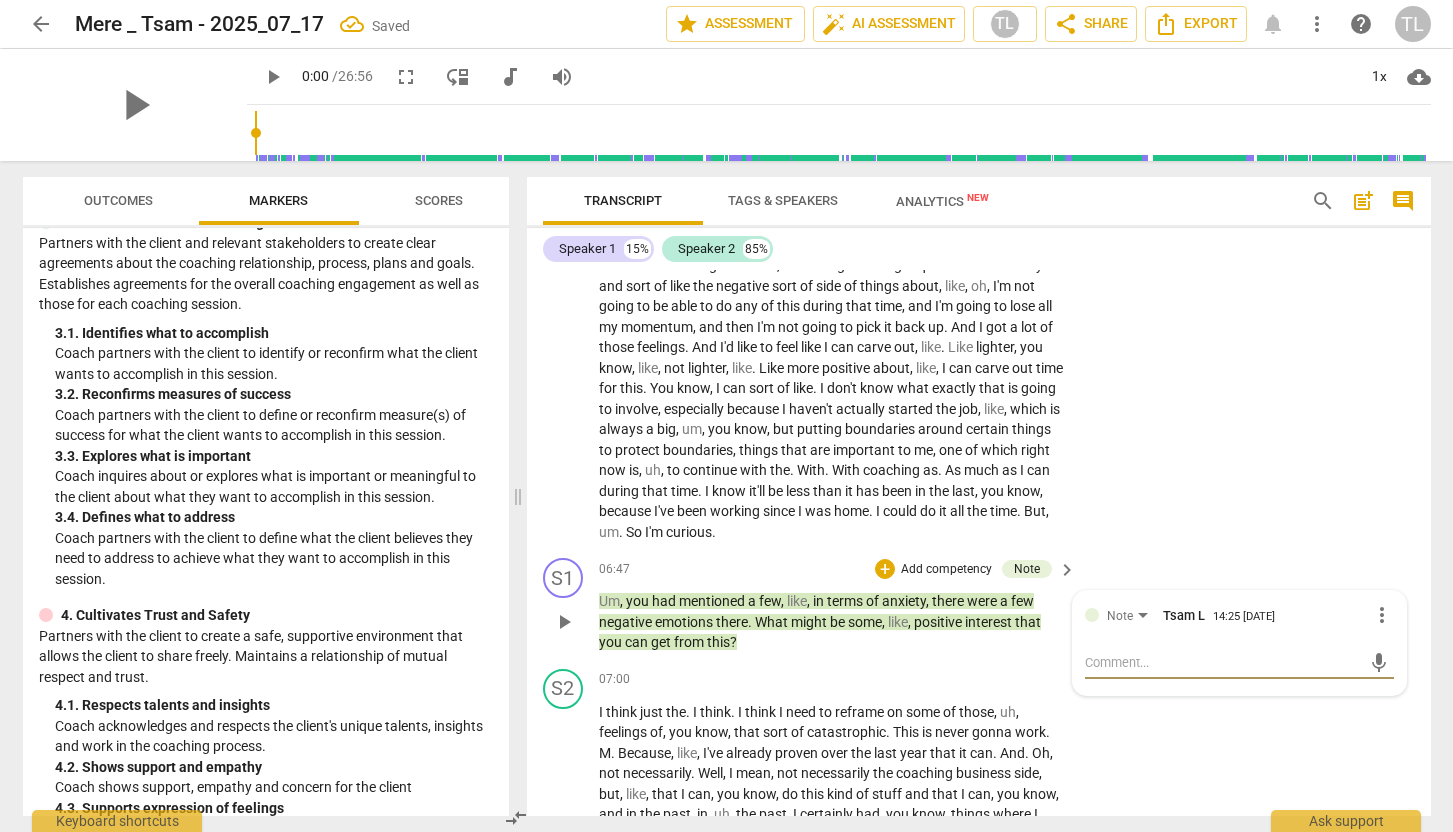 type on "A" 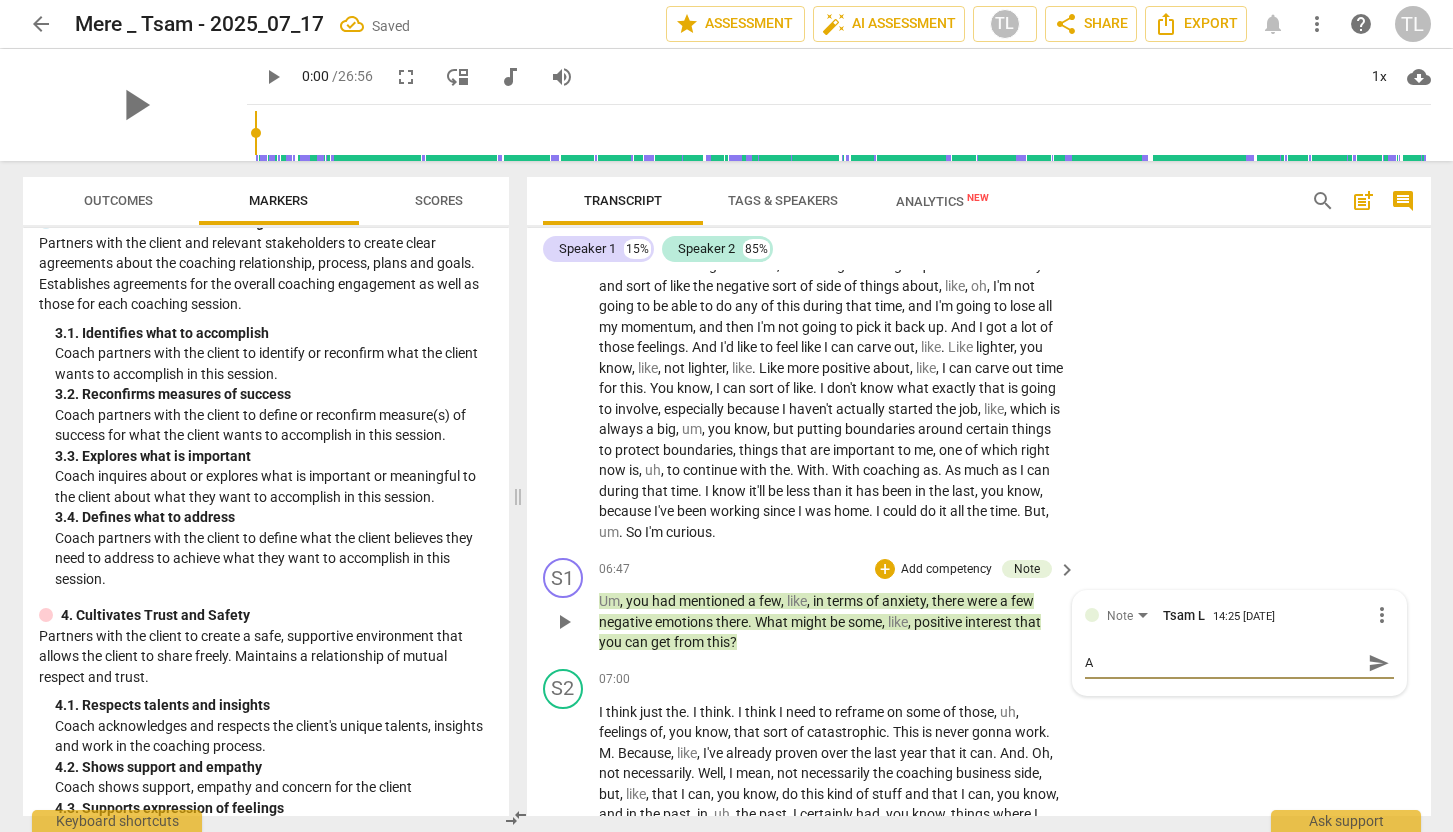 type on "AD" 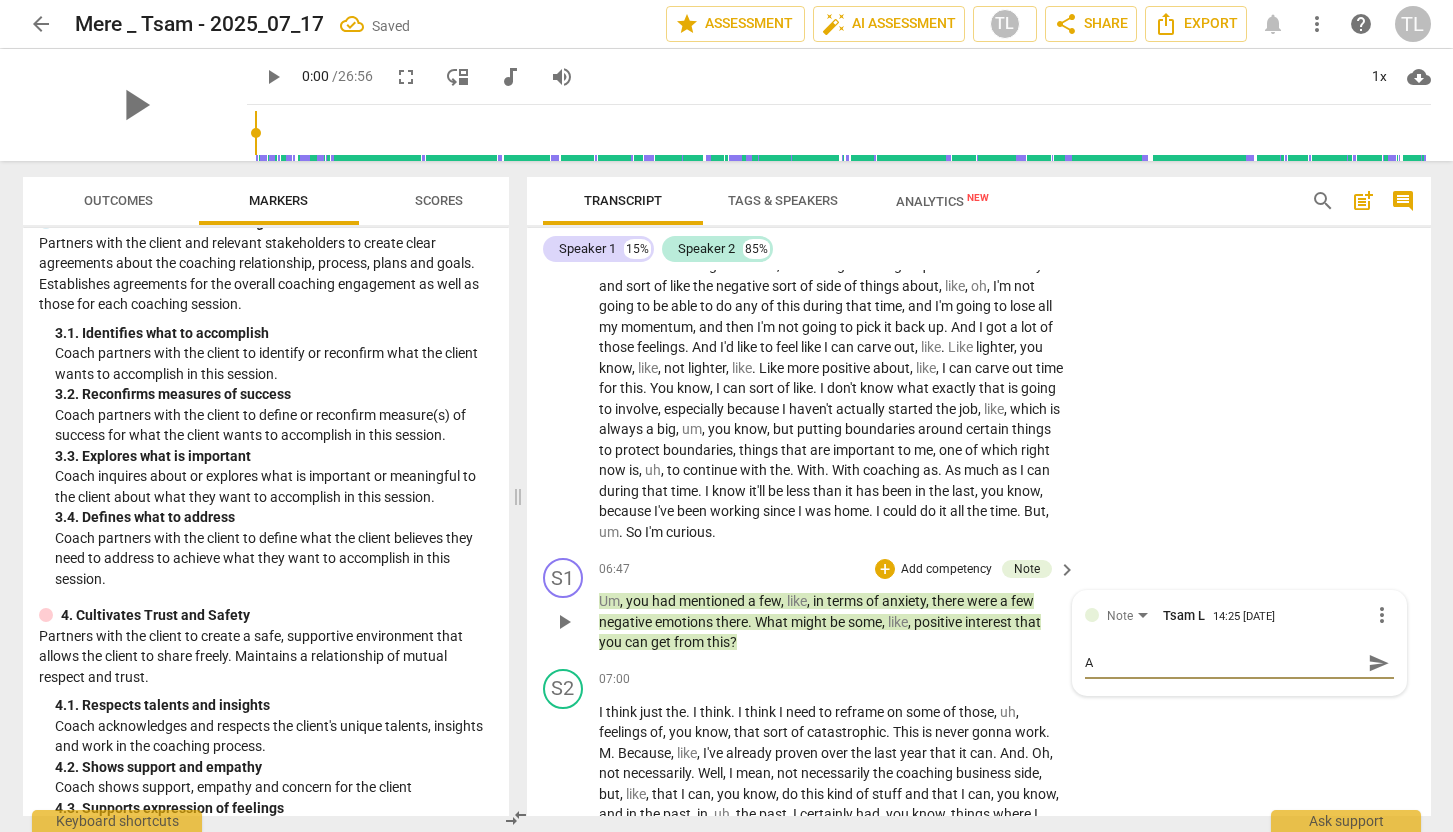 type on "AD" 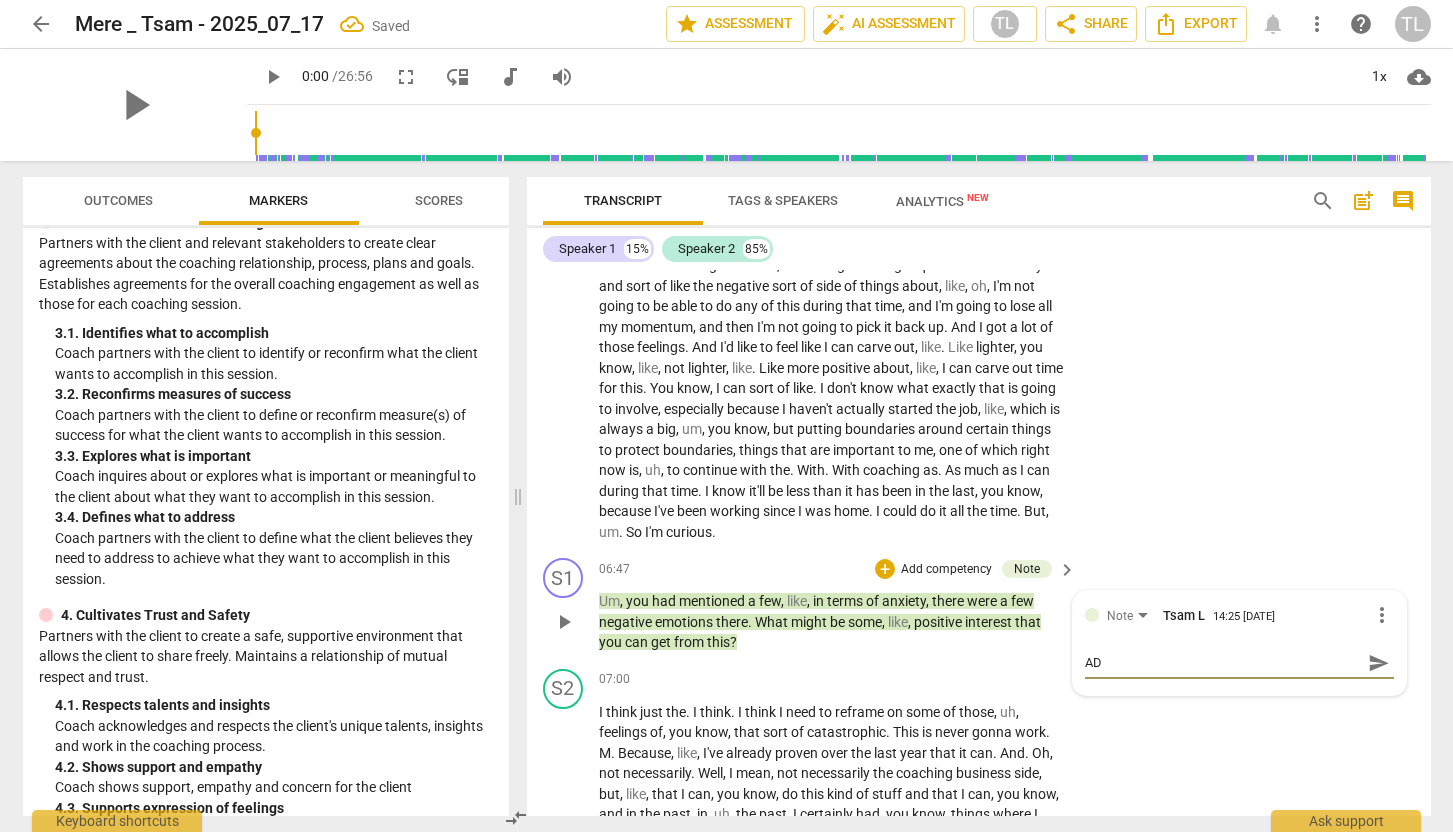 type on "ADH" 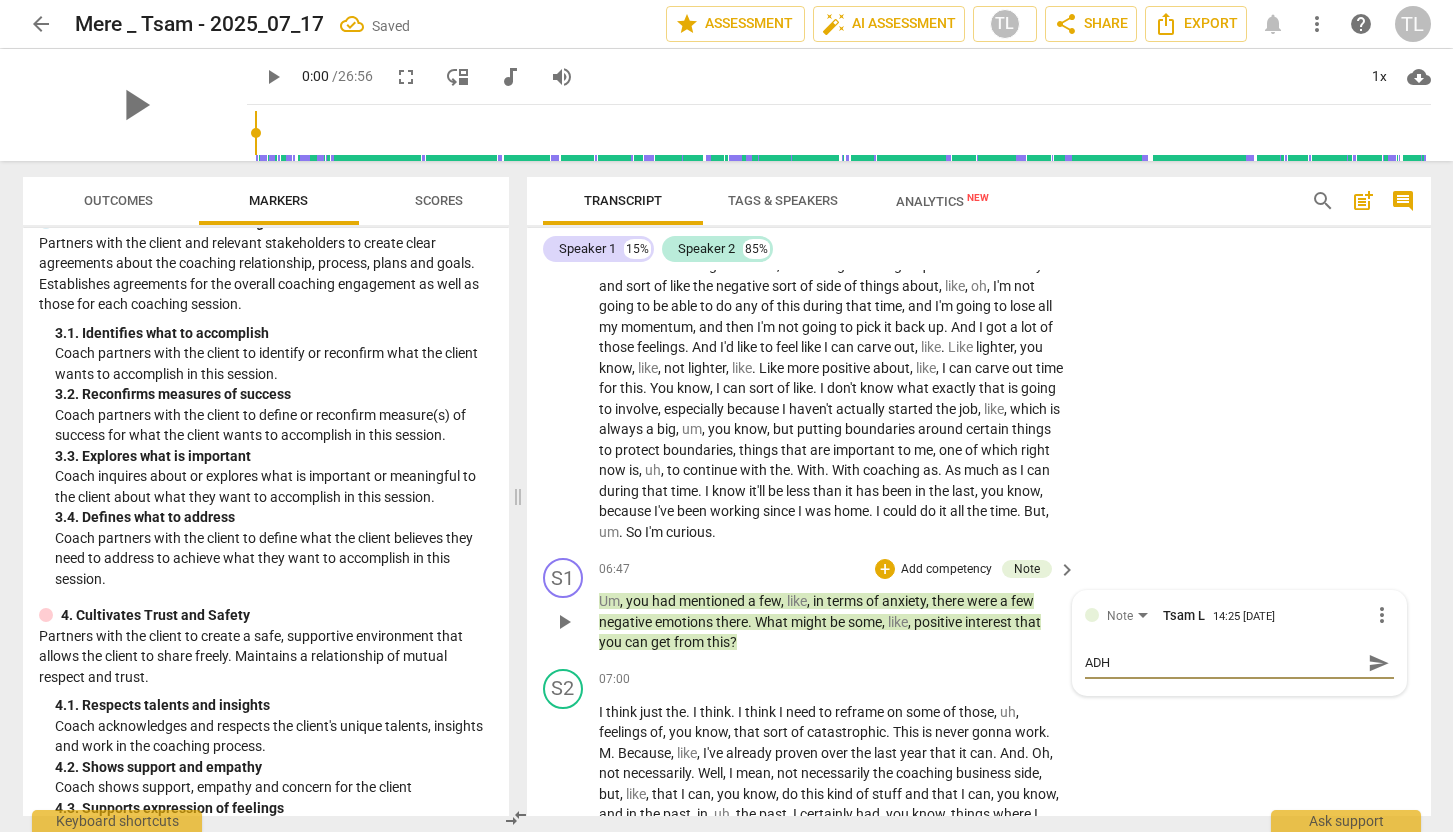 type on "ADHD" 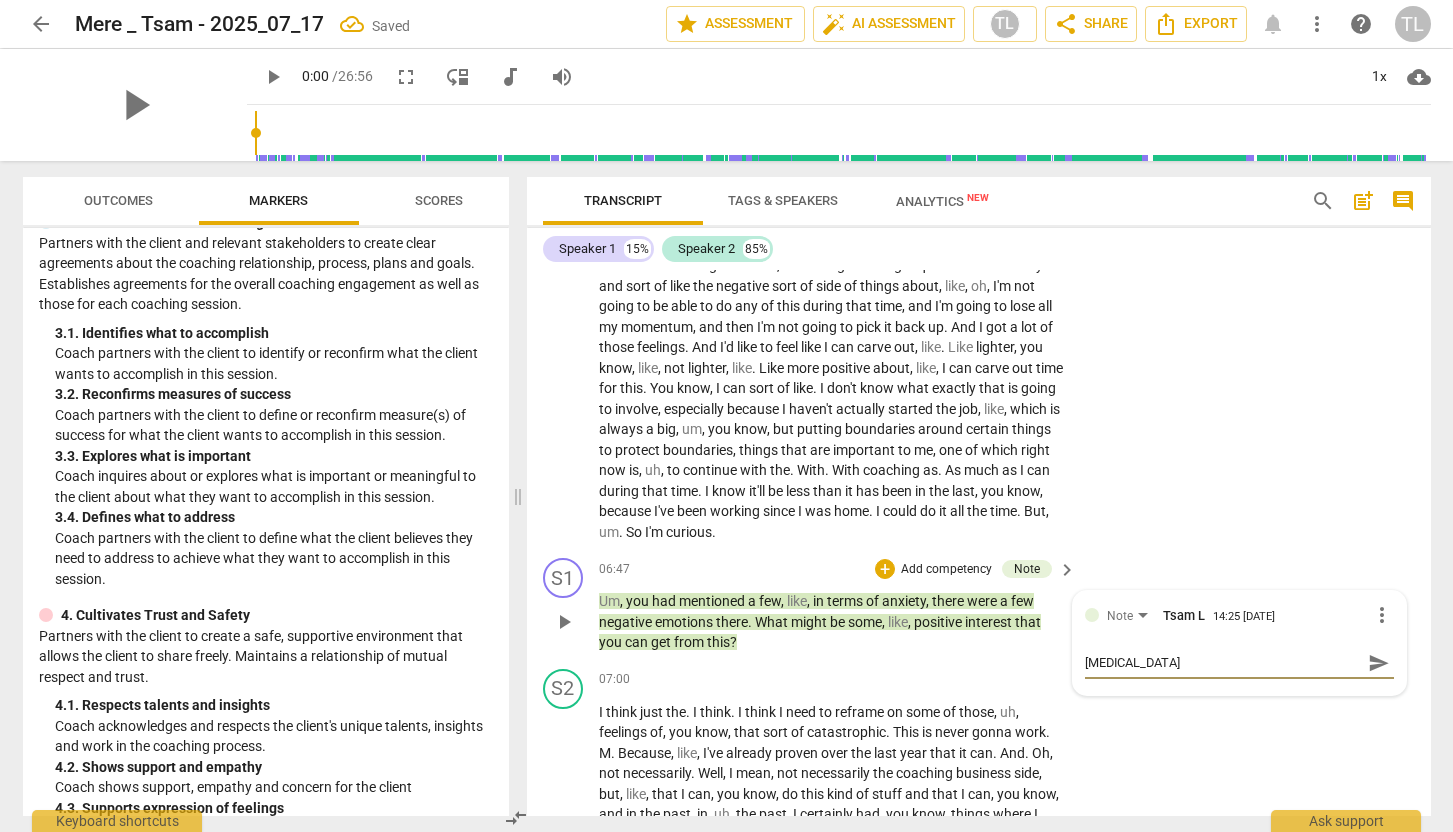type on "ADHD" 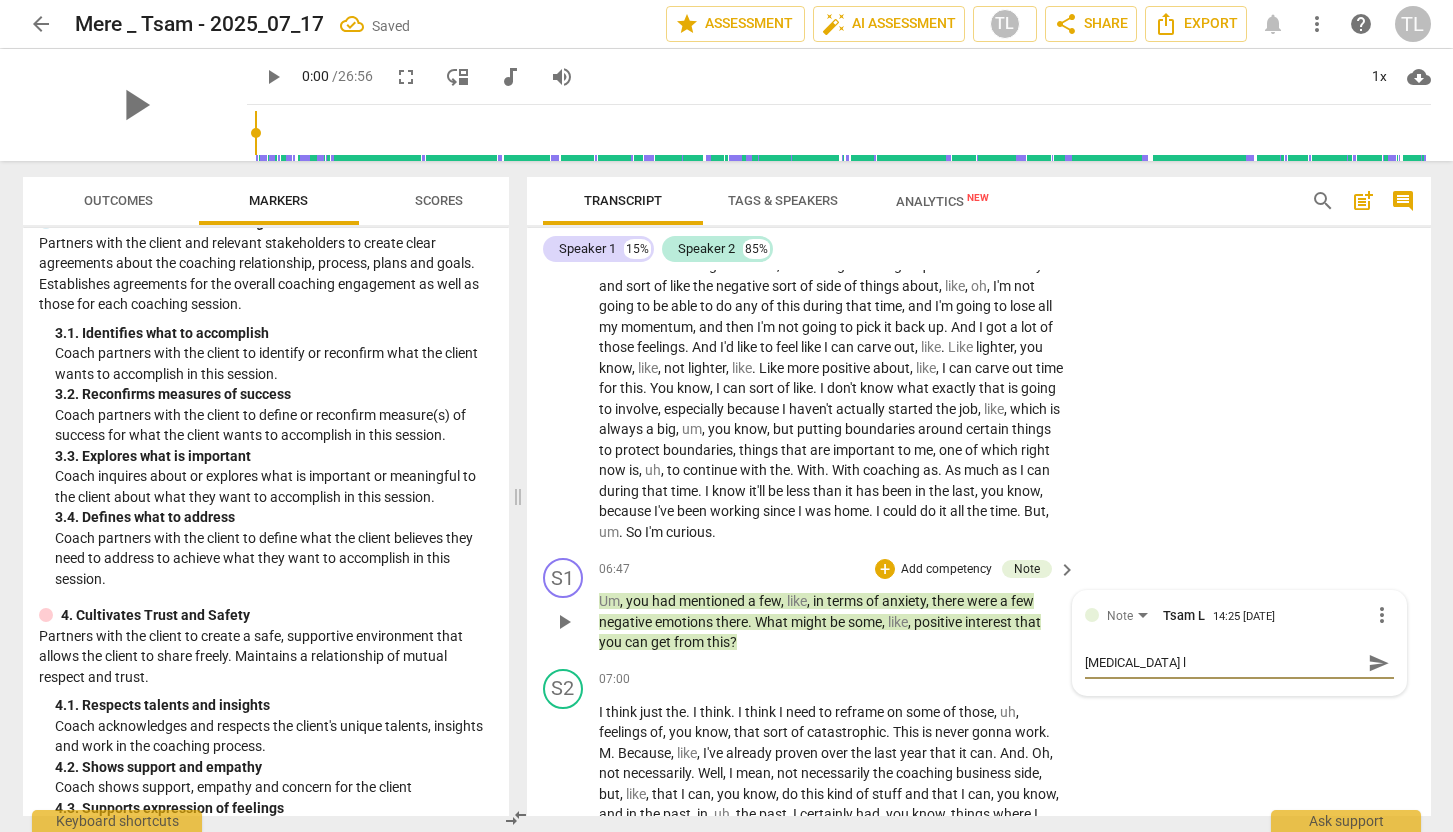 type on "ADHD le" 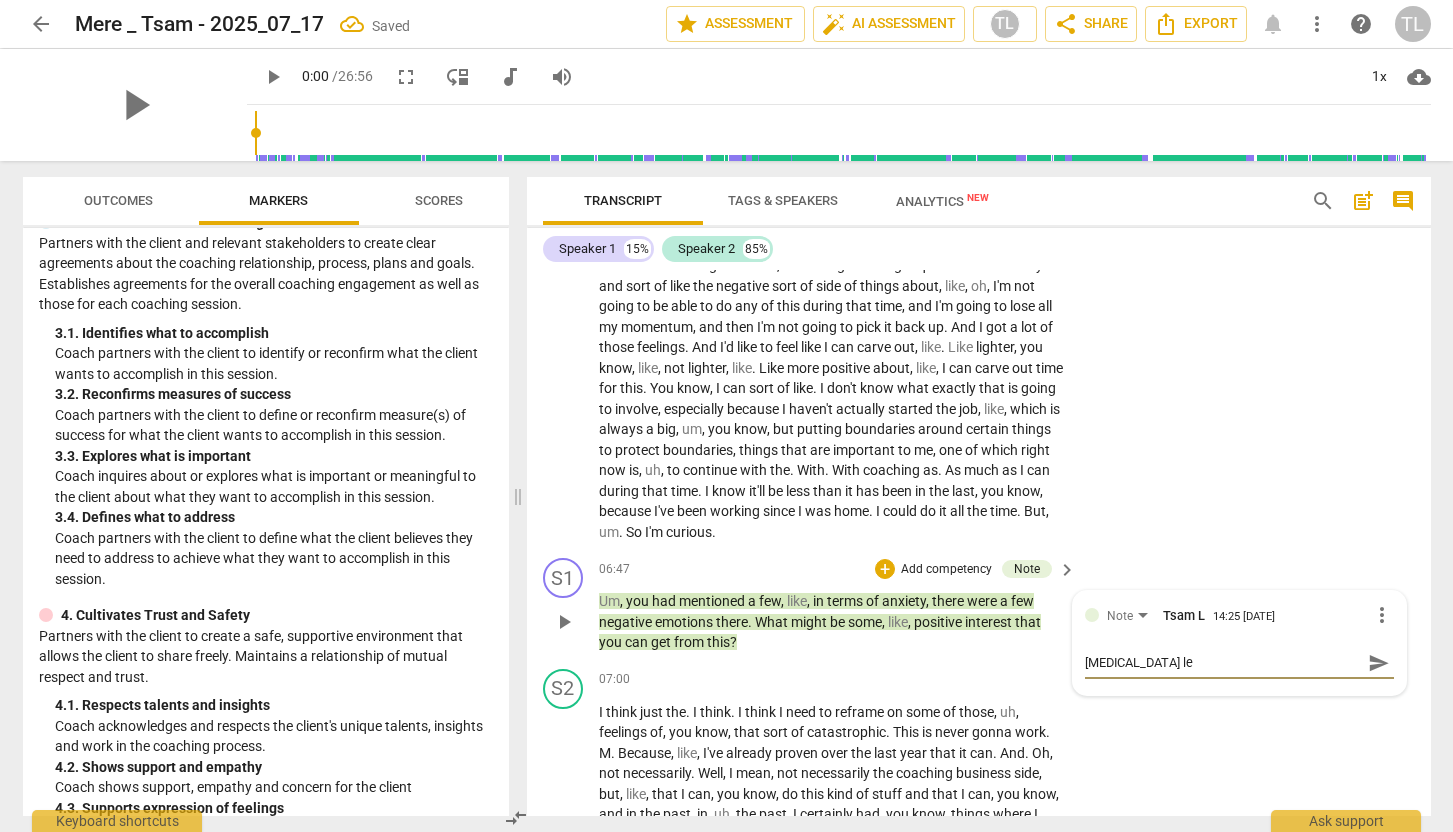 type on "ADHD len" 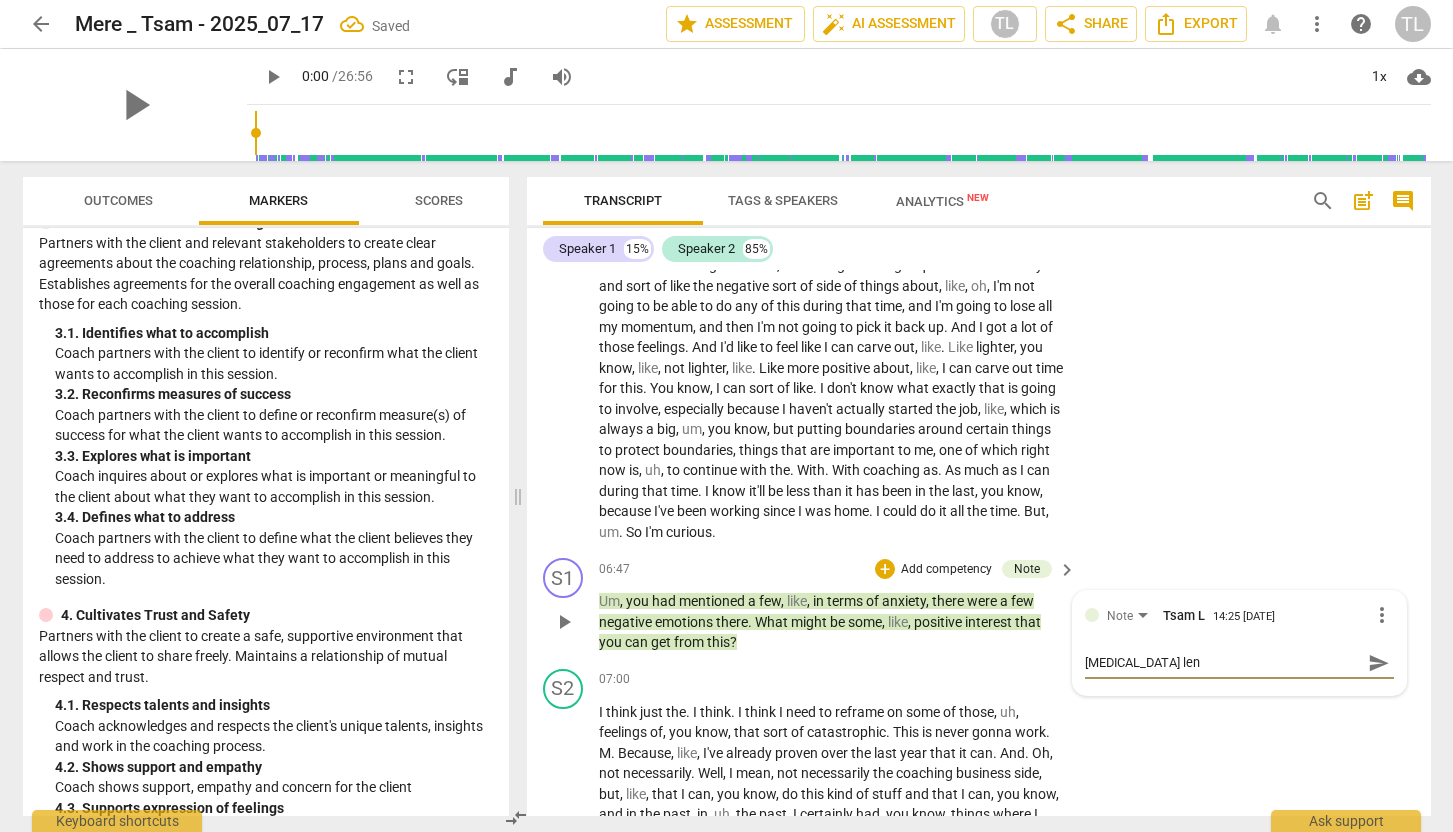 type on "[MEDICAL_DATA] lens" 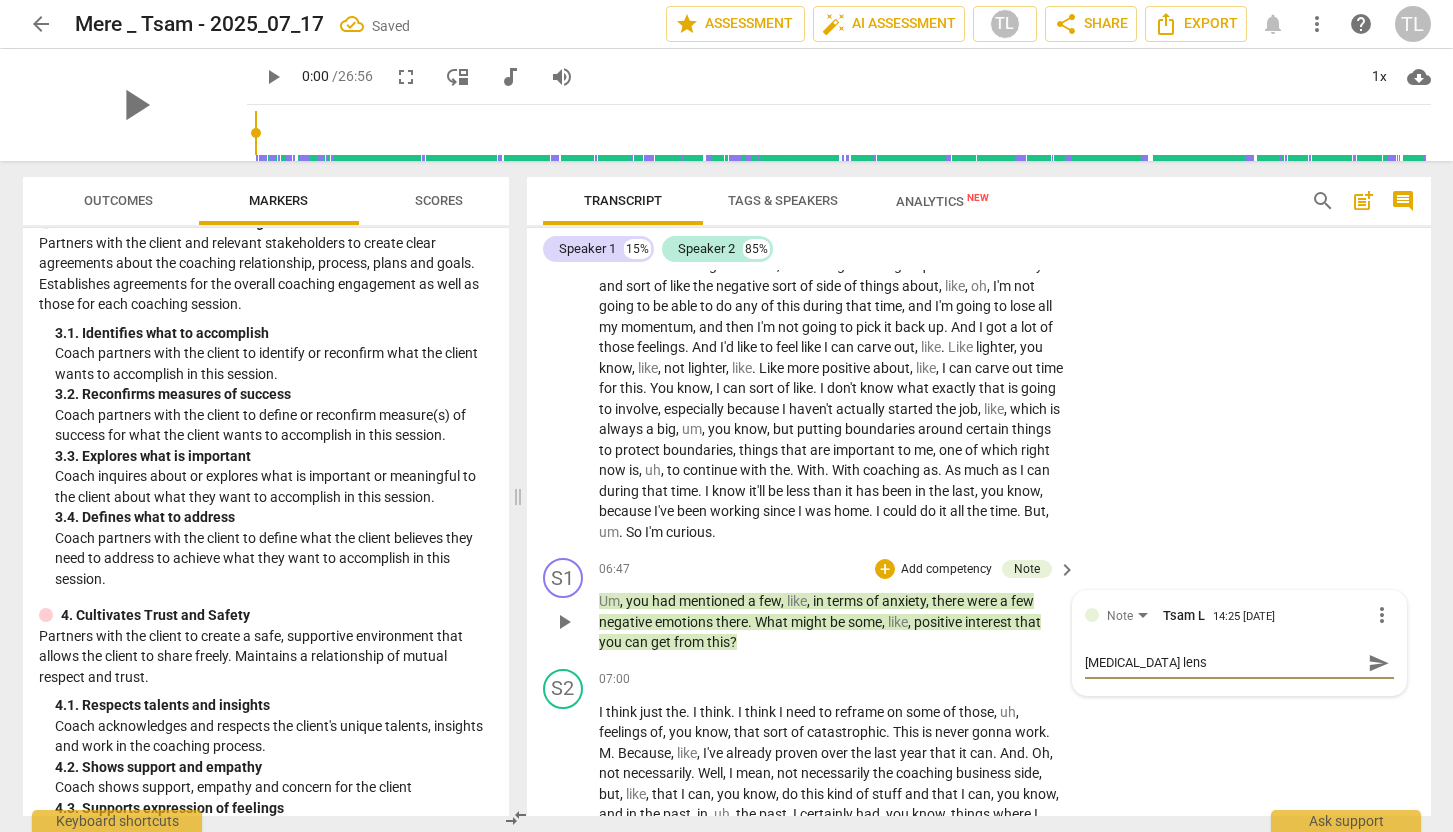 type on "[MEDICAL_DATA] lens" 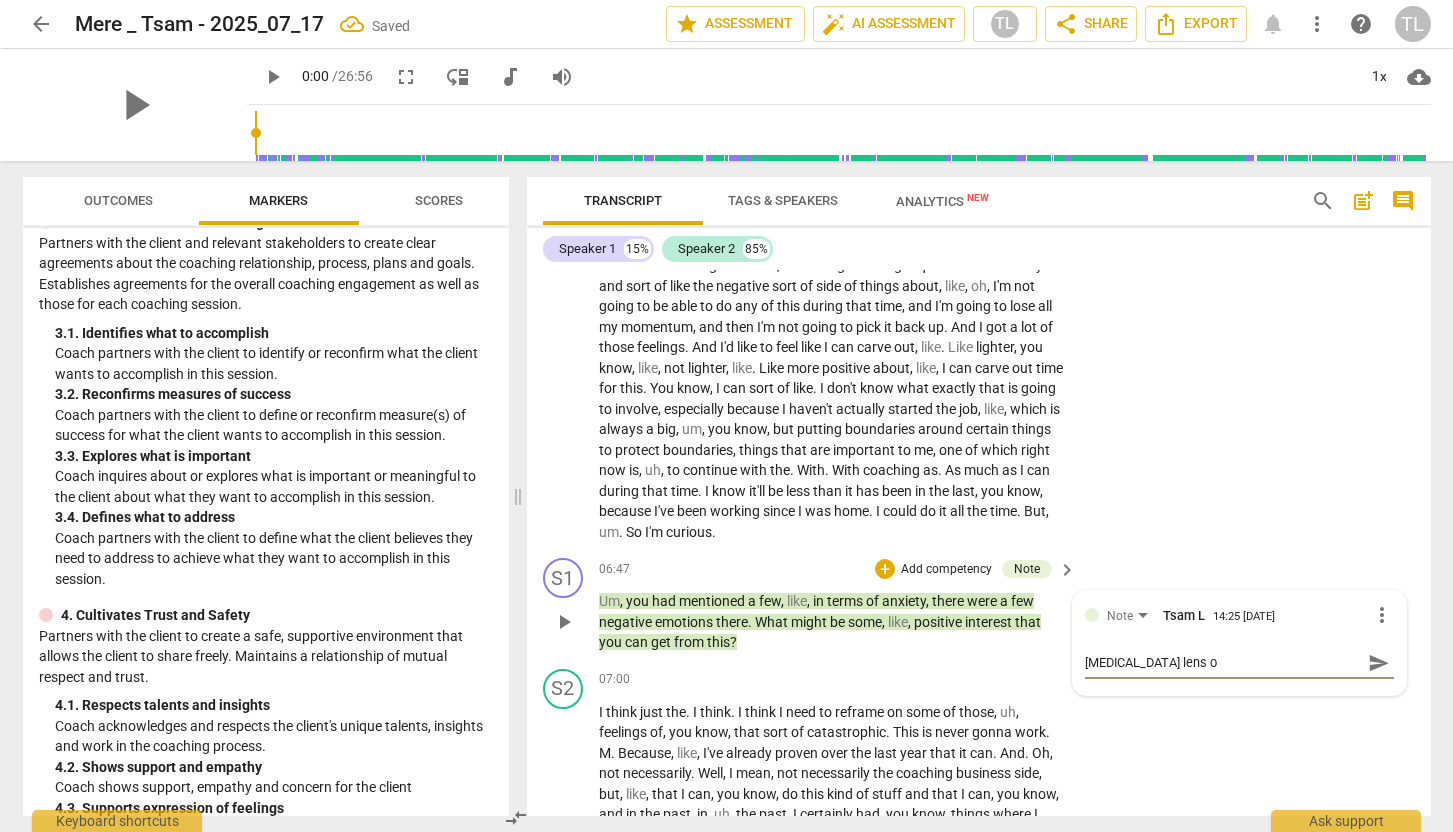 type on "ADHD lens on" 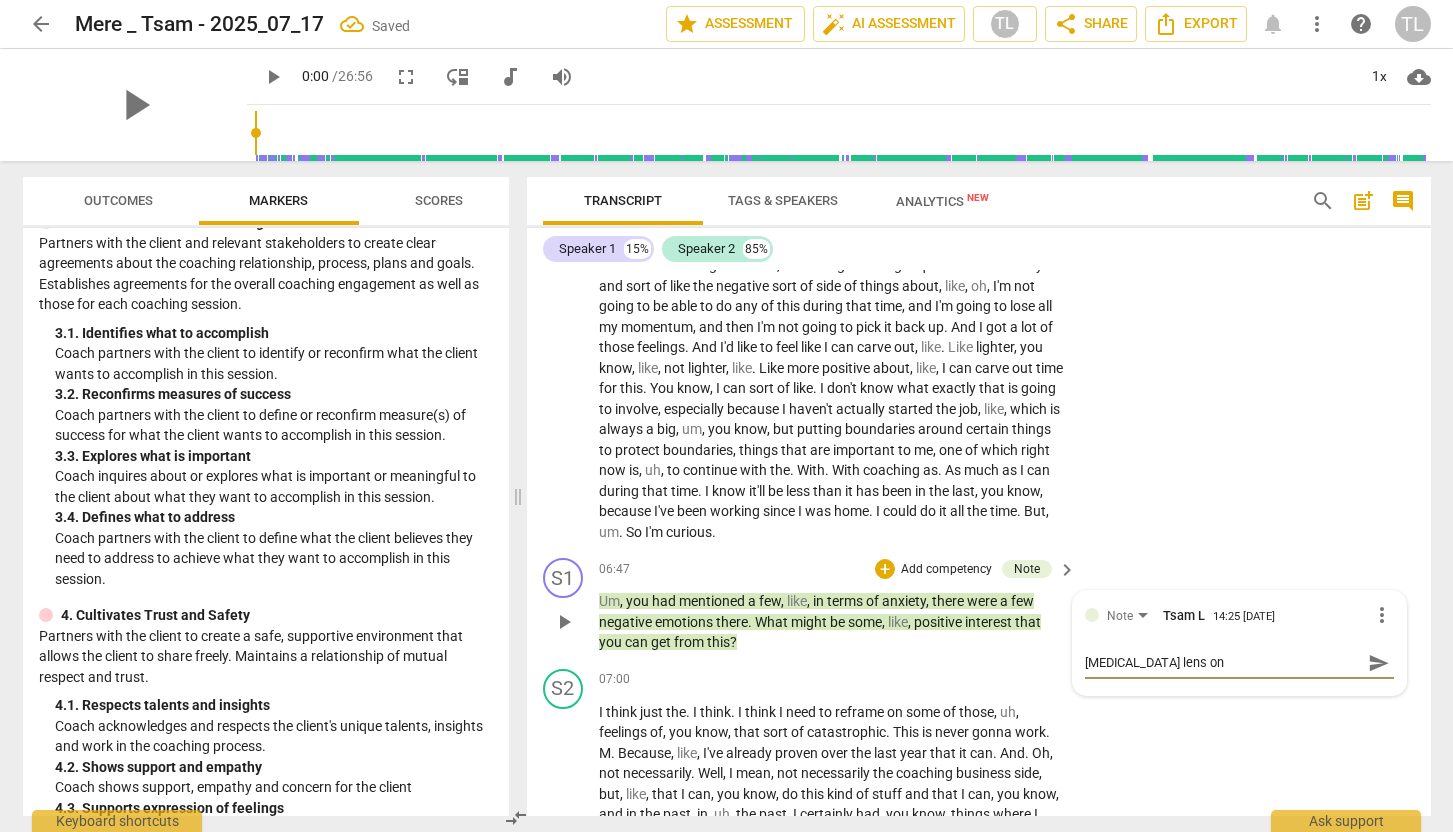 type on "ADHD lens on" 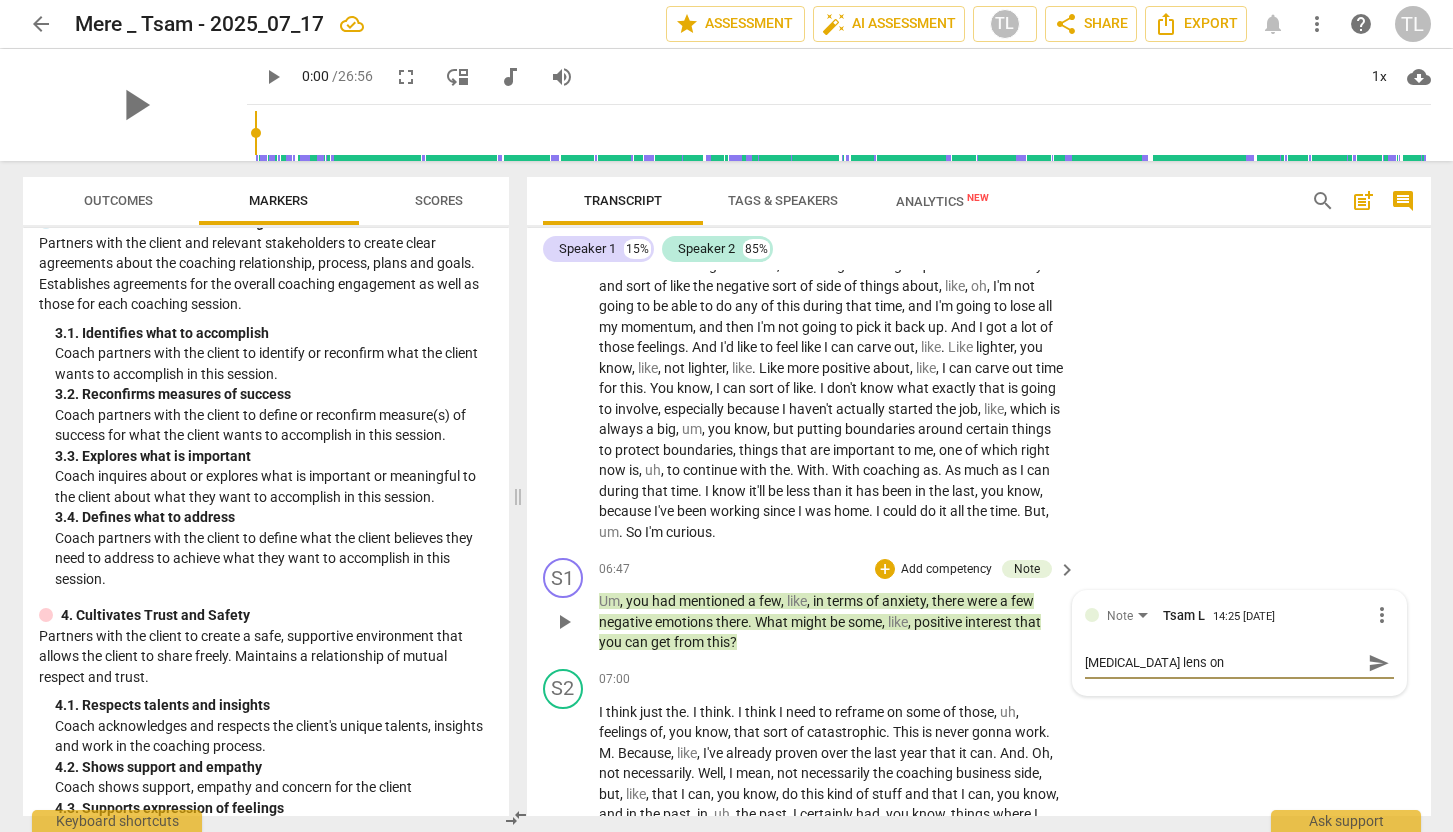 type on "ADHD lens on p" 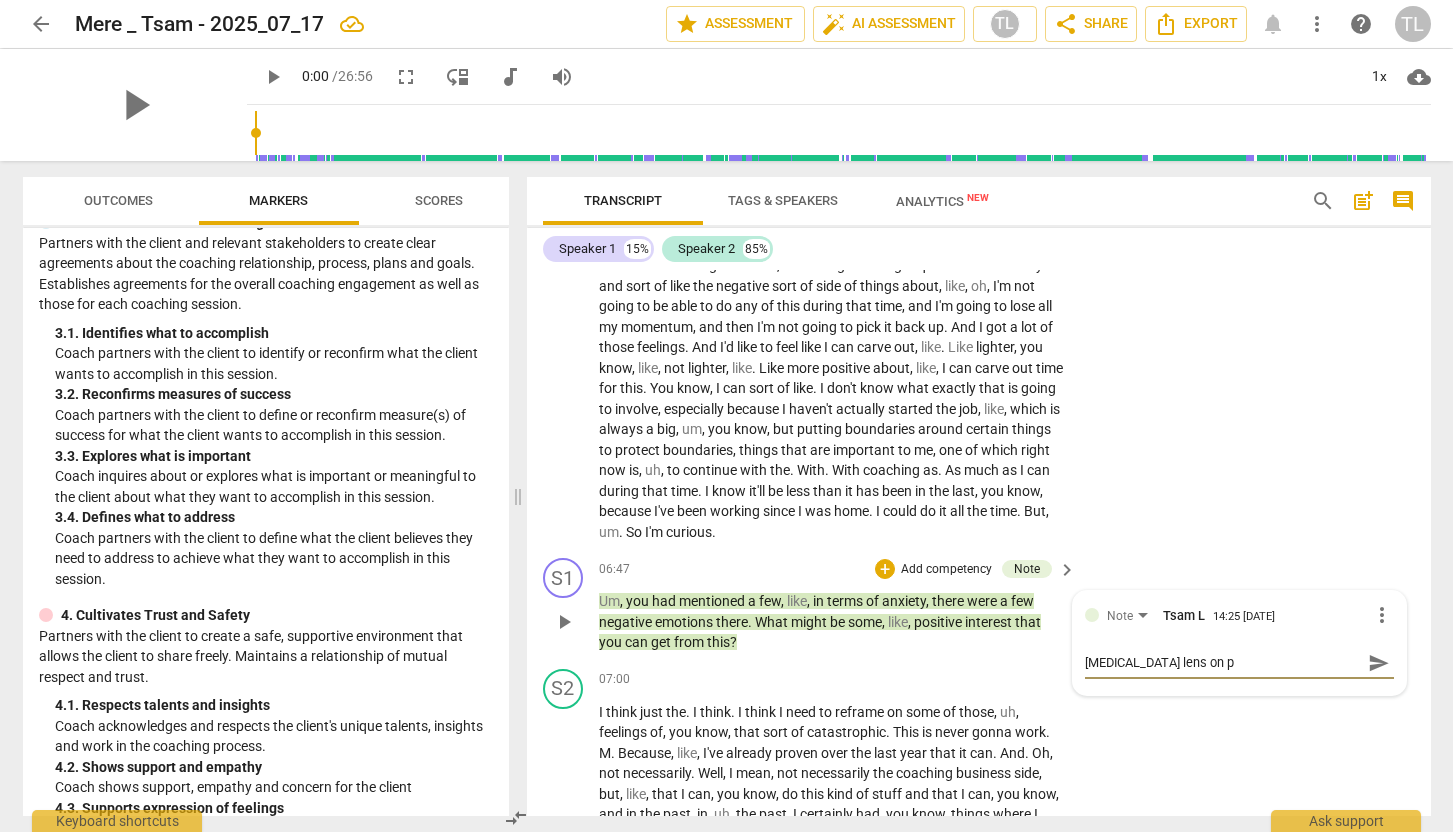 type on "ADHD lens on po" 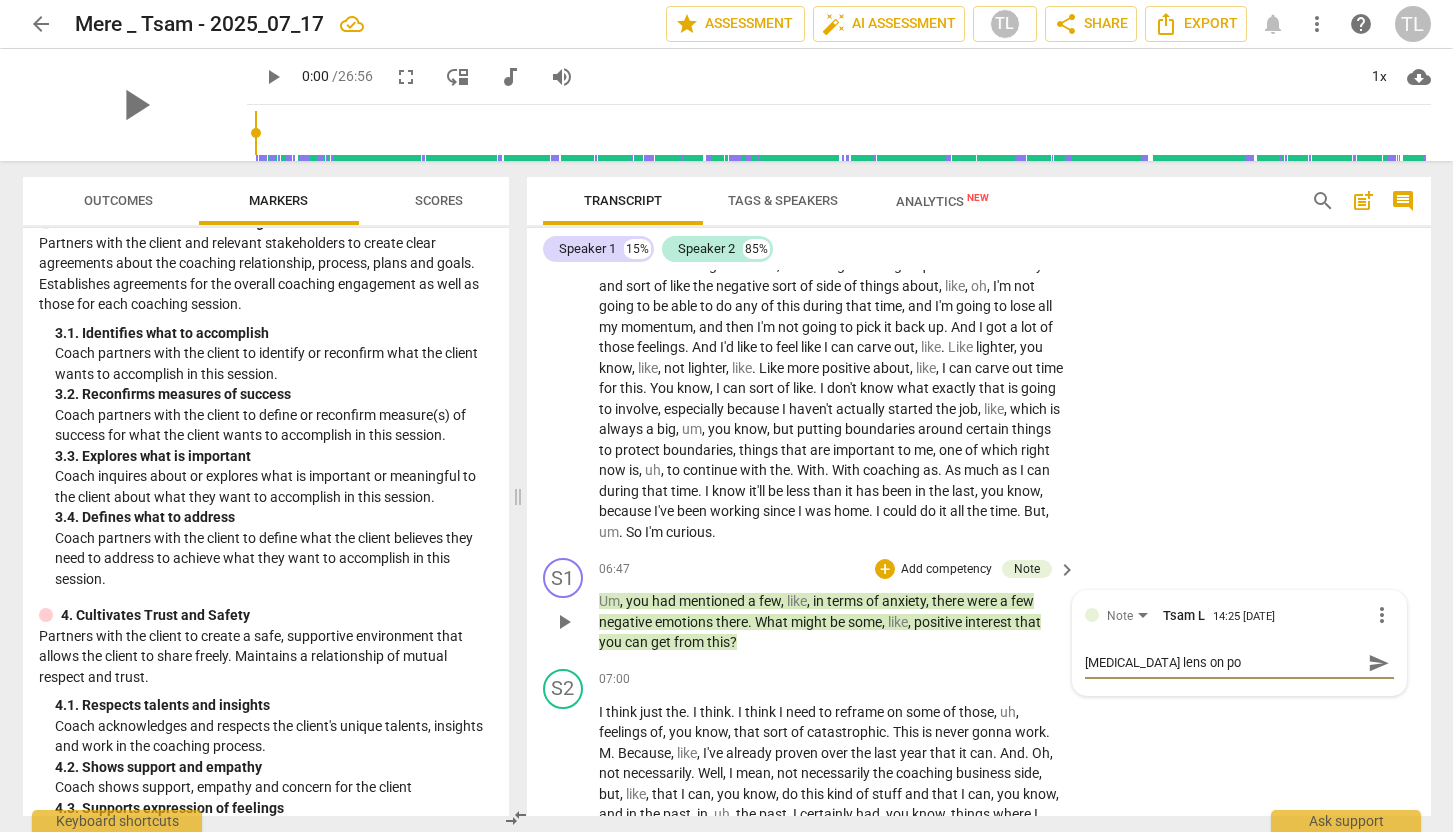 type on "ADHD lens on pos" 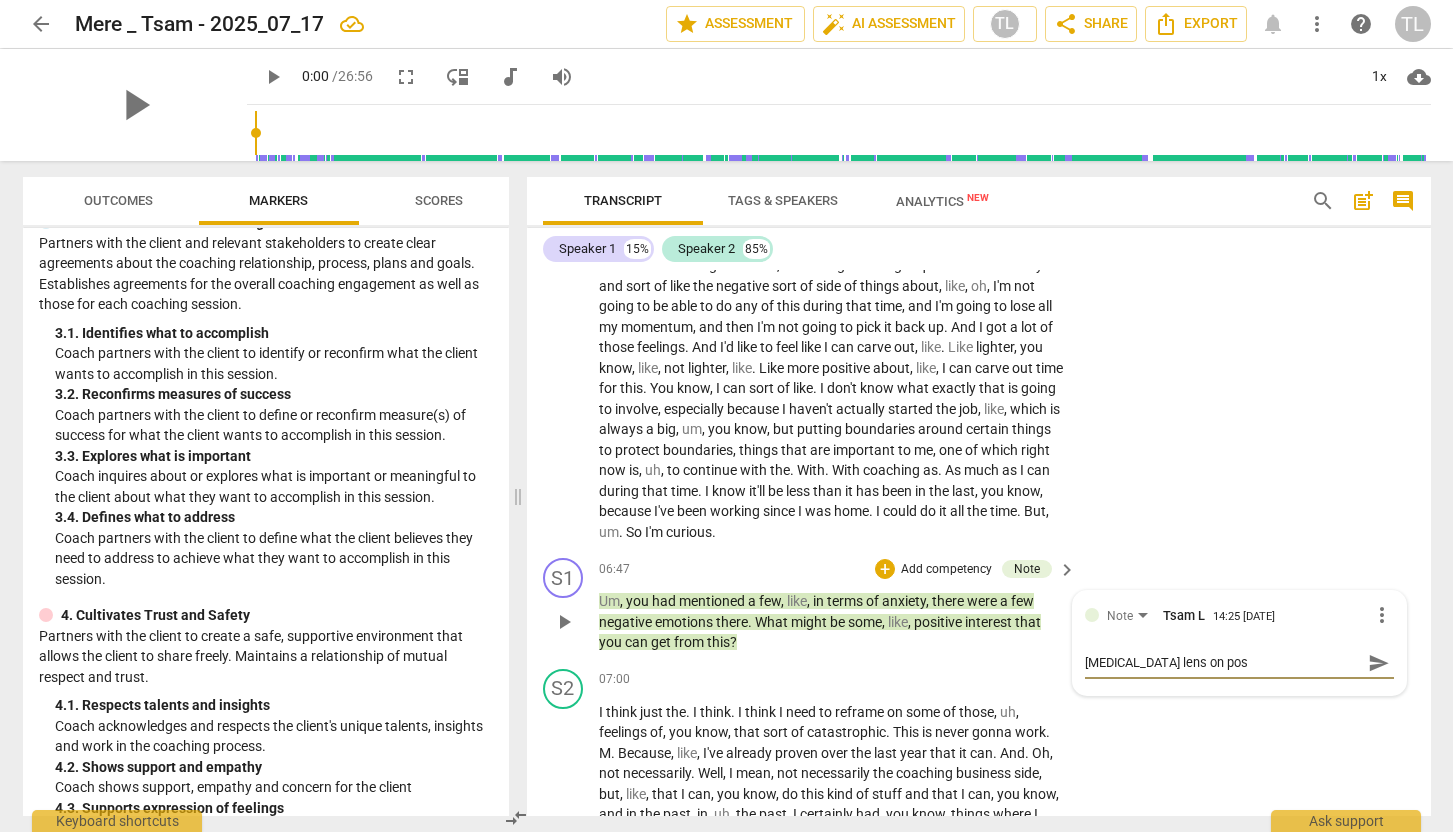 type on "ADHD lens on posi" 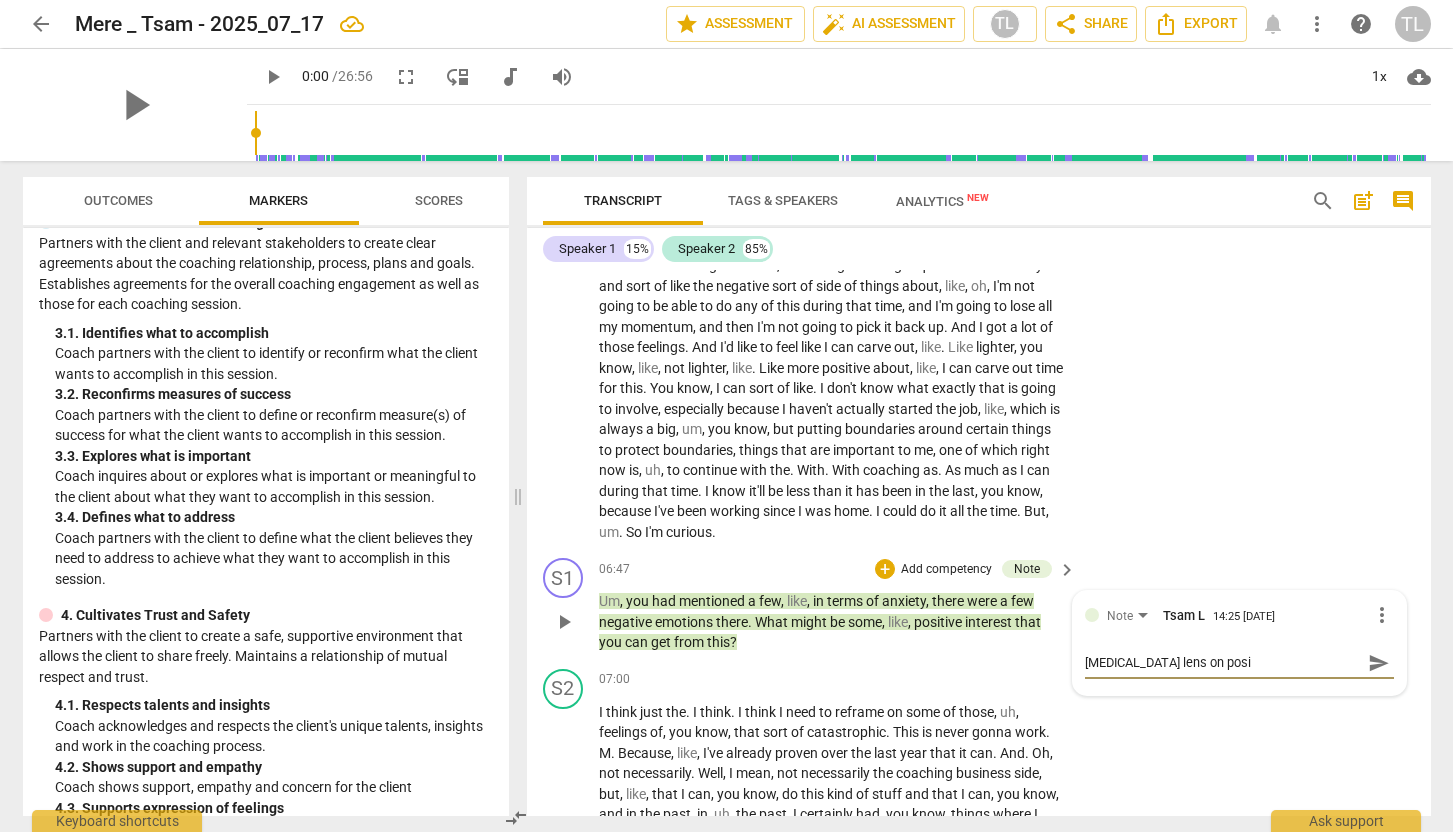 type on "ADHD lens on posit" 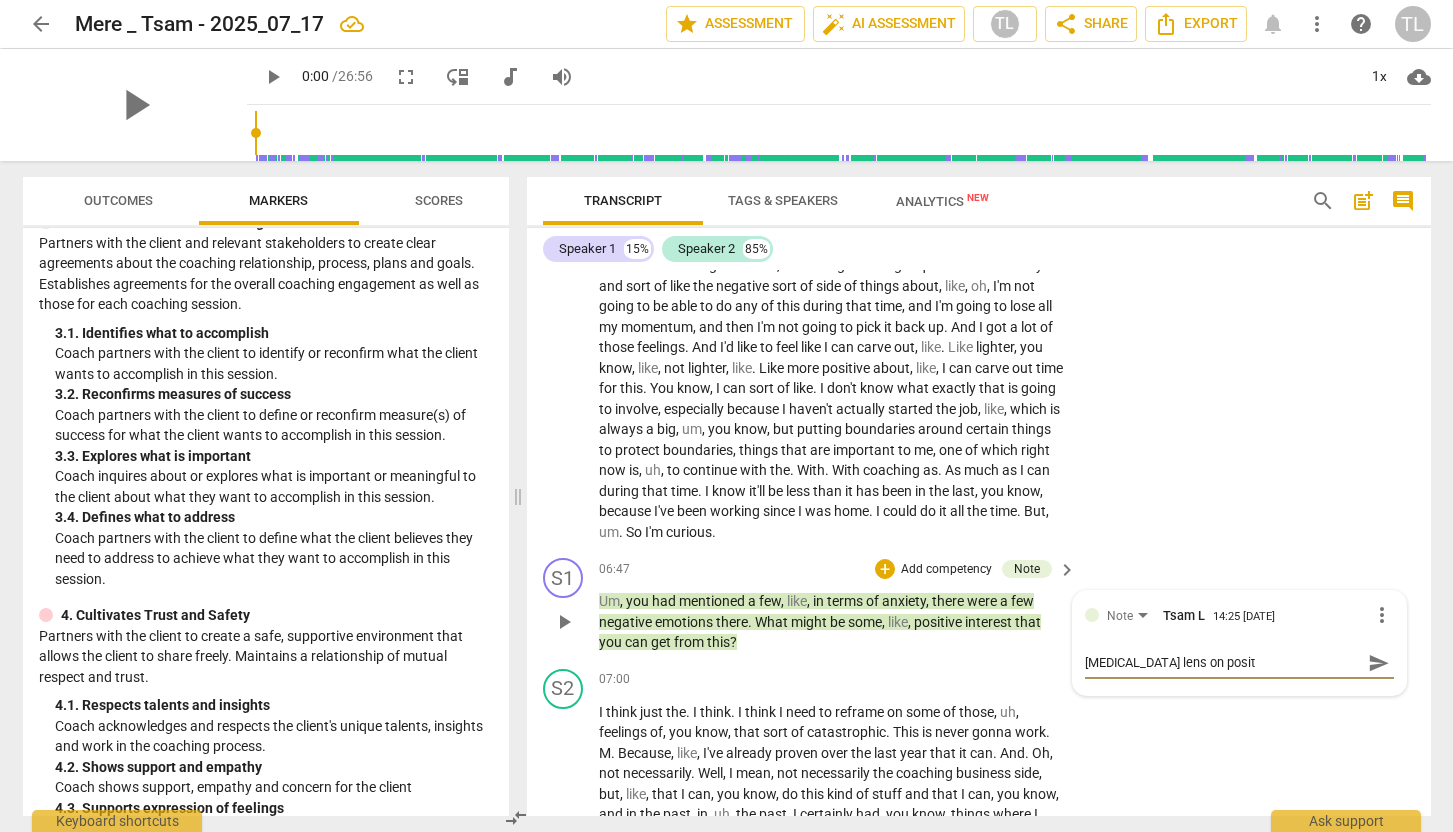 type on "ADHD lens on positi" 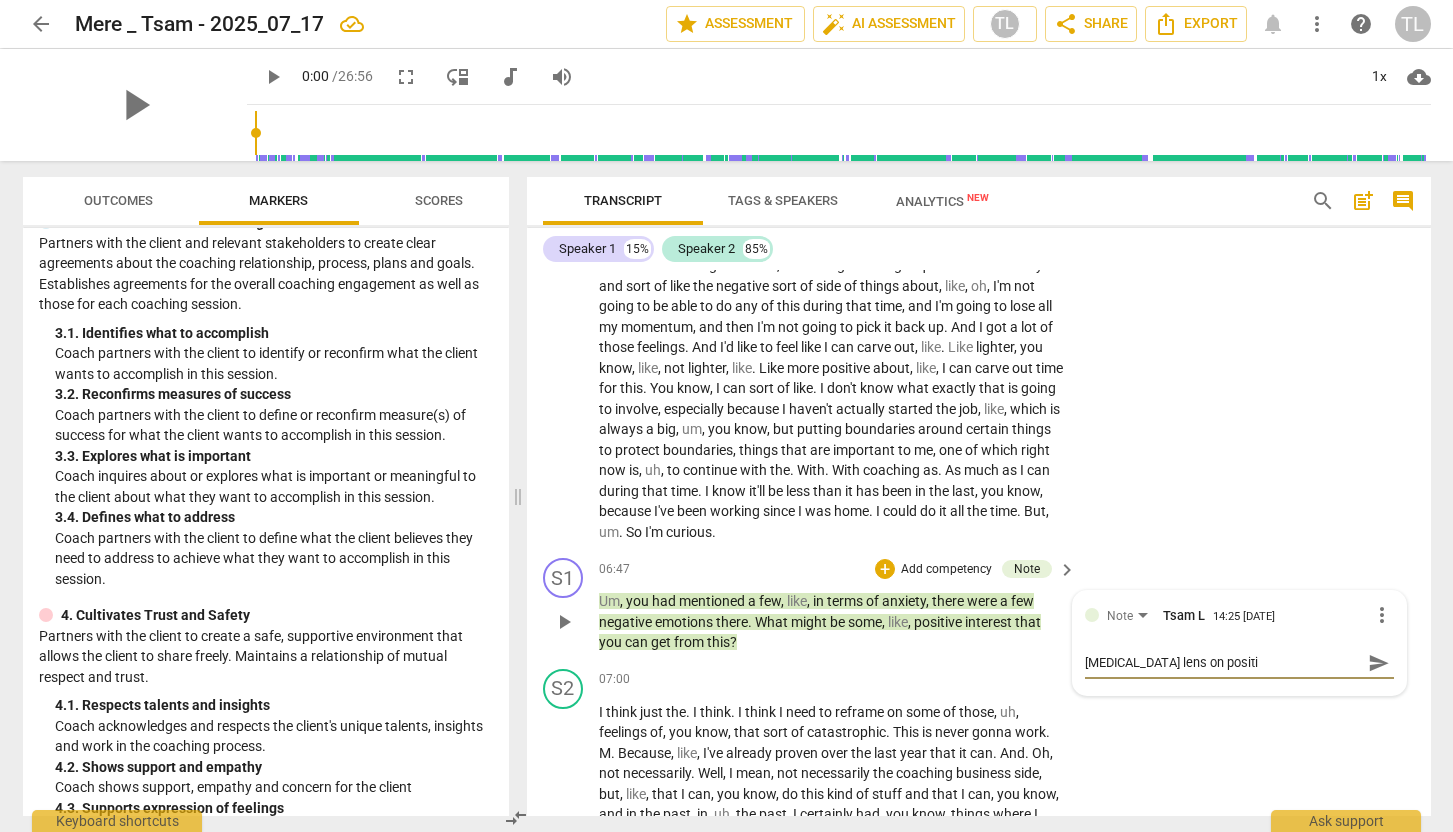 type on "ADHD lens on positiv" 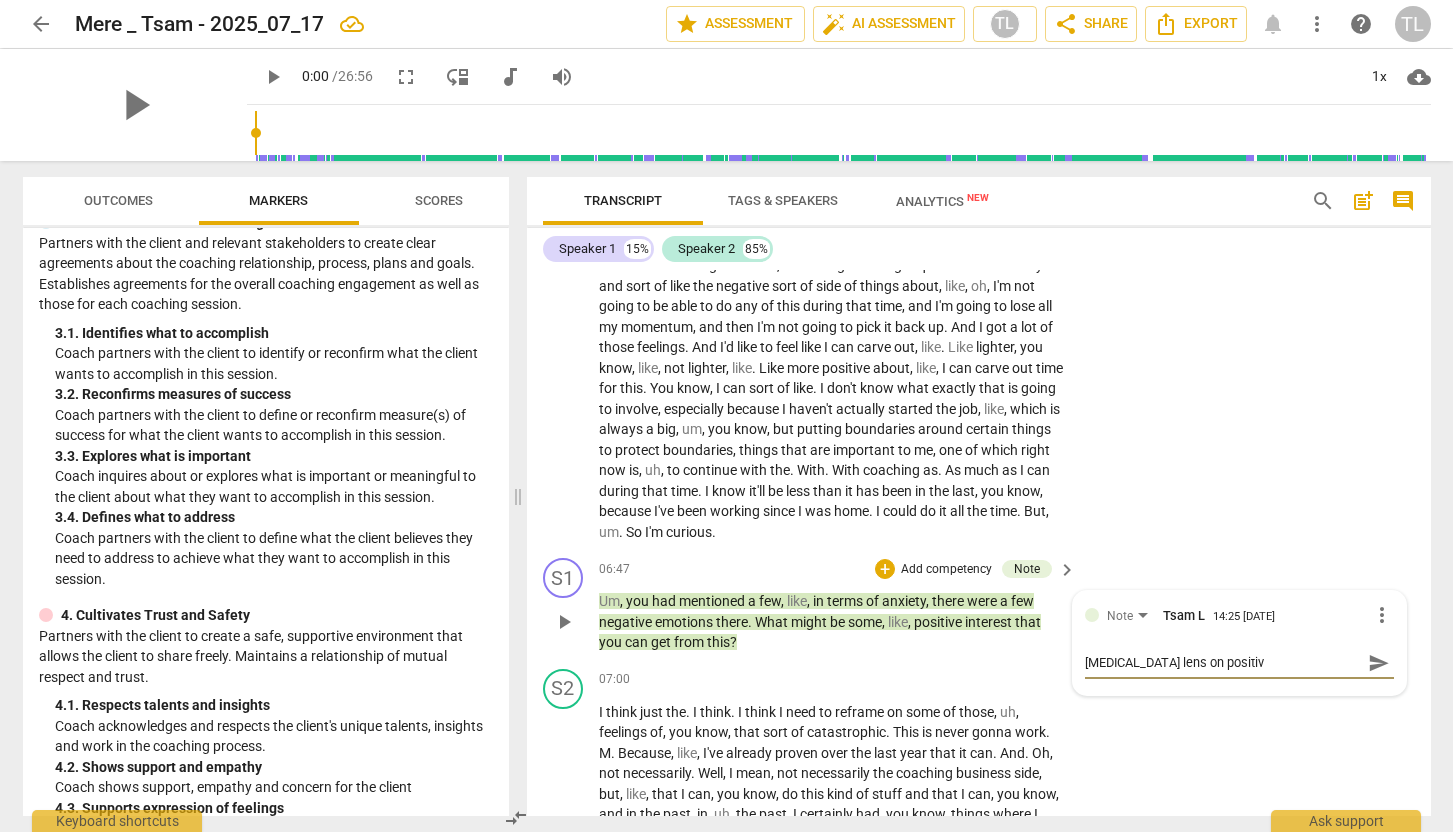 type on "ADHD lens on positive" 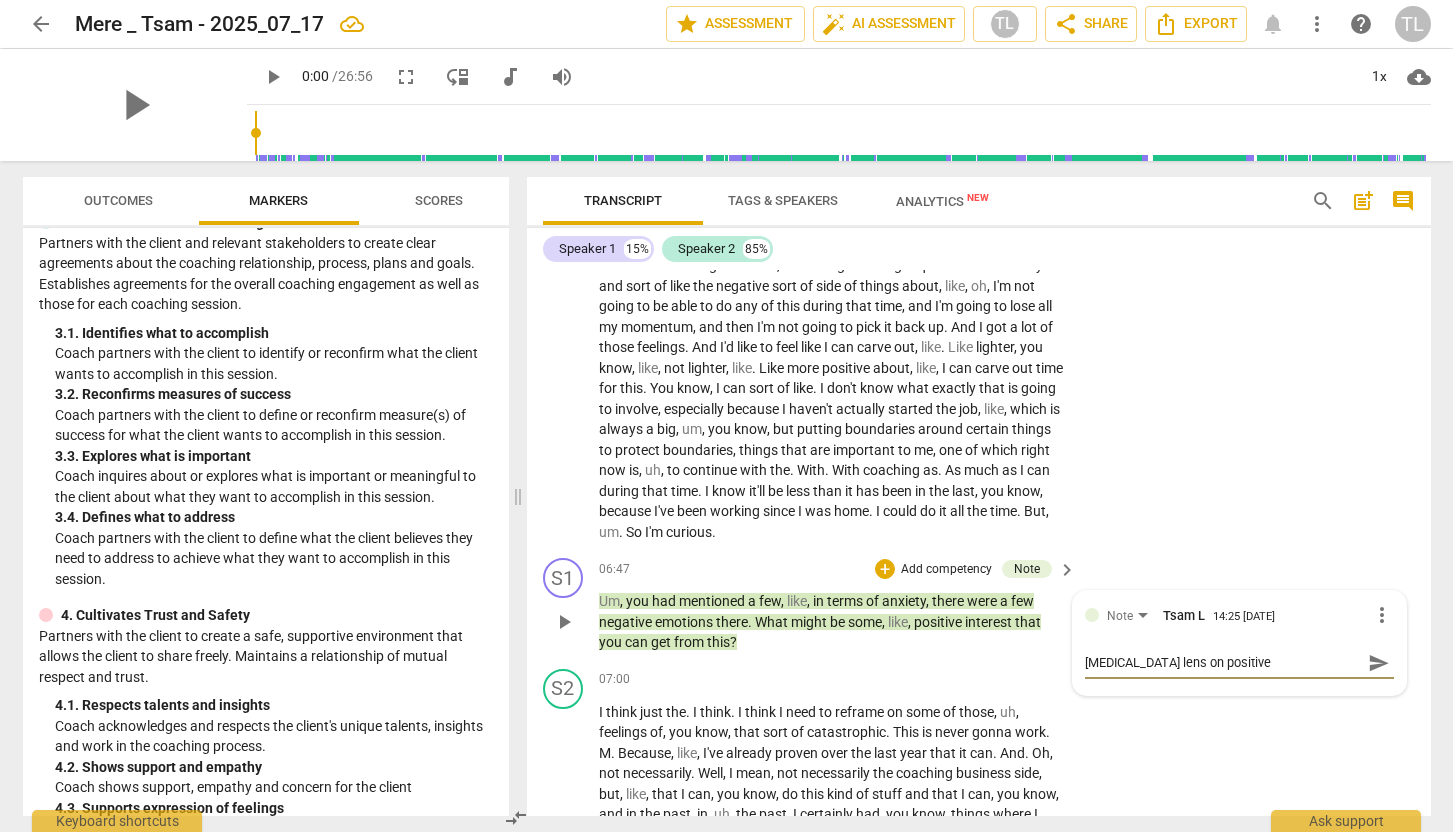 type on "ADHD lens on positive" 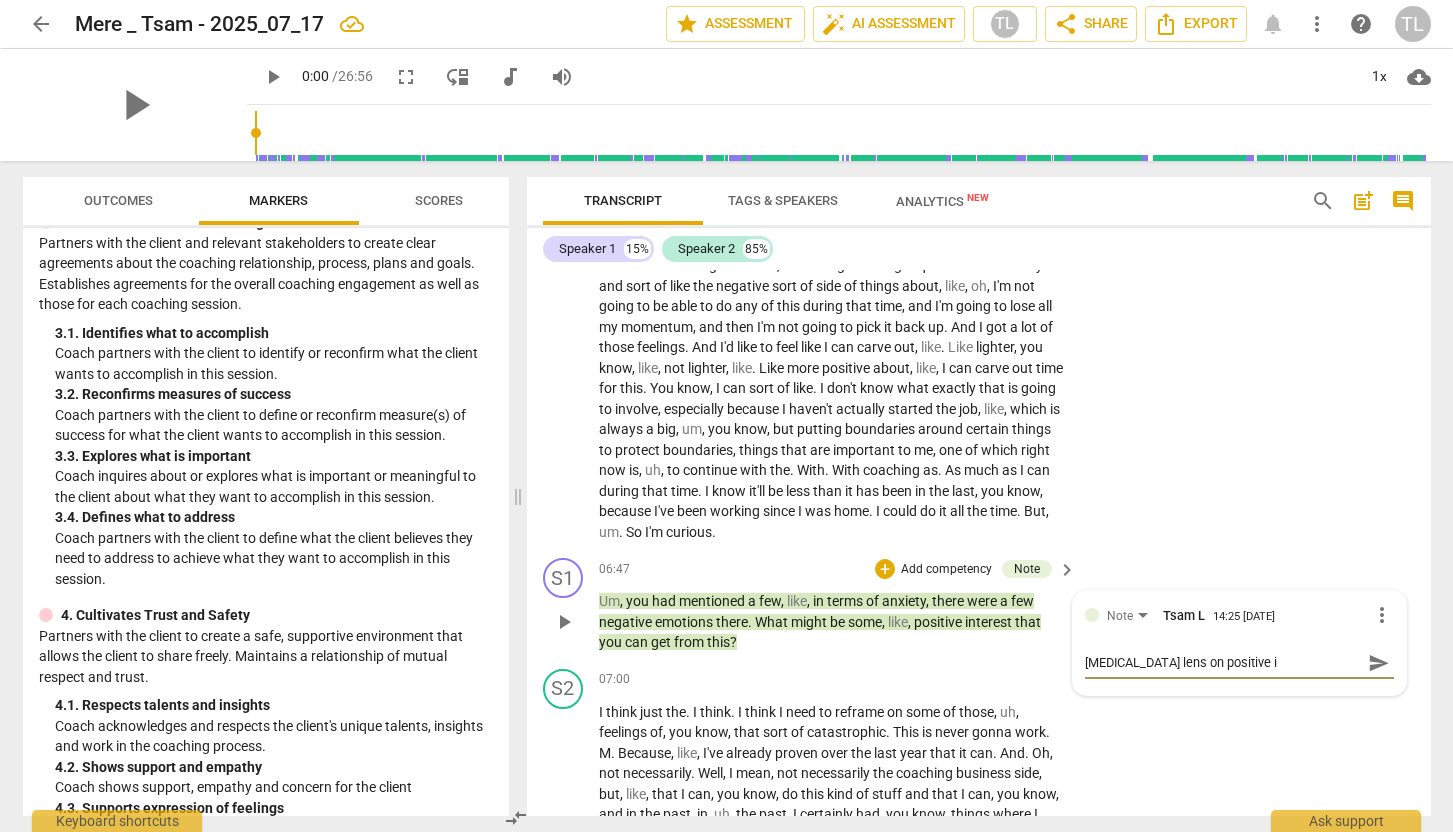 type on "ADHD lens on positive in" 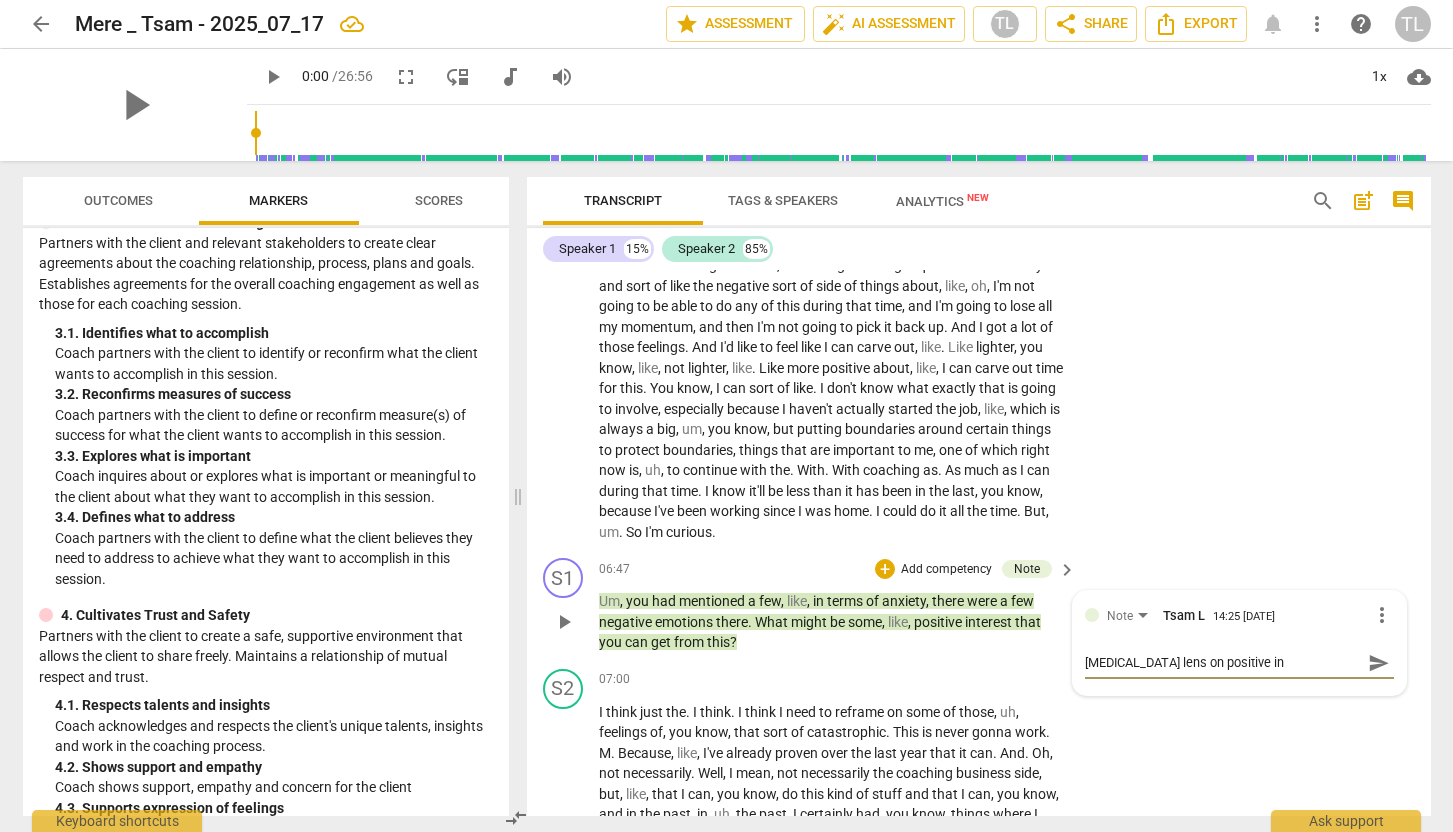 type on "ADHD lens on positive int" 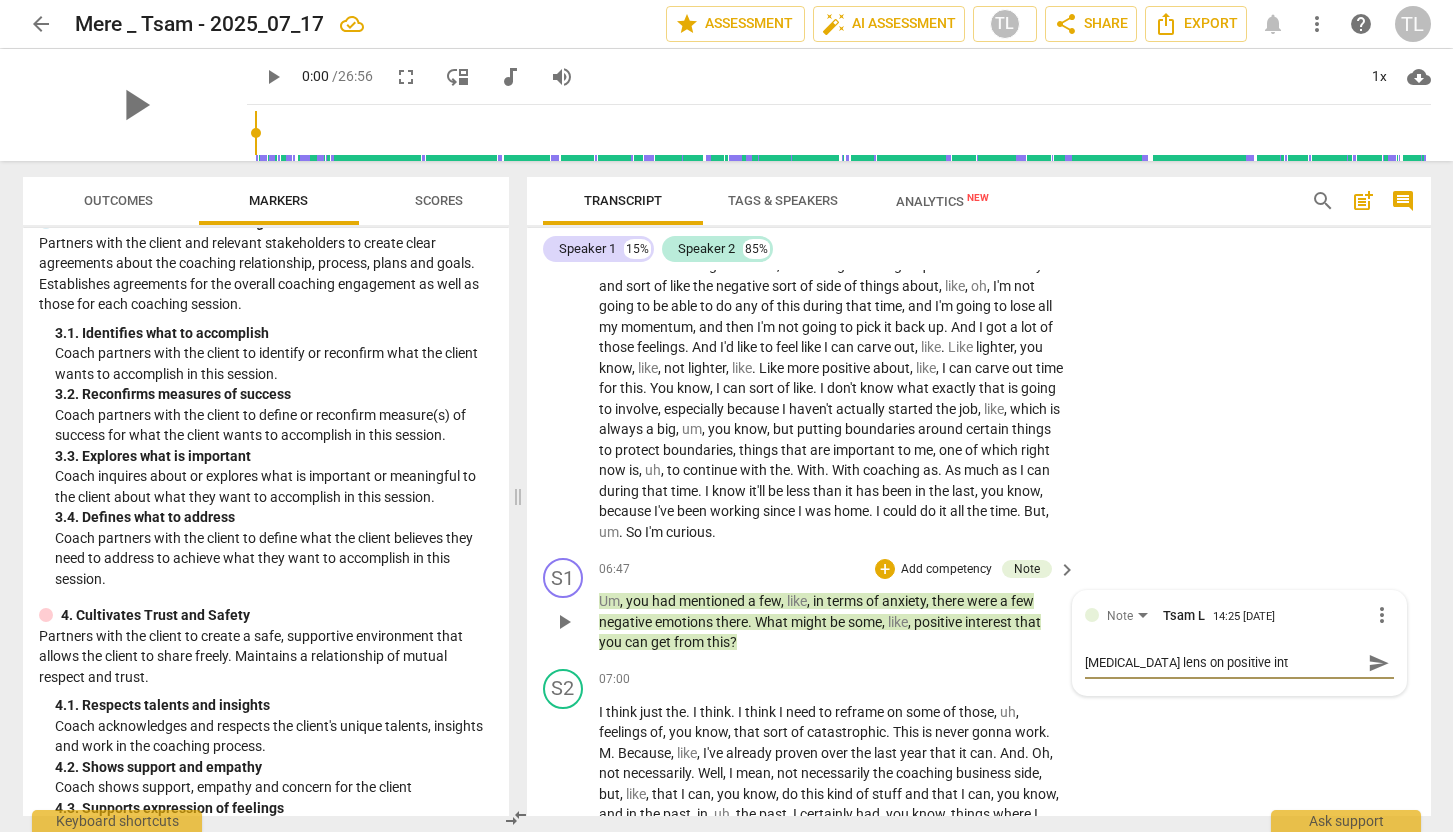 type on "ADHD lens on positive inte" 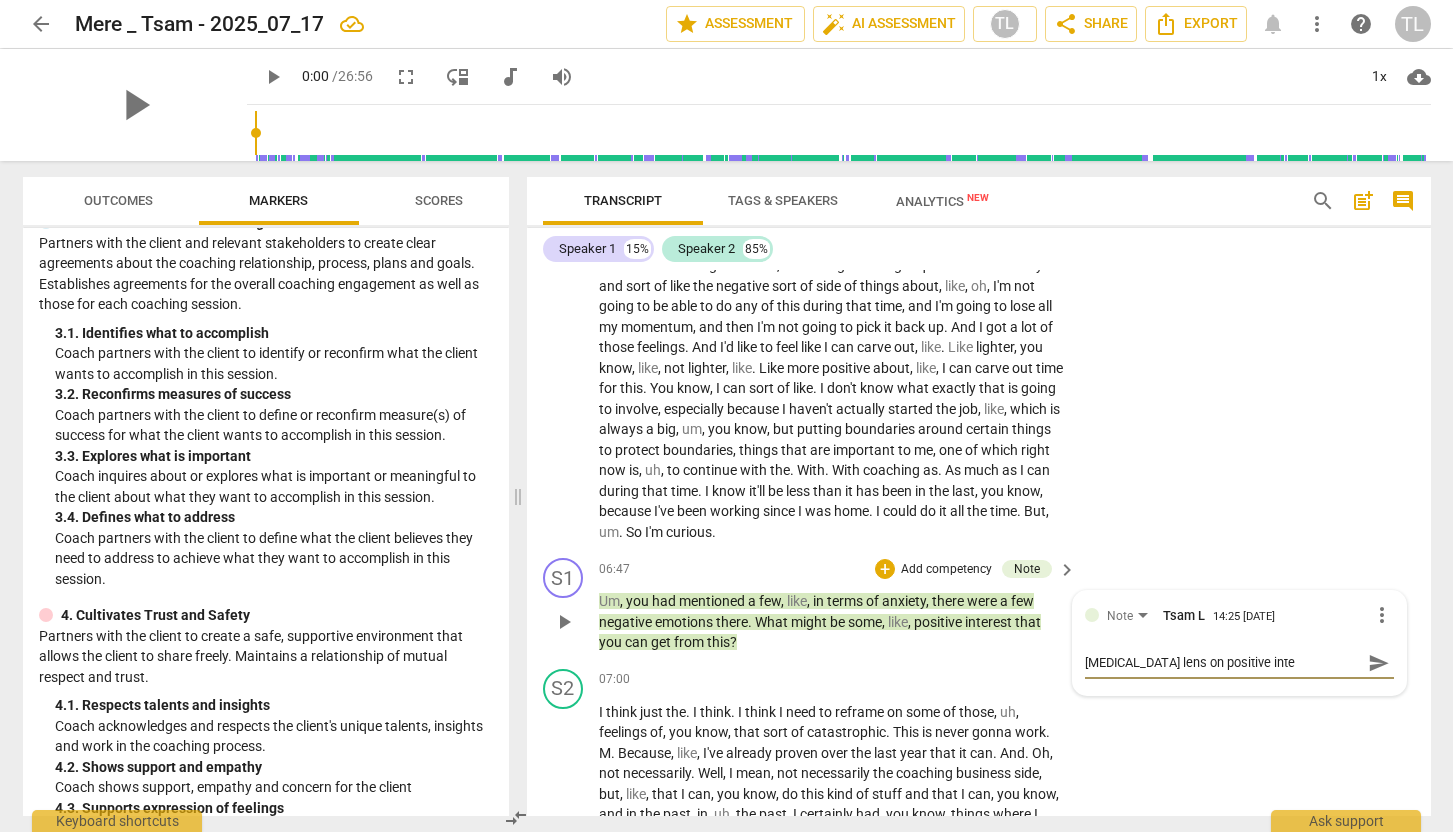 type on "ADHD lens on positive inter" 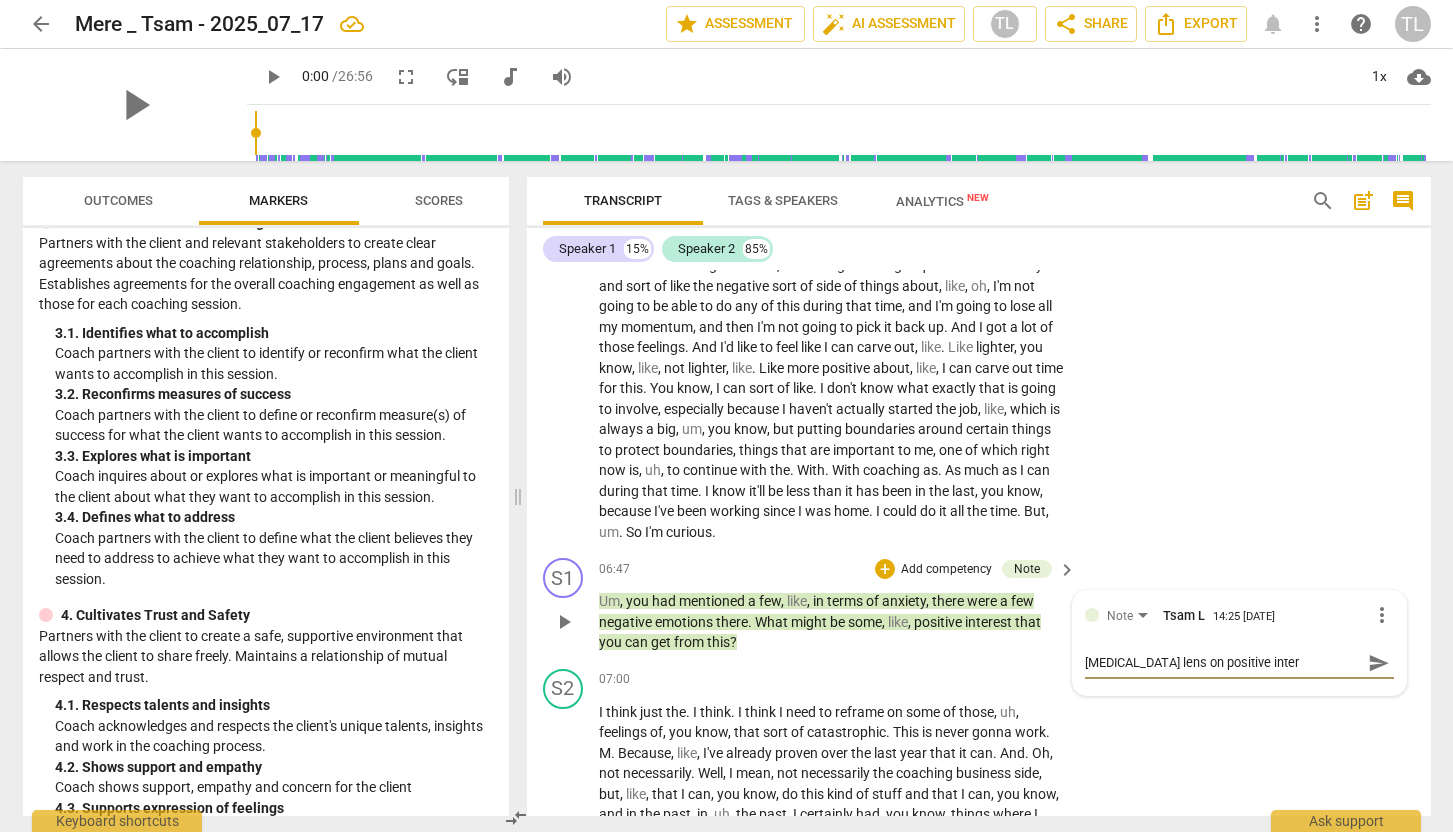 type on "ADHD lens on positive intere" 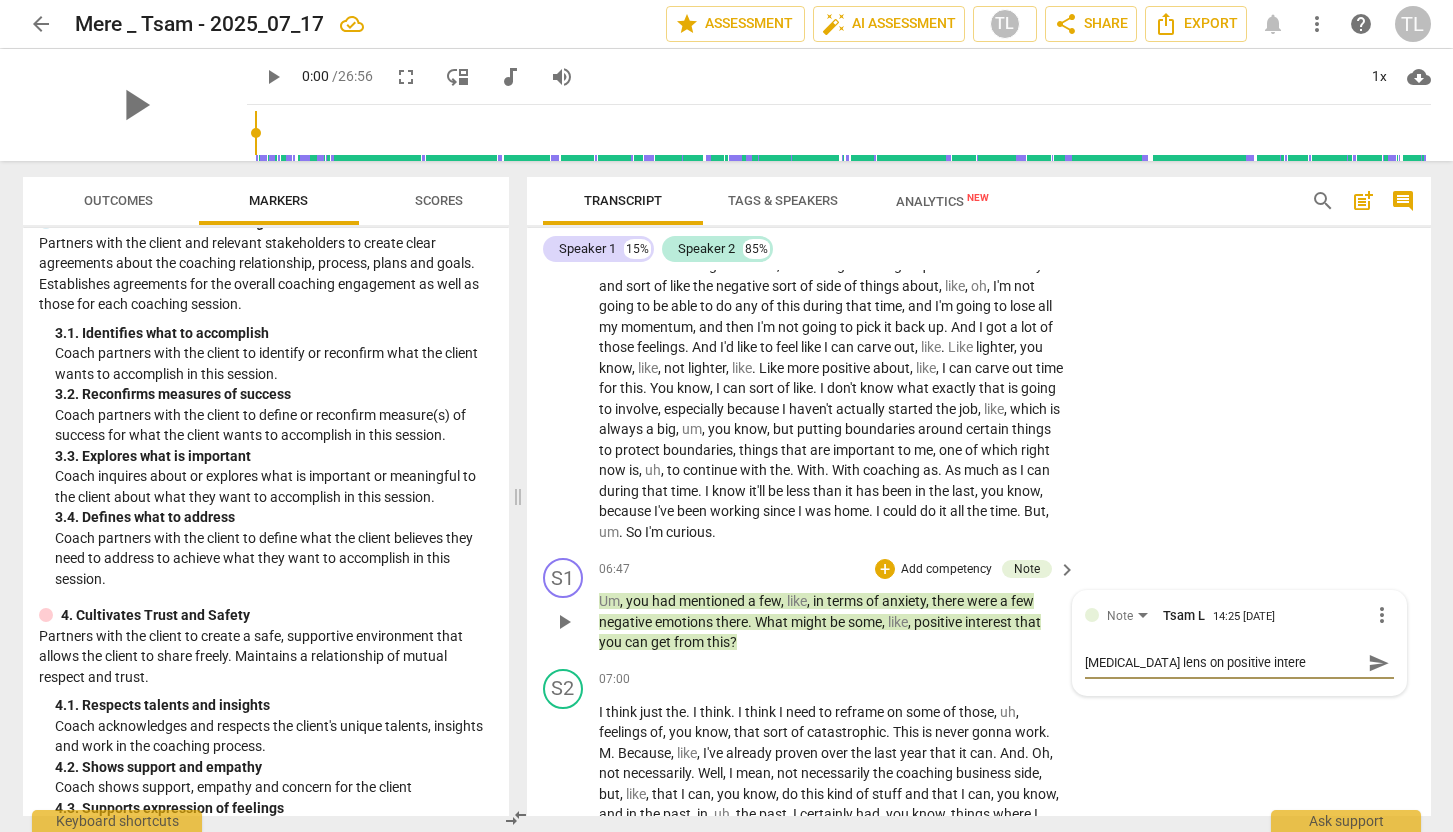 type on "ADHD lens on positive interes" 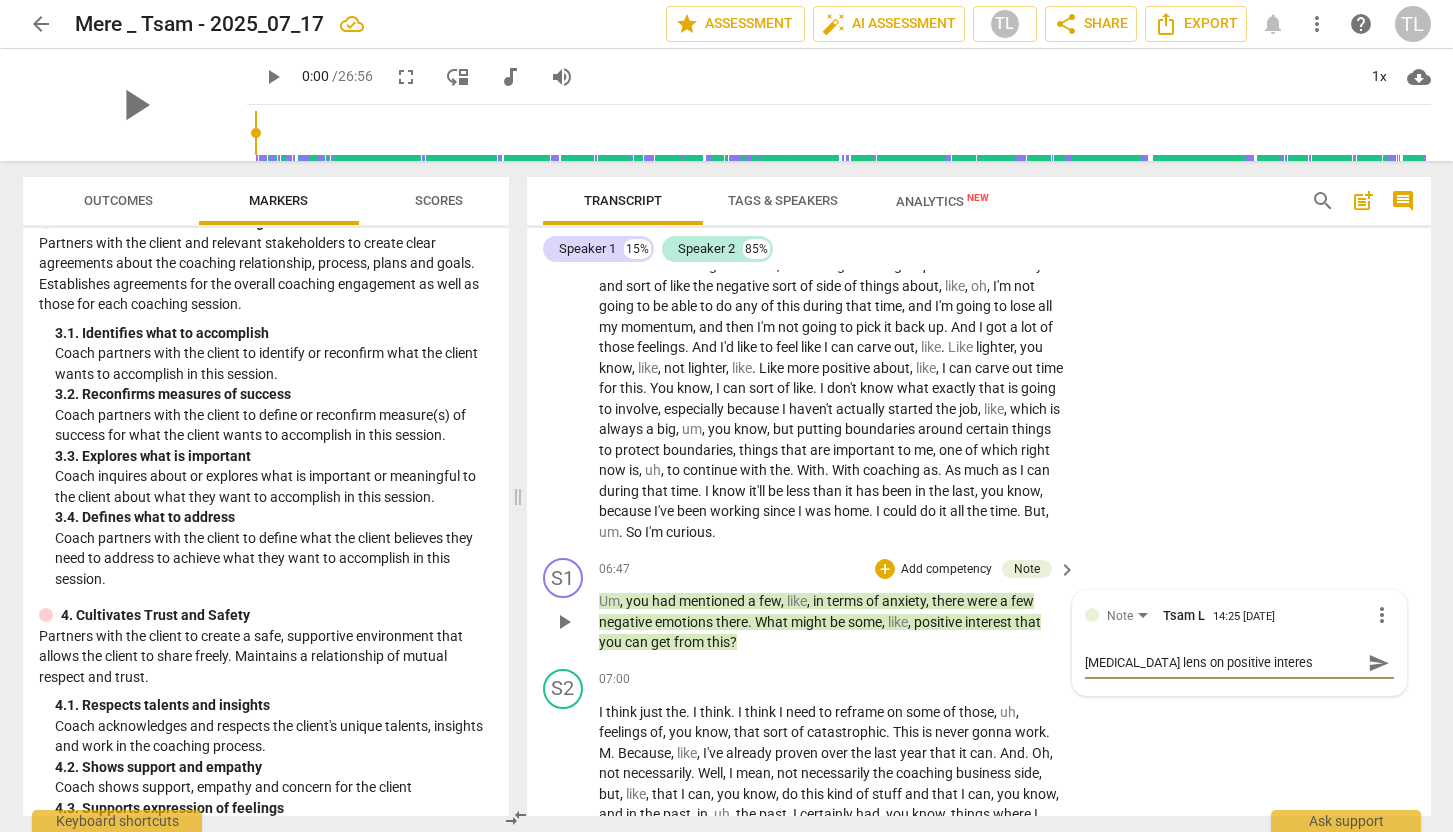 type on "ADHD lens on positive interest" 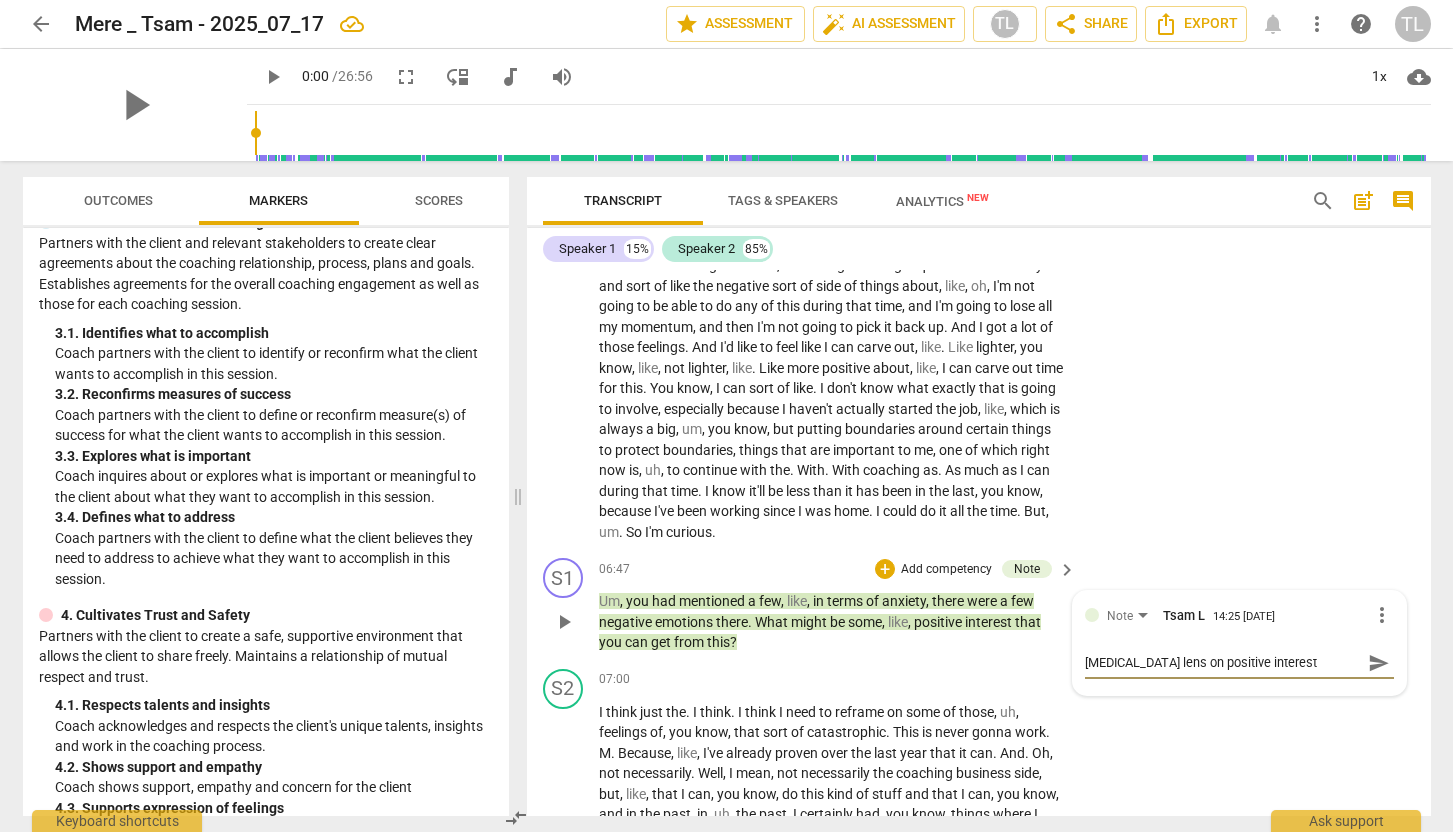 type on "ADHD lens on positive interest" 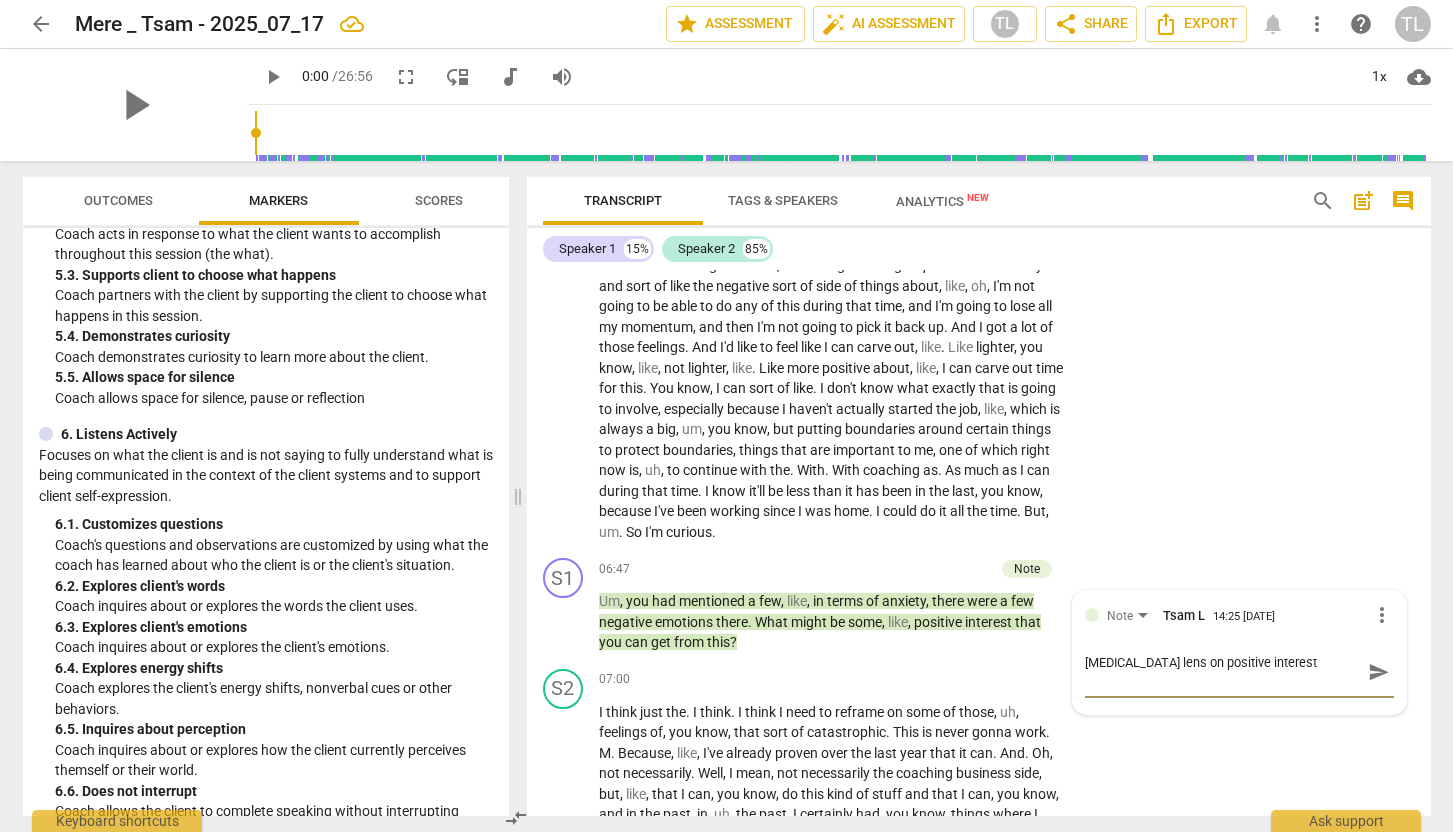 scroll, scrollTop: 1216, scrollLeft: 0, axis: vertical 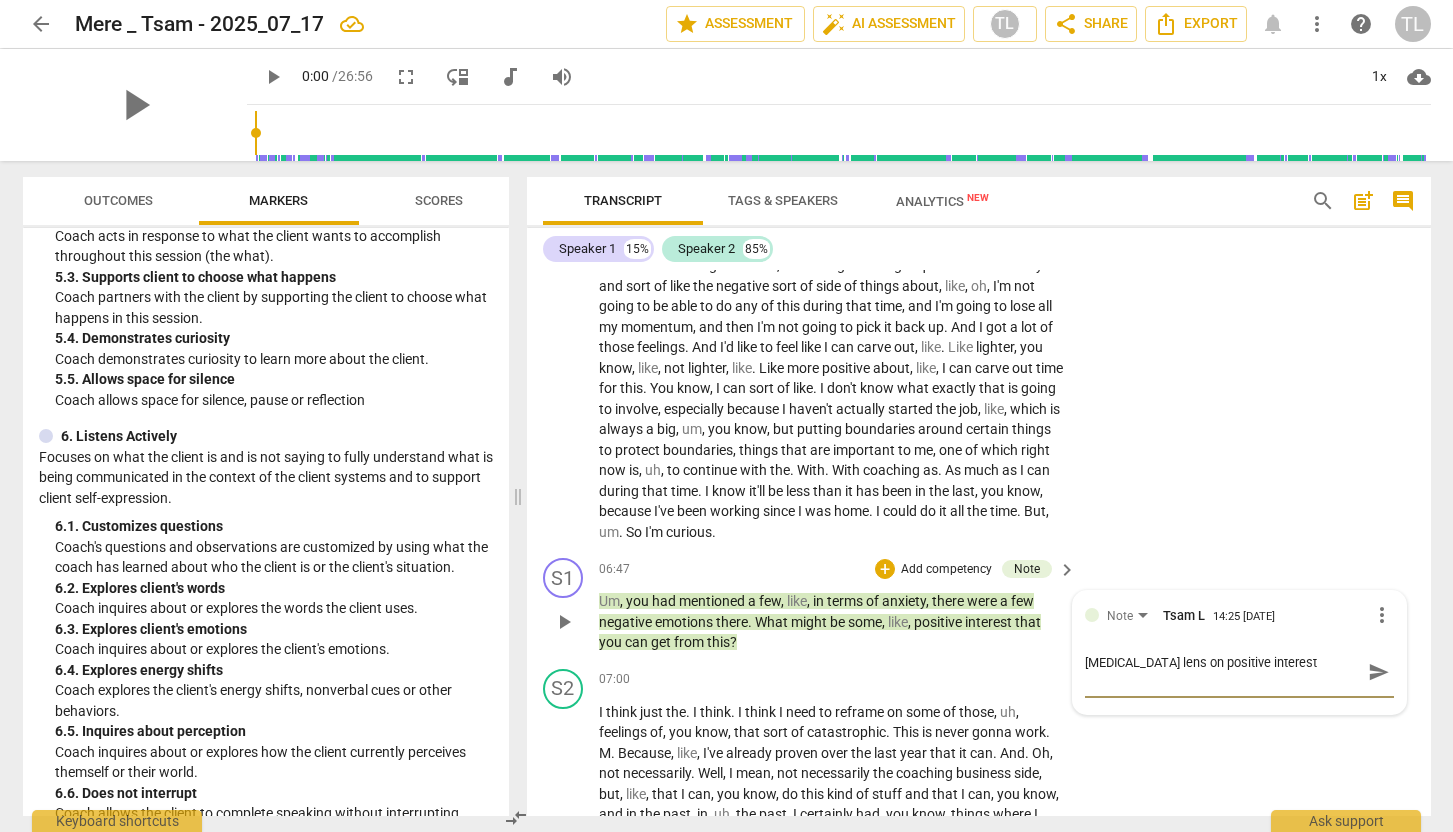 type on "ADHD lens on positive interest" 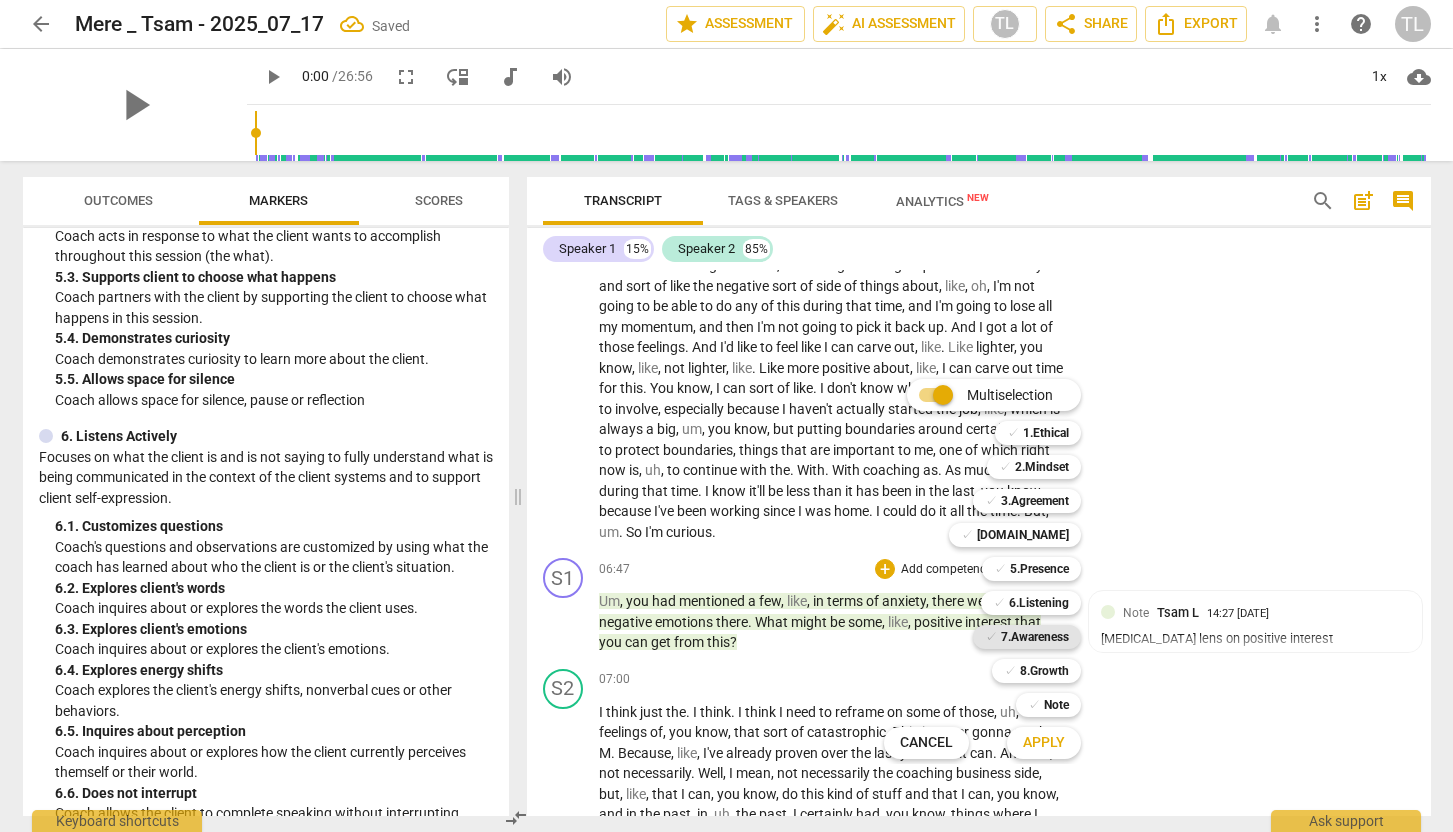 click on "7.Awareness" at bounding box center [1035, 637] 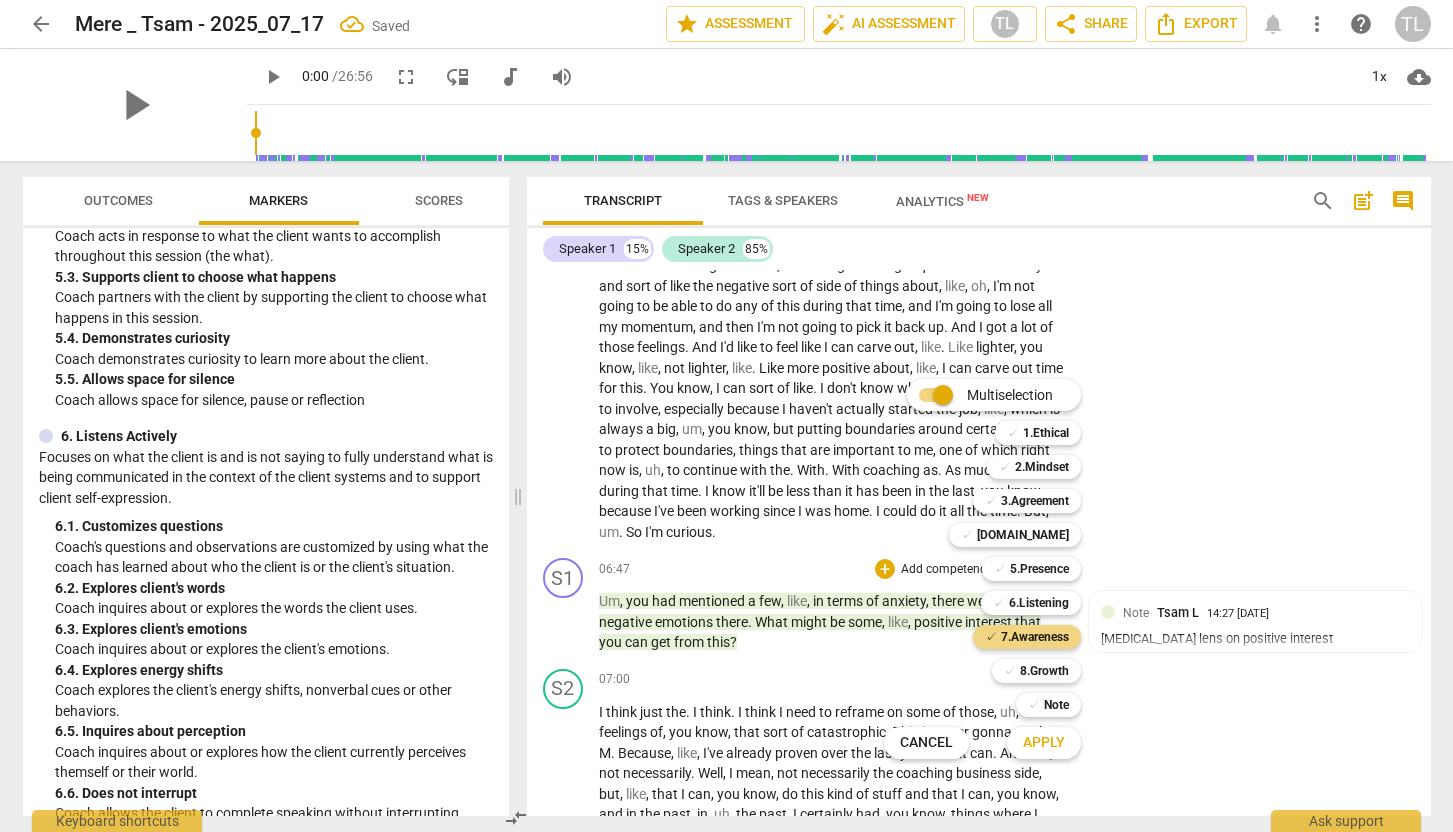 click on "Apply" at bounding box center [1044, 743] 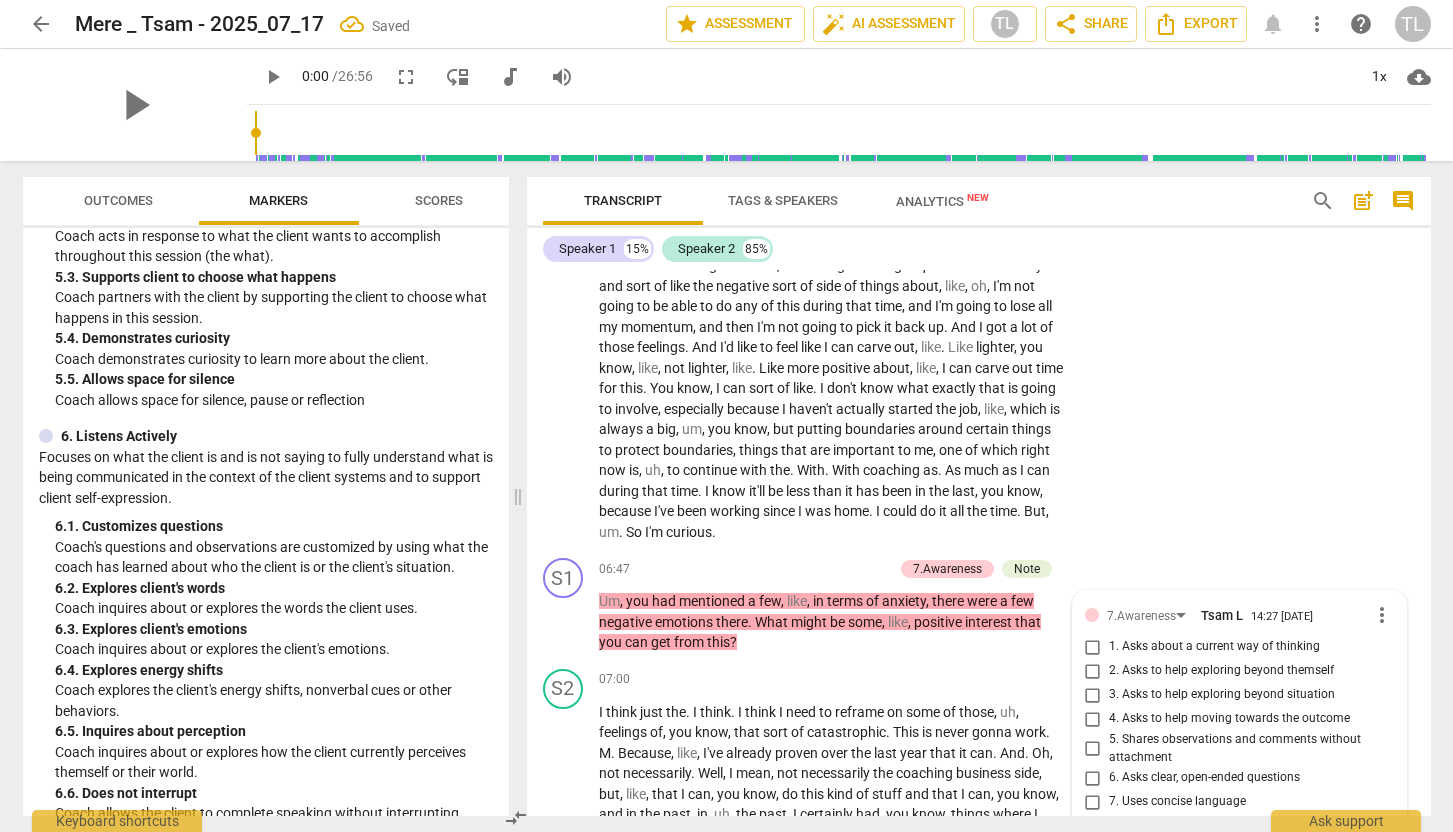 scroll, scrollTop: 3206, scrollLeft: 0, axis: vertical 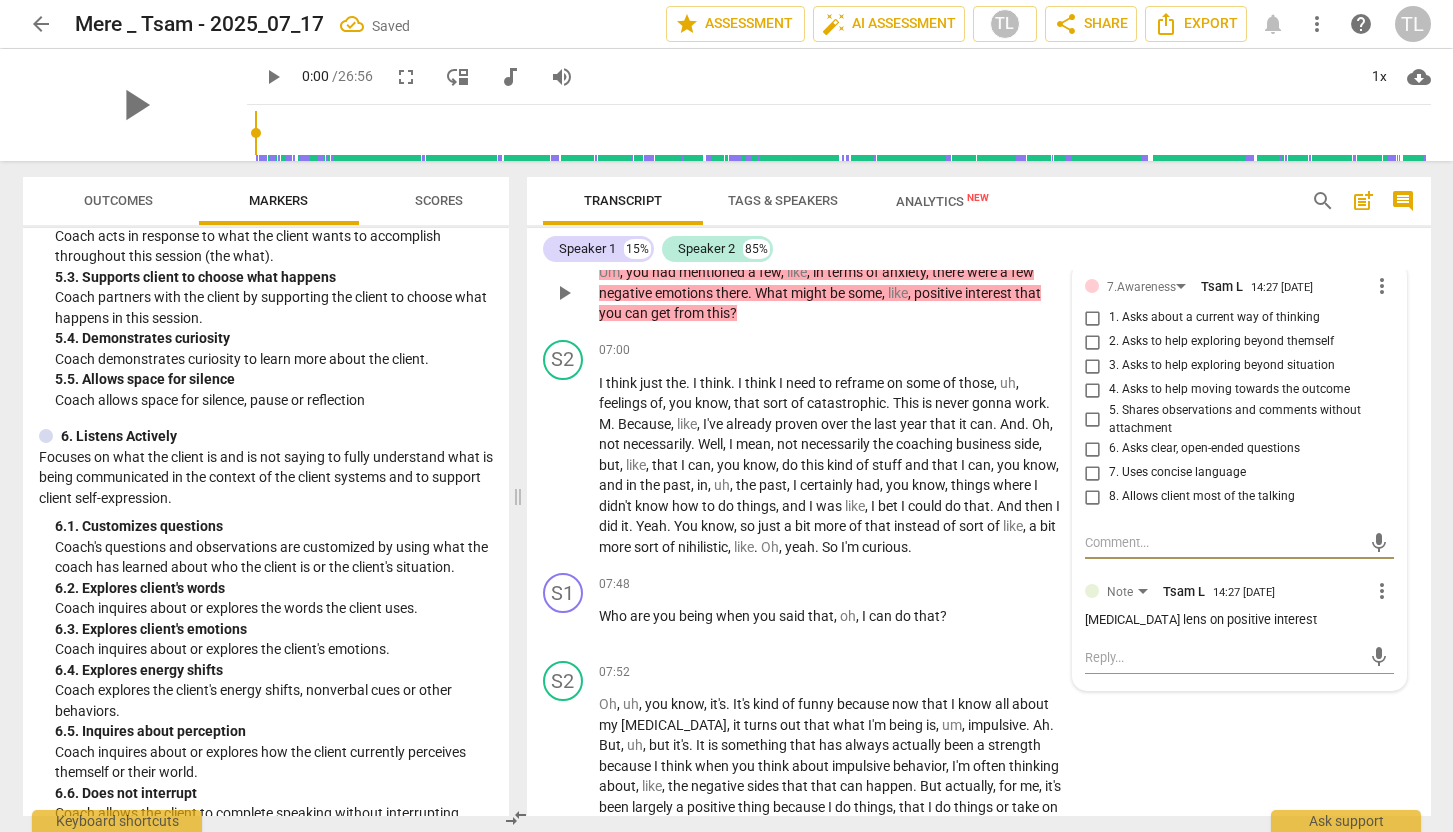click on "3. Asks to help exploring beyond situation" at bounding box center [1093, 366] 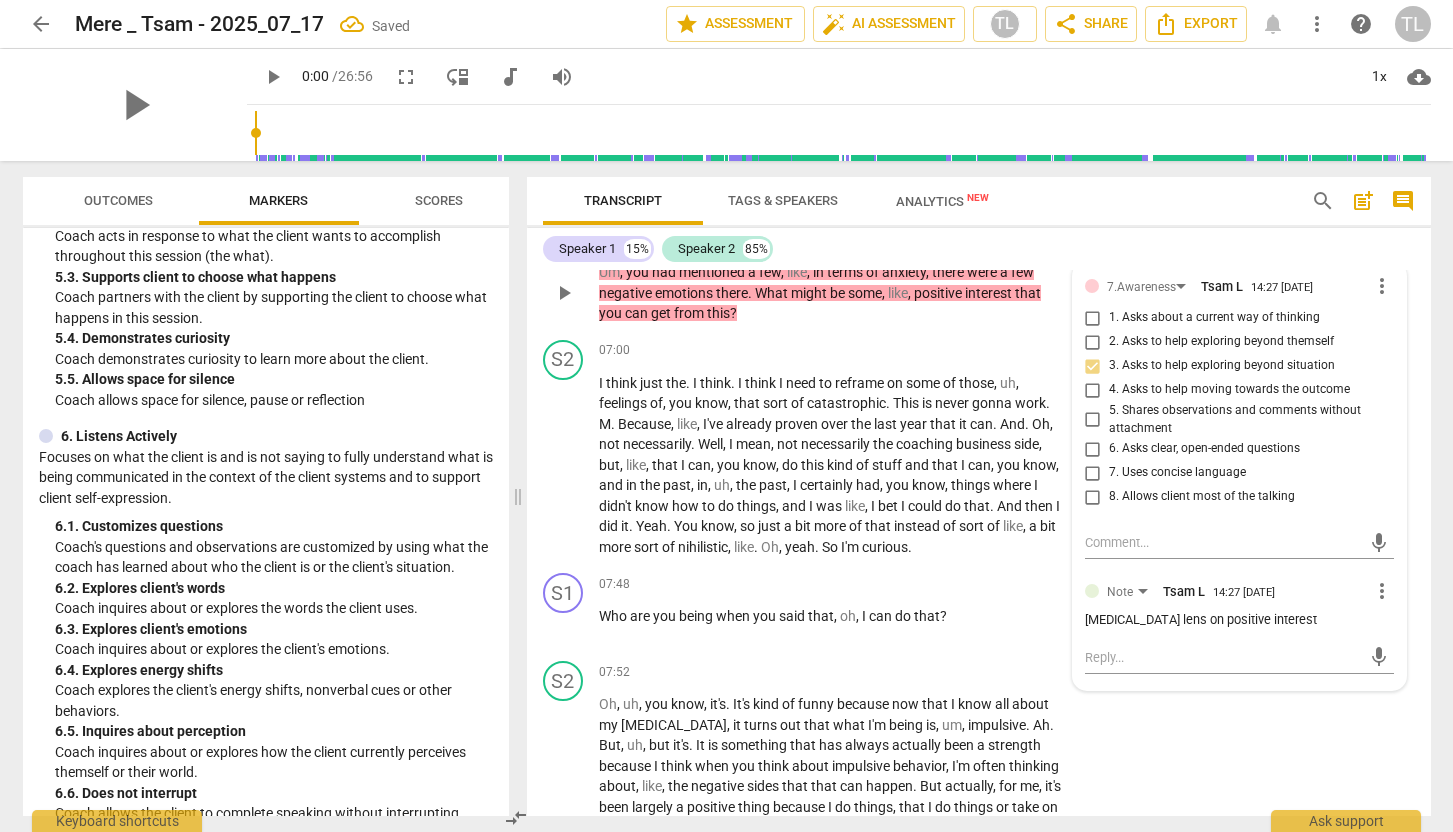 click on "3. Asks to help exploring beyond situation" at bounding box center (1093, 366) 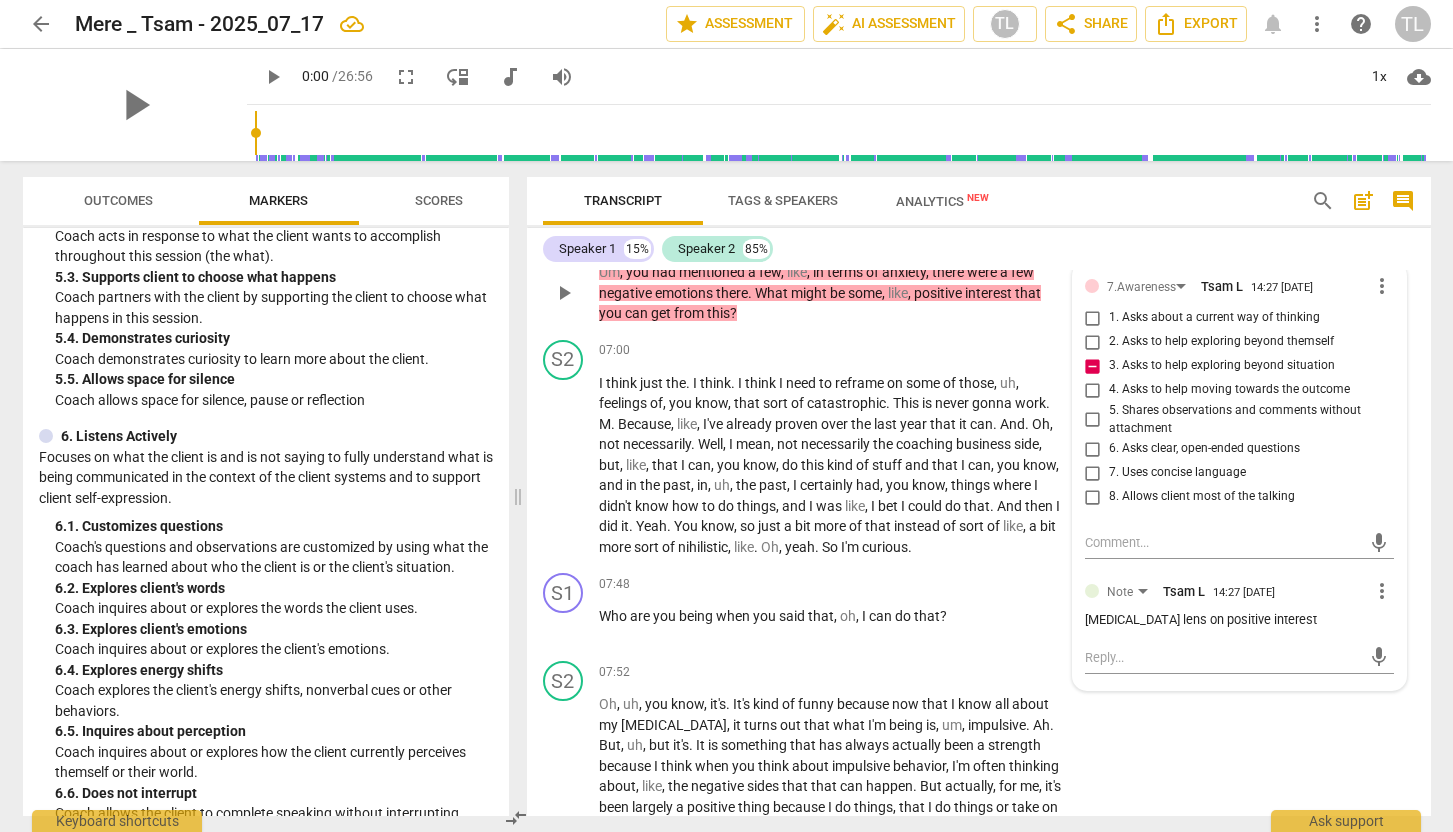 click on "4. Asks to help moving towards the outcome" at bounding box center [1093, 390] 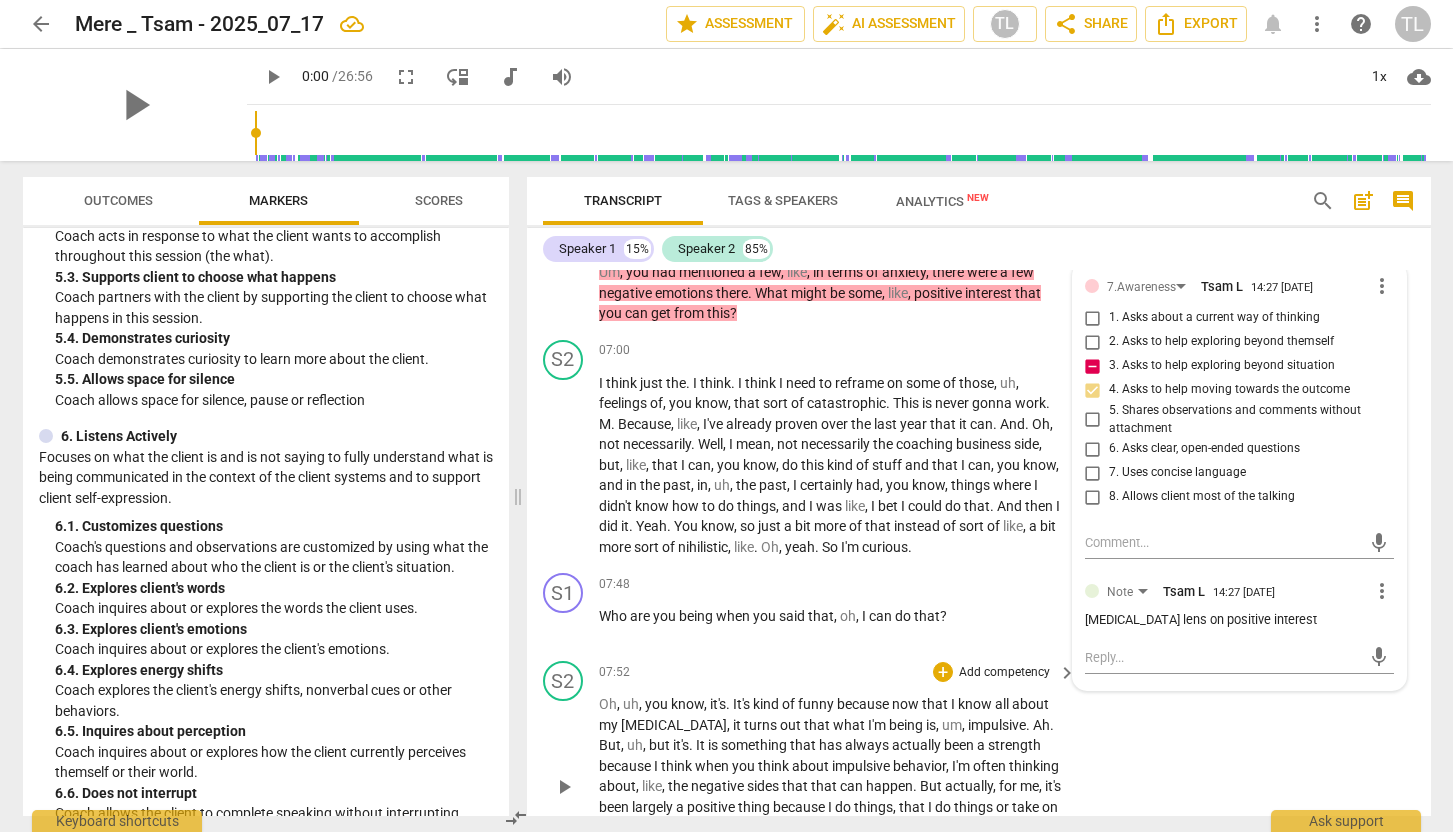 click on "S2 play_arrow pause 07:52 + Add competency keyboard_arrow_right Oh ,   uh ,   you   know ,   it's .   It's   kind   of   funny   because   now   that   I   know   all   about   my   adhd ,   it   turns   out   that   what   I'm   being   is ,   um ,   impulsive .   Ah .   But ,   uh ,   but   it's .   It   is   something   that   has   always   actually   been   a   strength   because   I   think   when   you   think   about   impulsive   behavior ,   I'm   often   thinking   about ,   like ,   the   negative   sides   that   that   can   happen .   But   actually ,   for   me ,   it's   been   largely   a   positive   thing   because   I   do   things ,   that   I   do   things   or   take   on   things   without   necessarily   thinking   all   the   way   through   about   what's   going   to   happen .   Um ,   and   then .   Yeah ,   that   sort   of ,   uh ,   what   do   they   call   that ?   The   sort   of   ADHD   confidence   that   I   can ." at bounding box center [979, 770] 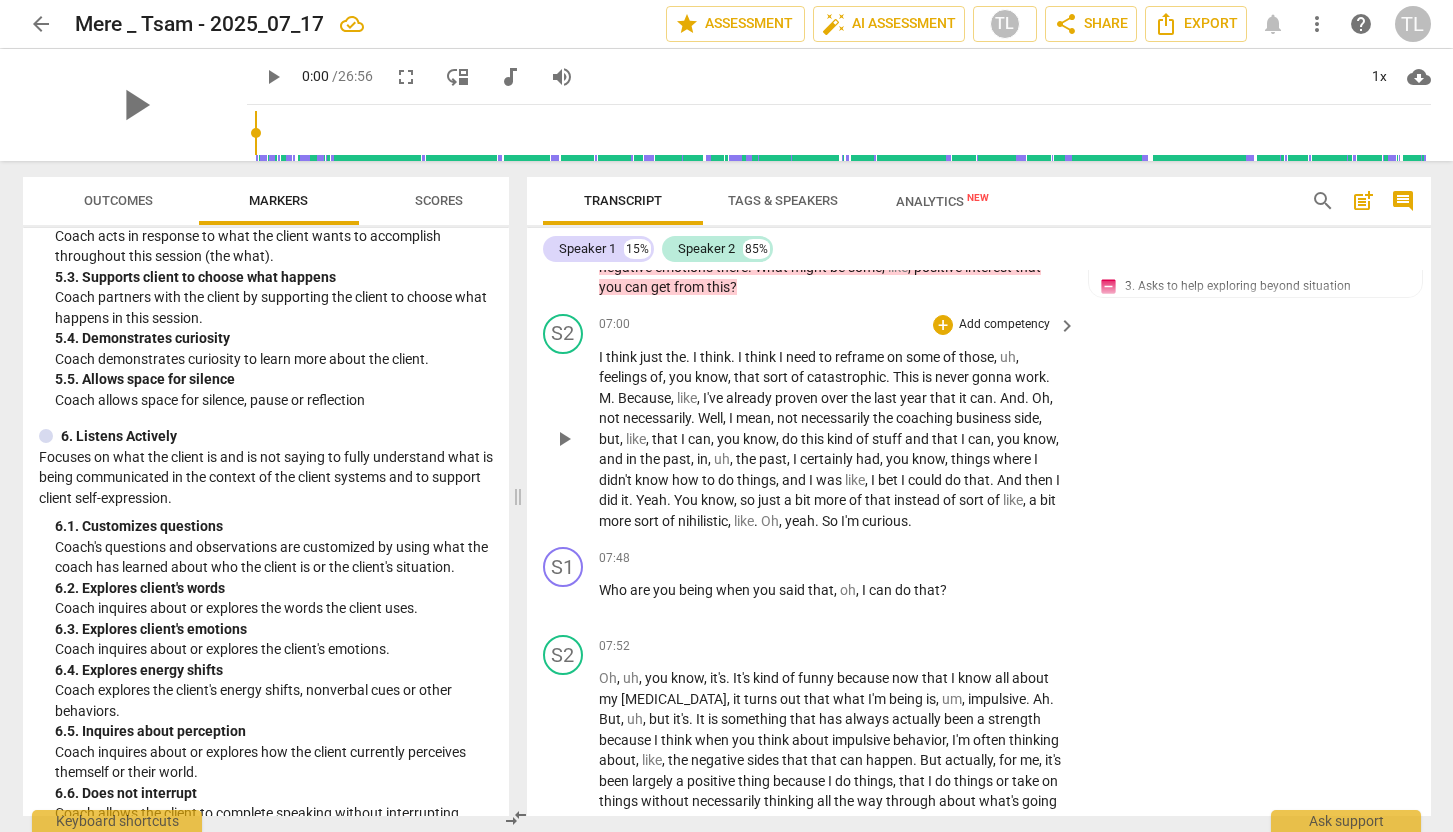 scroll, scrollTop: 3236, scrollLeft: 0, axis: vertical 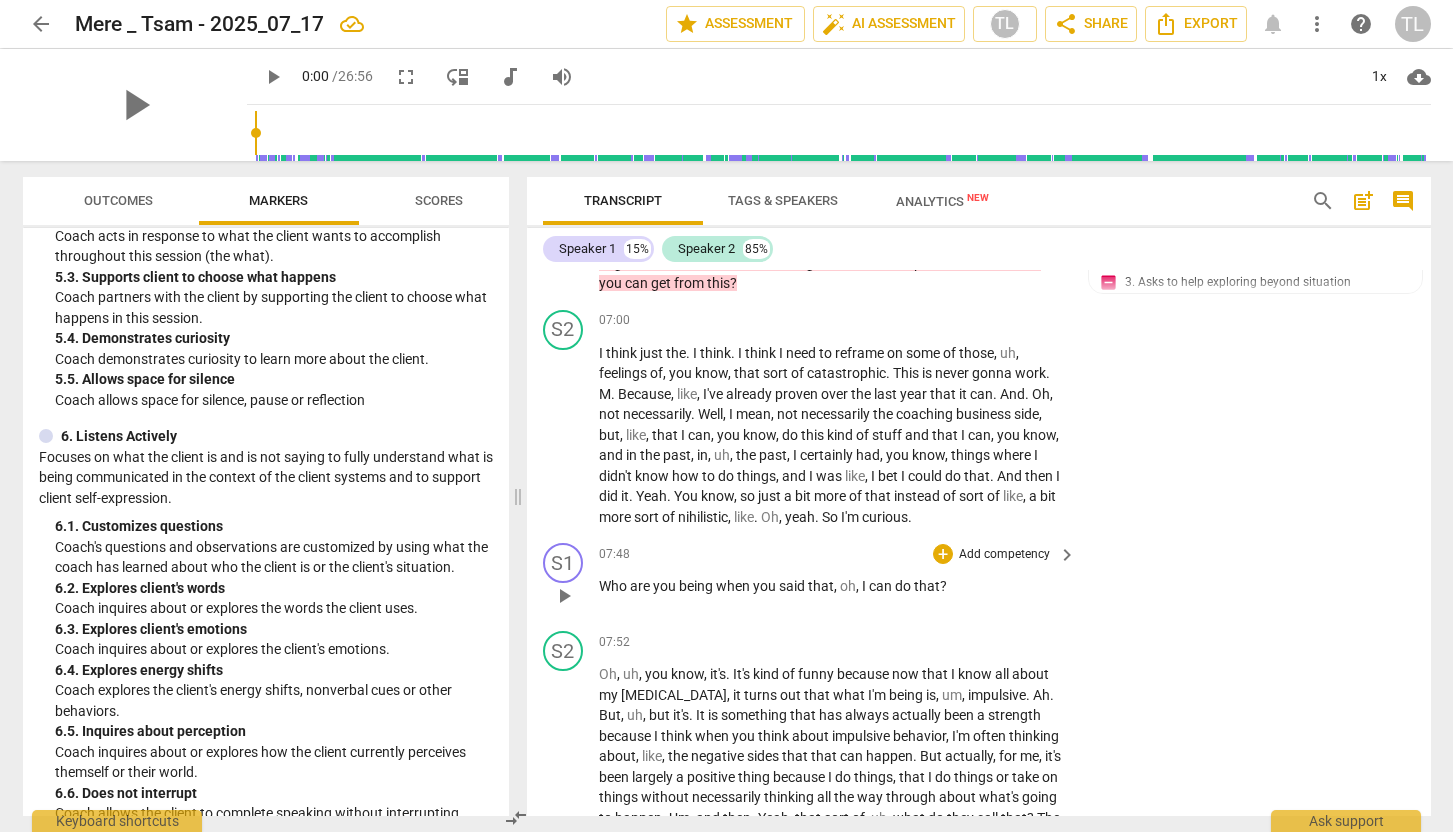 click on "Add competency" at bounding box center [1004, 555] 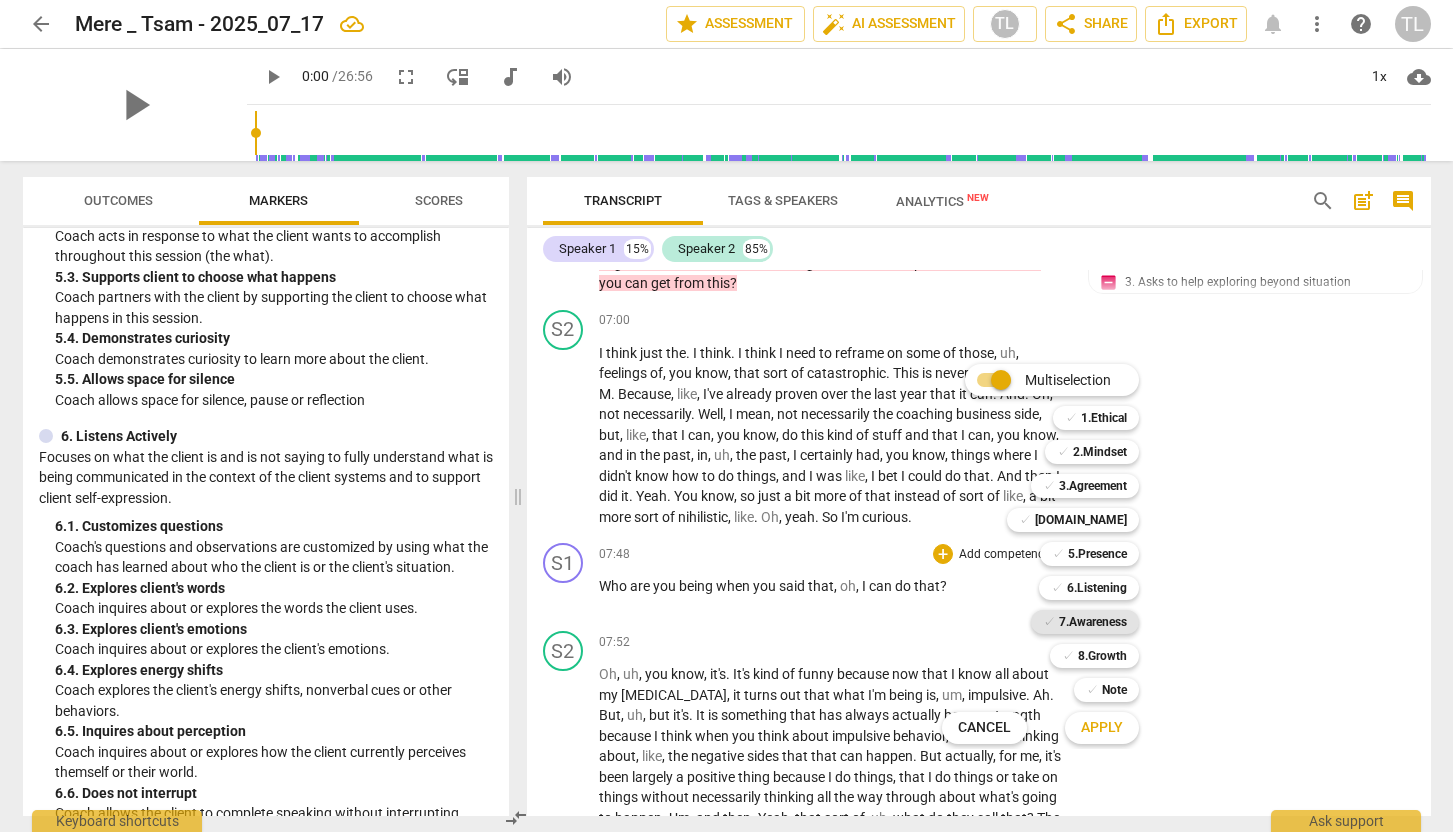 click on "7.Awareness" at bounding box center (1093, 622) 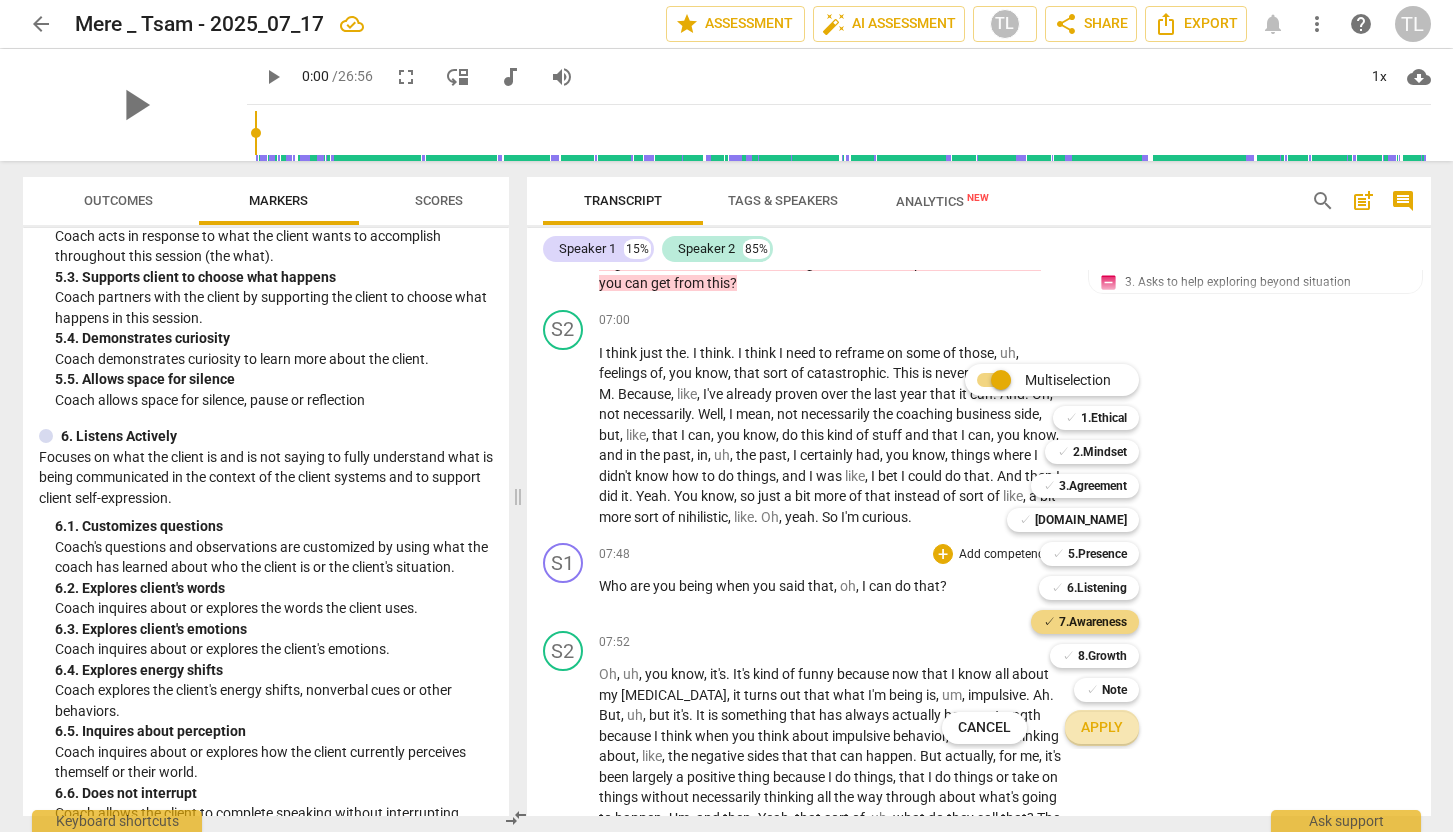 click on "Apply" at bounding box center [1102, 728] 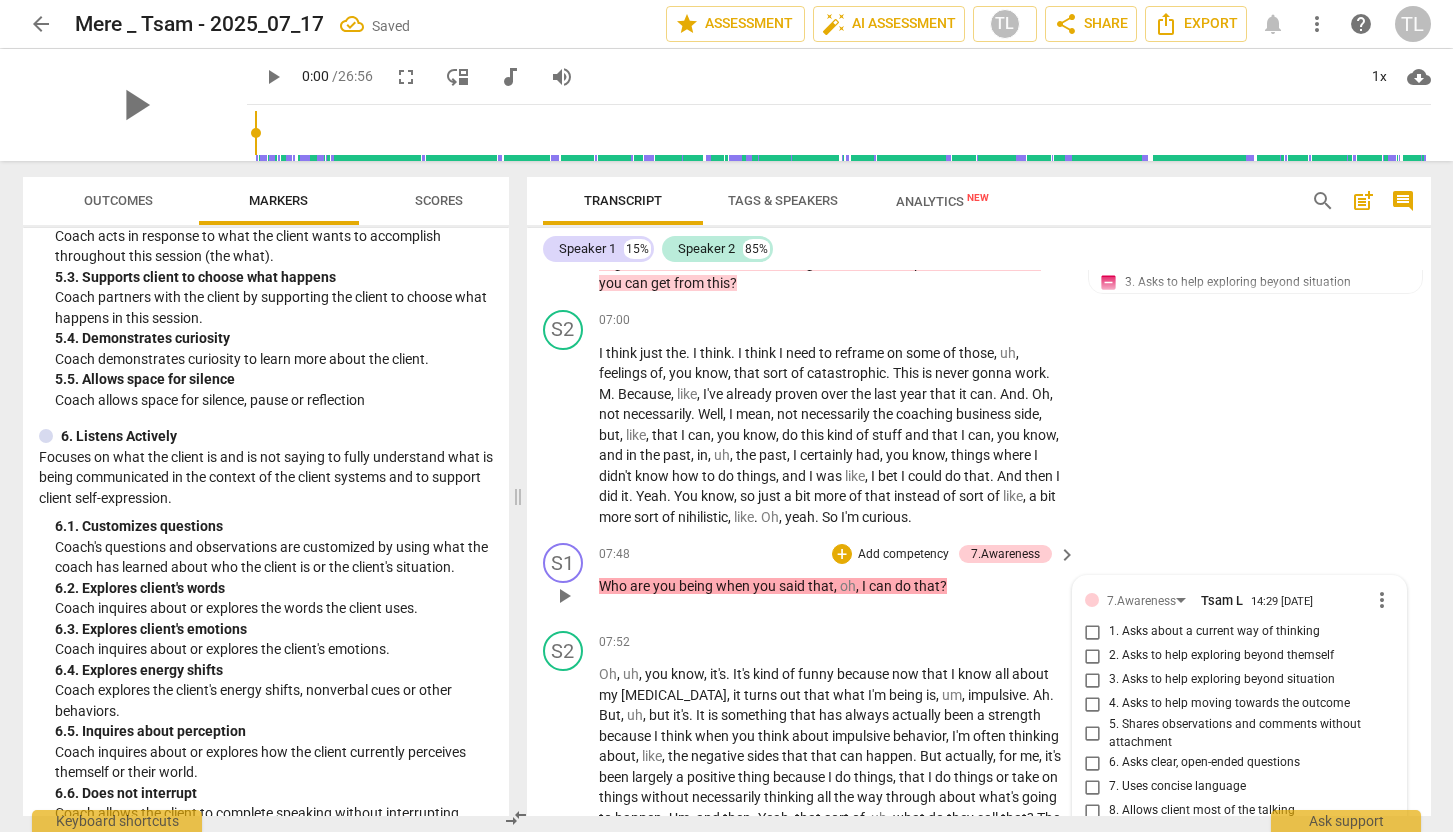 scroll, scrollTop: 3550, scrollLeft: 0, axis: vertical 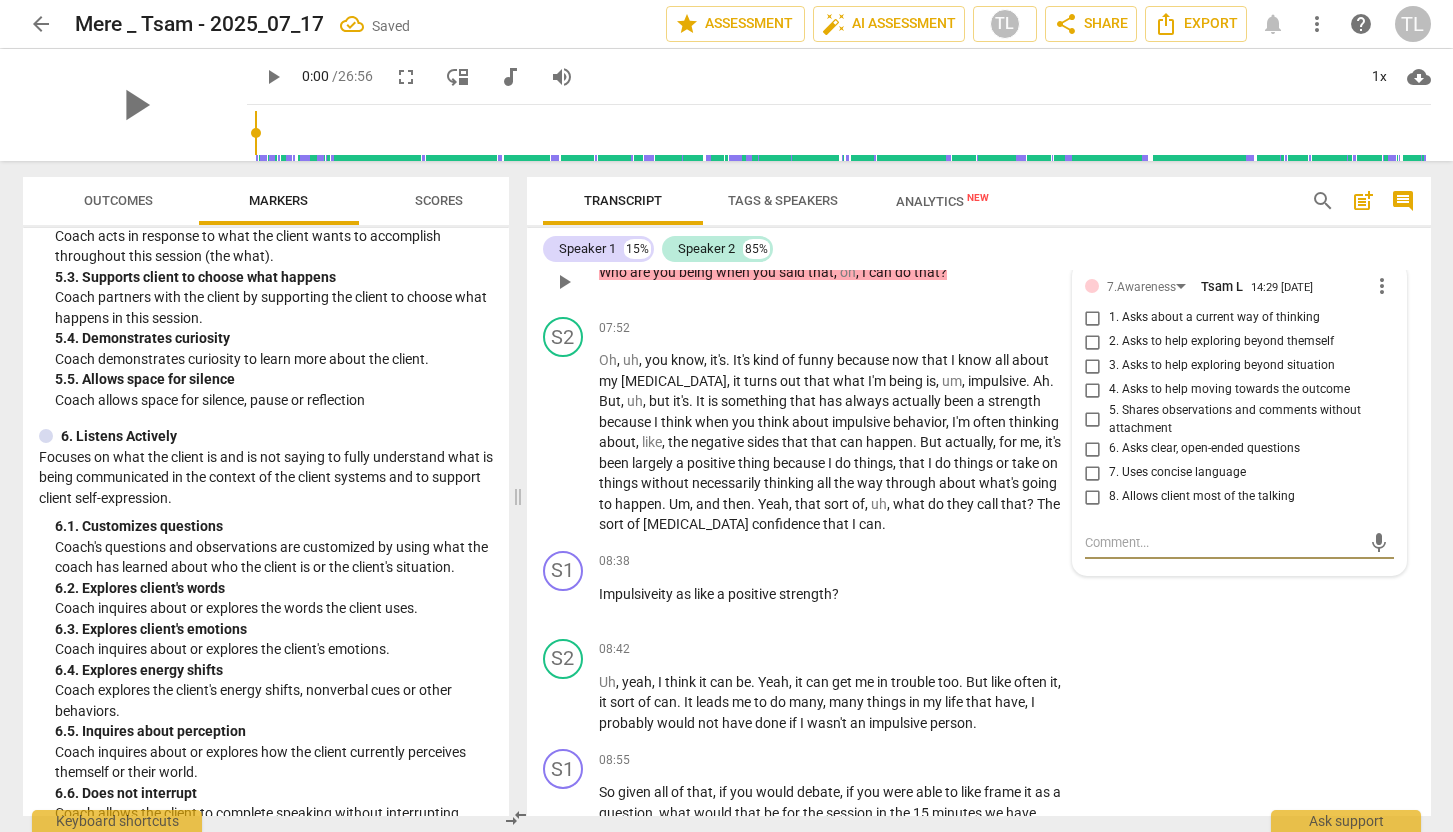 click on "2. Asks to help exploring beyond themself" at bounding box center [1221, 342] 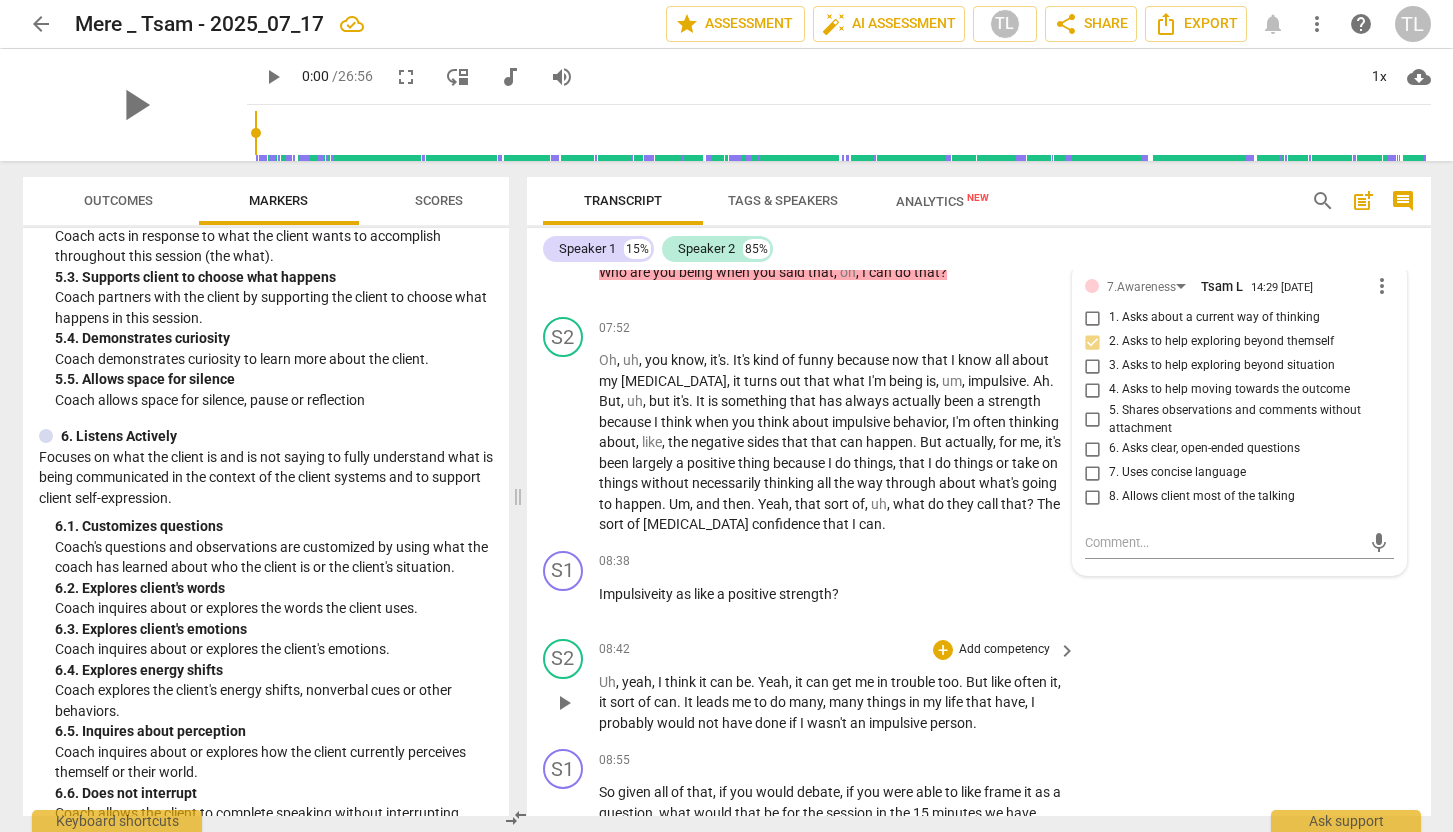 click on "S2 play_arrow pause 08:42 + Add competency keyboard_arrow_right Uh ,   yeah ,   I   think   it   can   be .   Yeah ,   it   can   get   me   in   trouble   too .   But   like   often   it ,   it   sort   of   can .   It   leads   me   to   do   many ,   many   things   in   my   life   that   have ,   I   probably   would   not   have   done   if   I   wasn't   an   impulsive   person ." at bounding box center (979, 686) 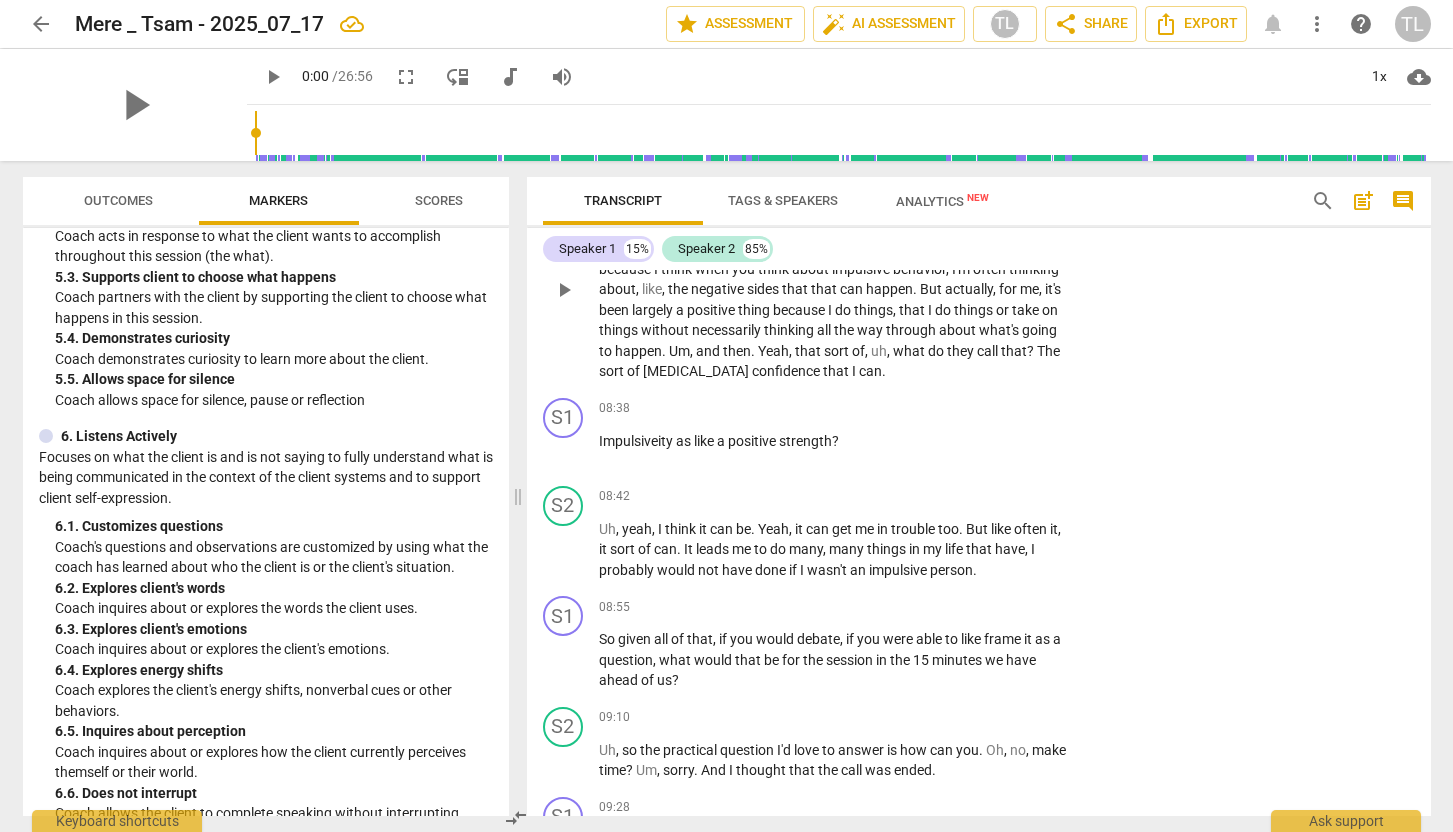 scroll, scrollTop: 3697, scrollLeft: 0, axis: vertical 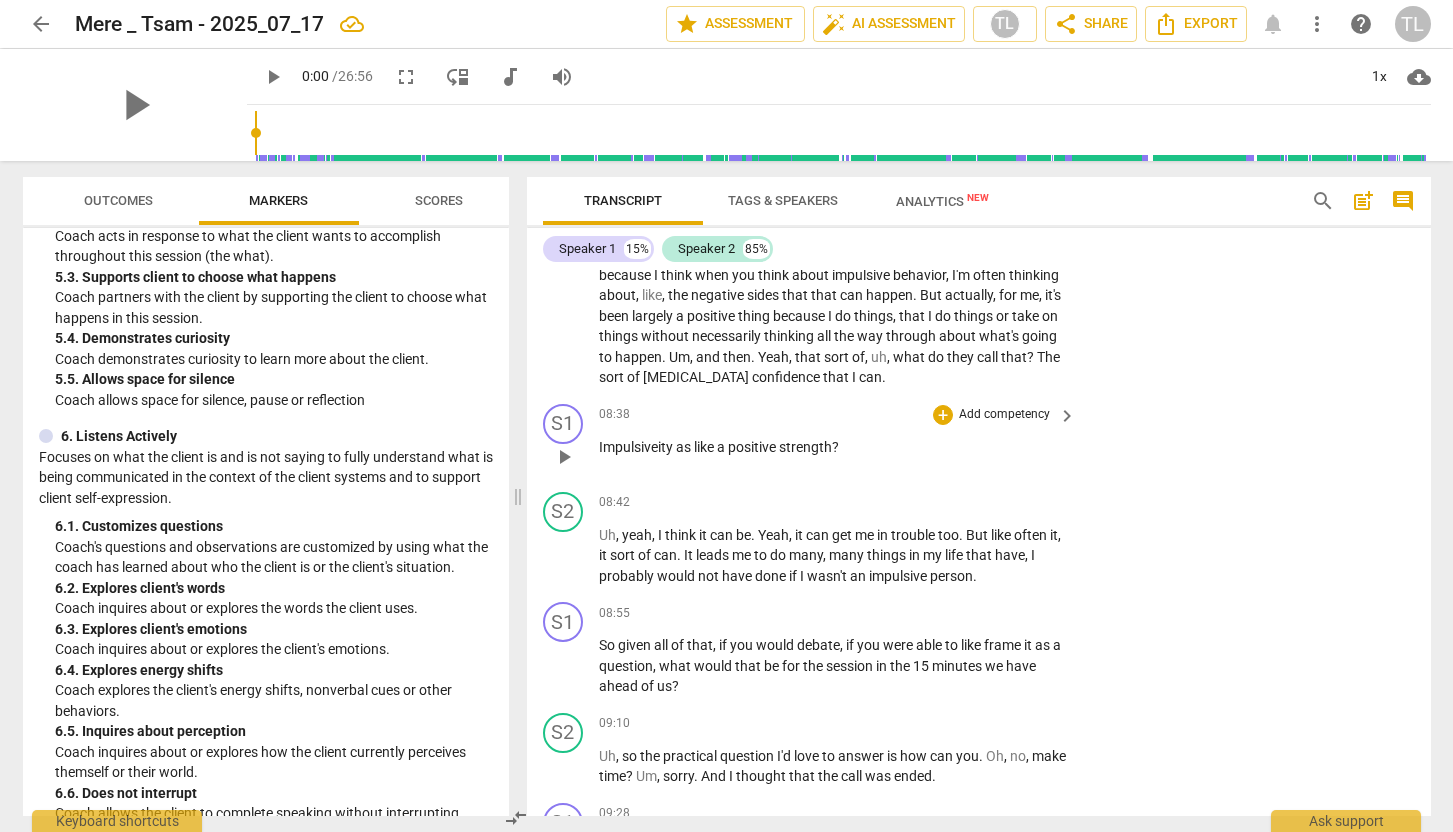 click on "Add competency" at bounding box center (1004, 415) 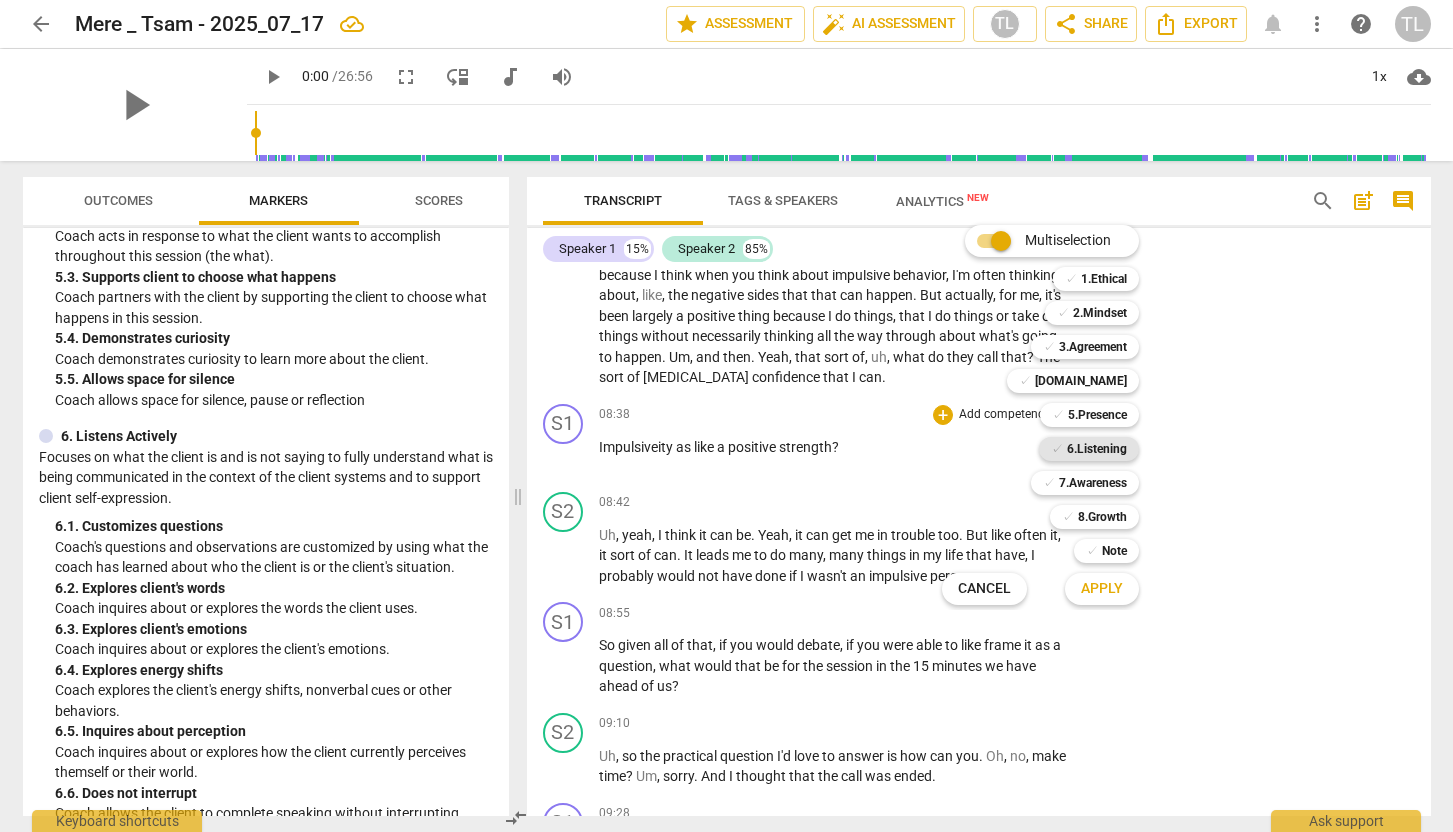 click on "6.Listening" at bounding box center [1097, 449] 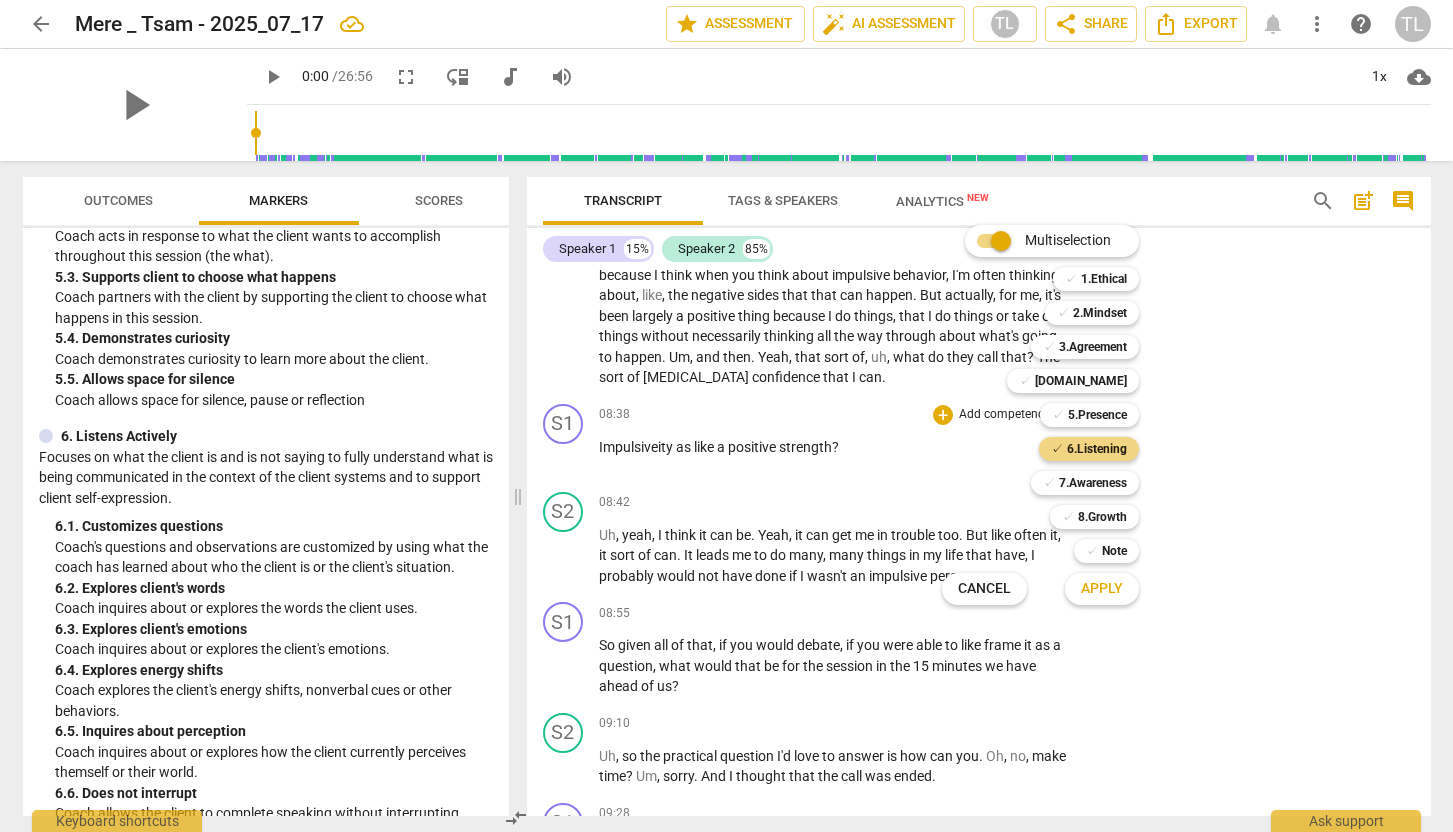 click on "Apply" at bounding box center (1102, 589) 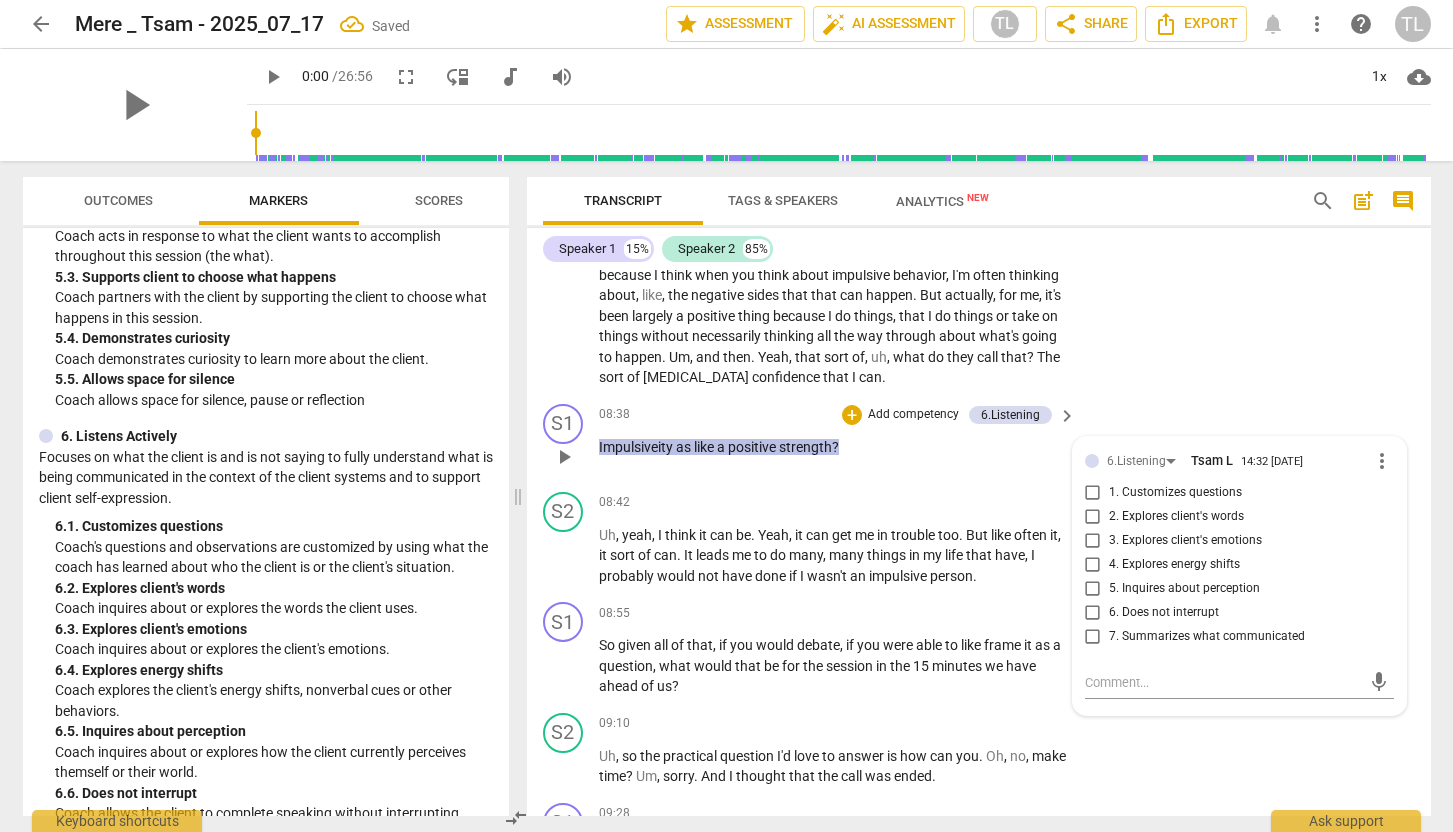 click on "2. Explores client's words" at bounding box center [1176, 517] 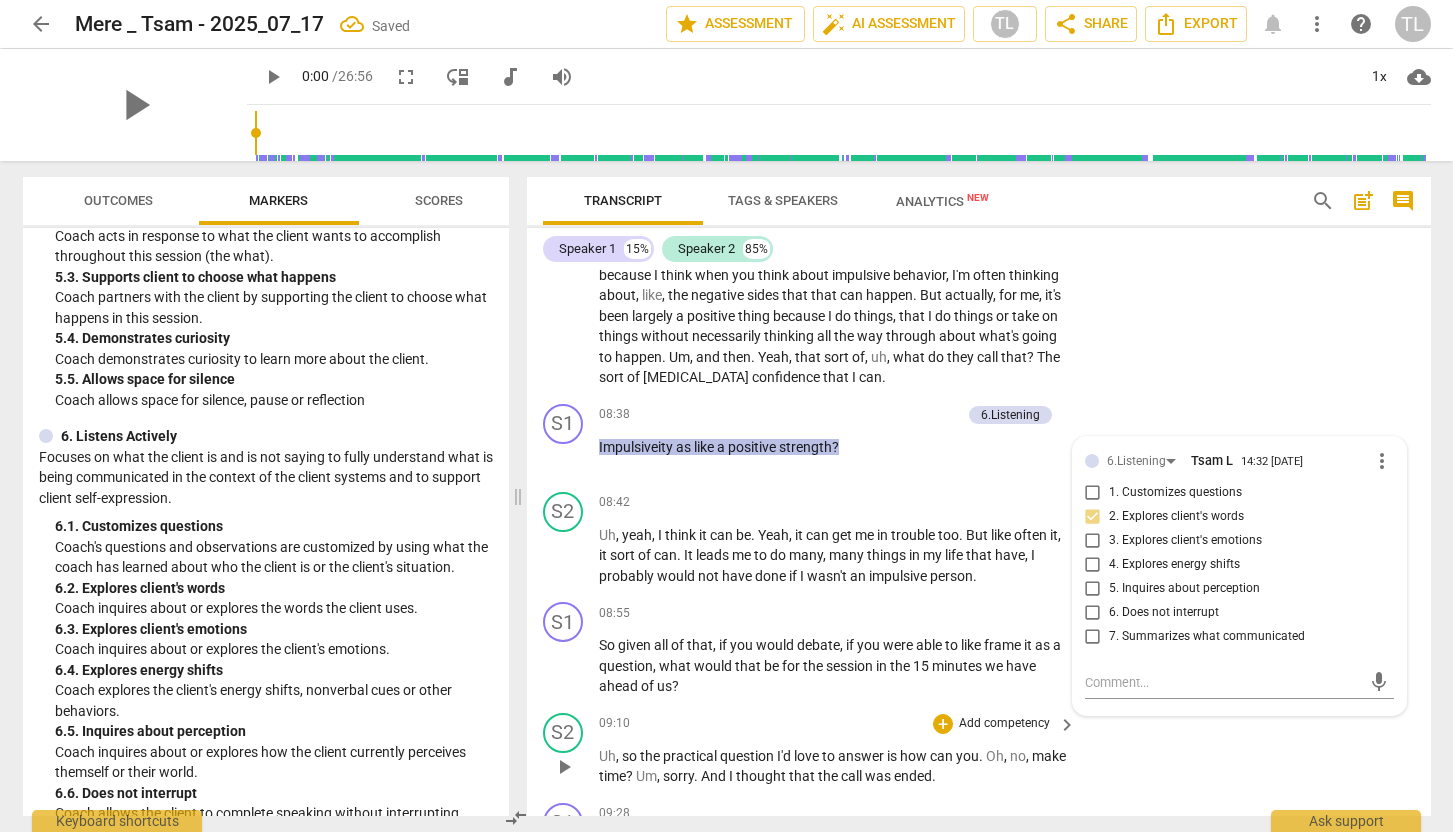 click on "S2 play_arrow pause 09:10 + Add competency keyboard_arrow_right Uh ,   so   the   practical   question   I'd   love   to   answer   is   how   can   you .   Oh ,   no ,   make   time ?   Um ,   sorry .   And   I   thought   that   the   call   was   ended ." at bounding box center (979, 750) 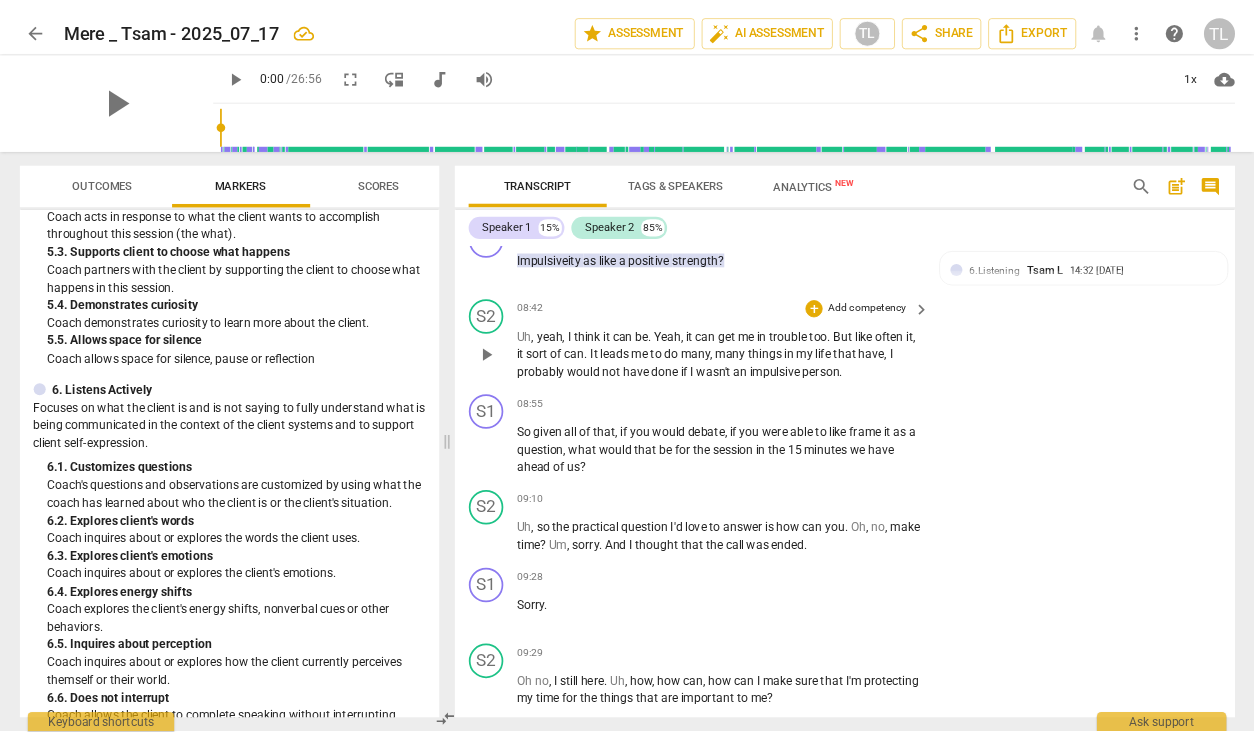 scroll, scrollTop: 3853, scrollLeft: 0, axis: vertical 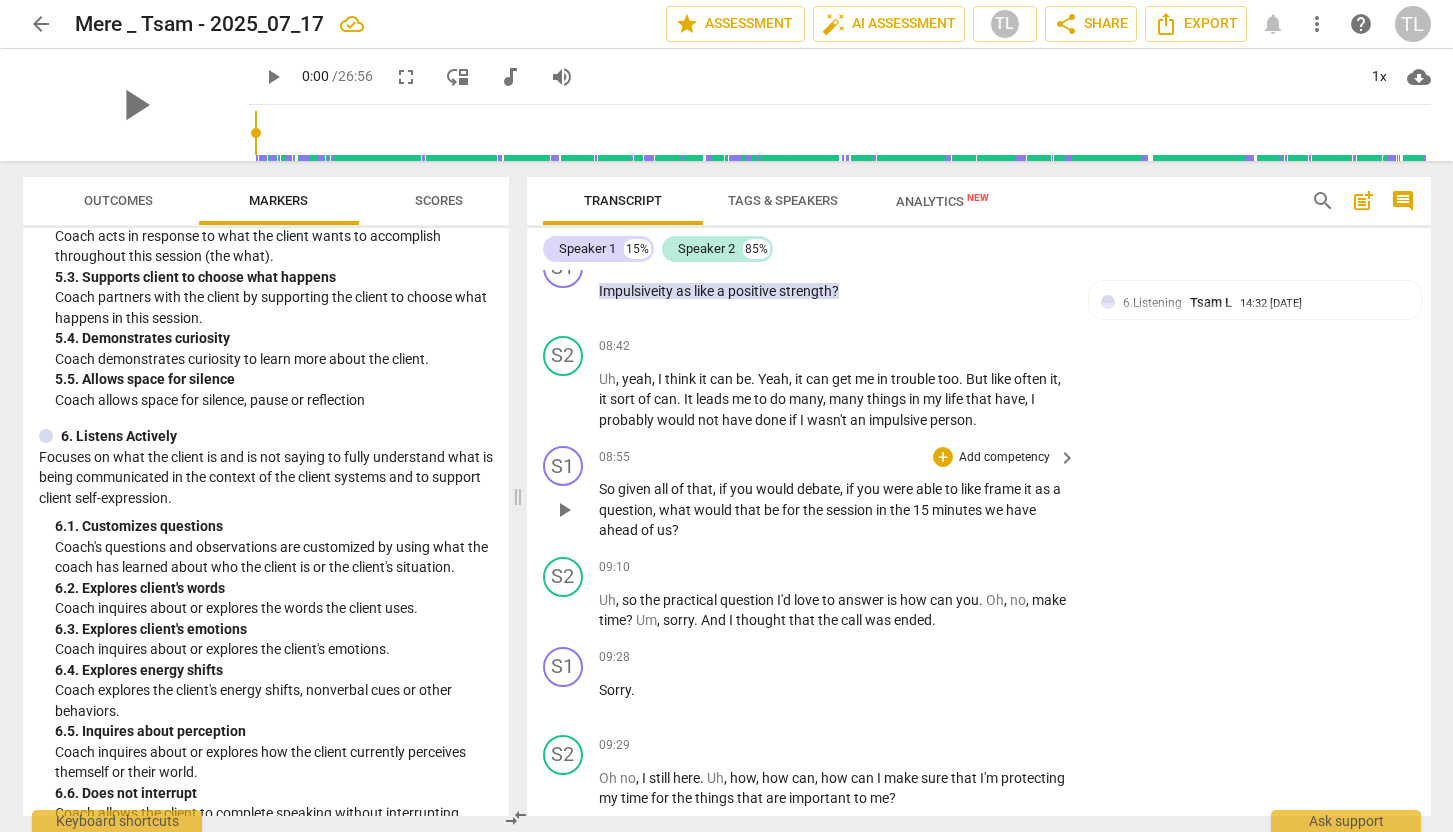click on "Add competency" at bounding box center [1004, 458] 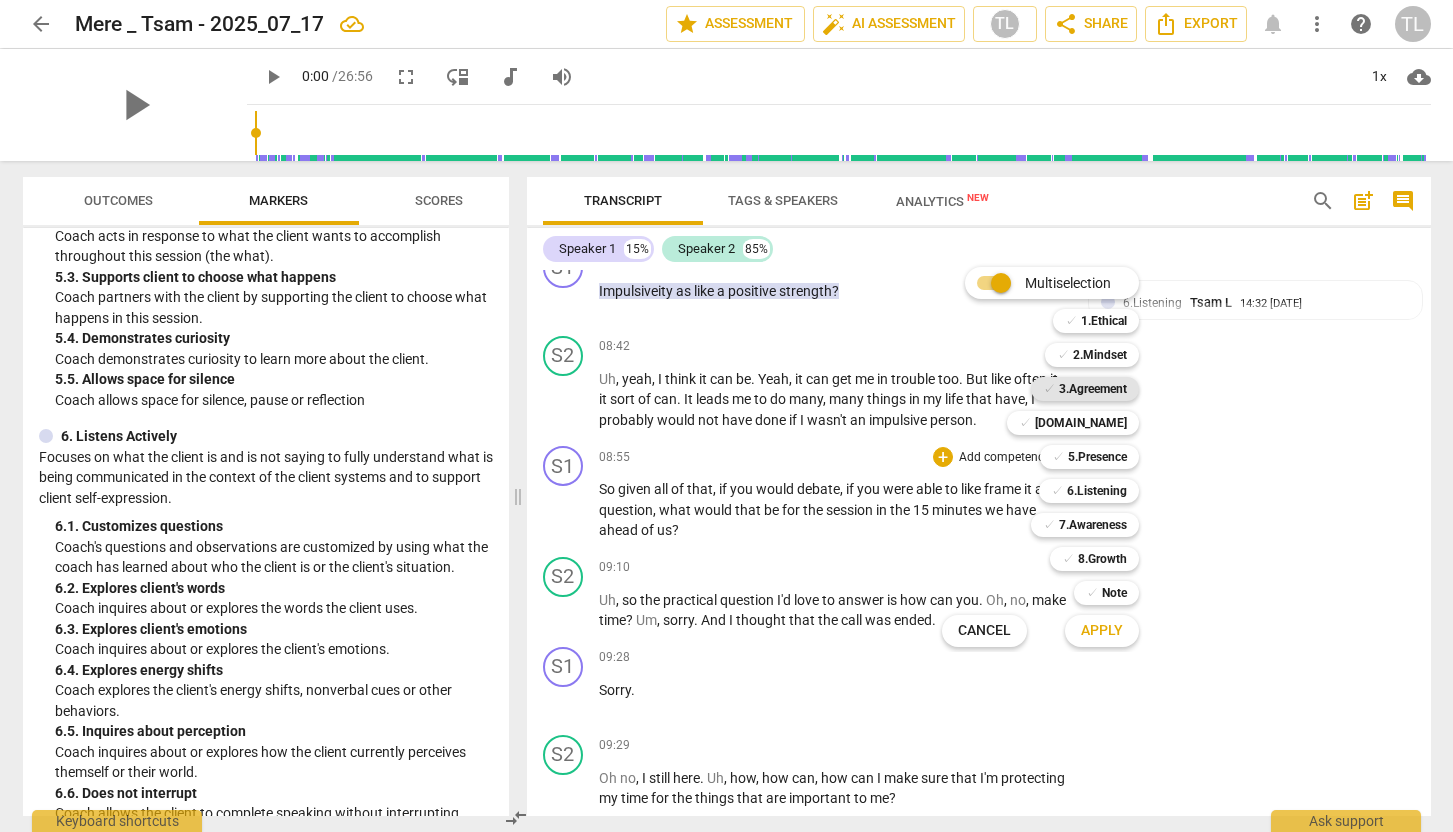click on "3.Agreement" at bounding box center [1093, 389] 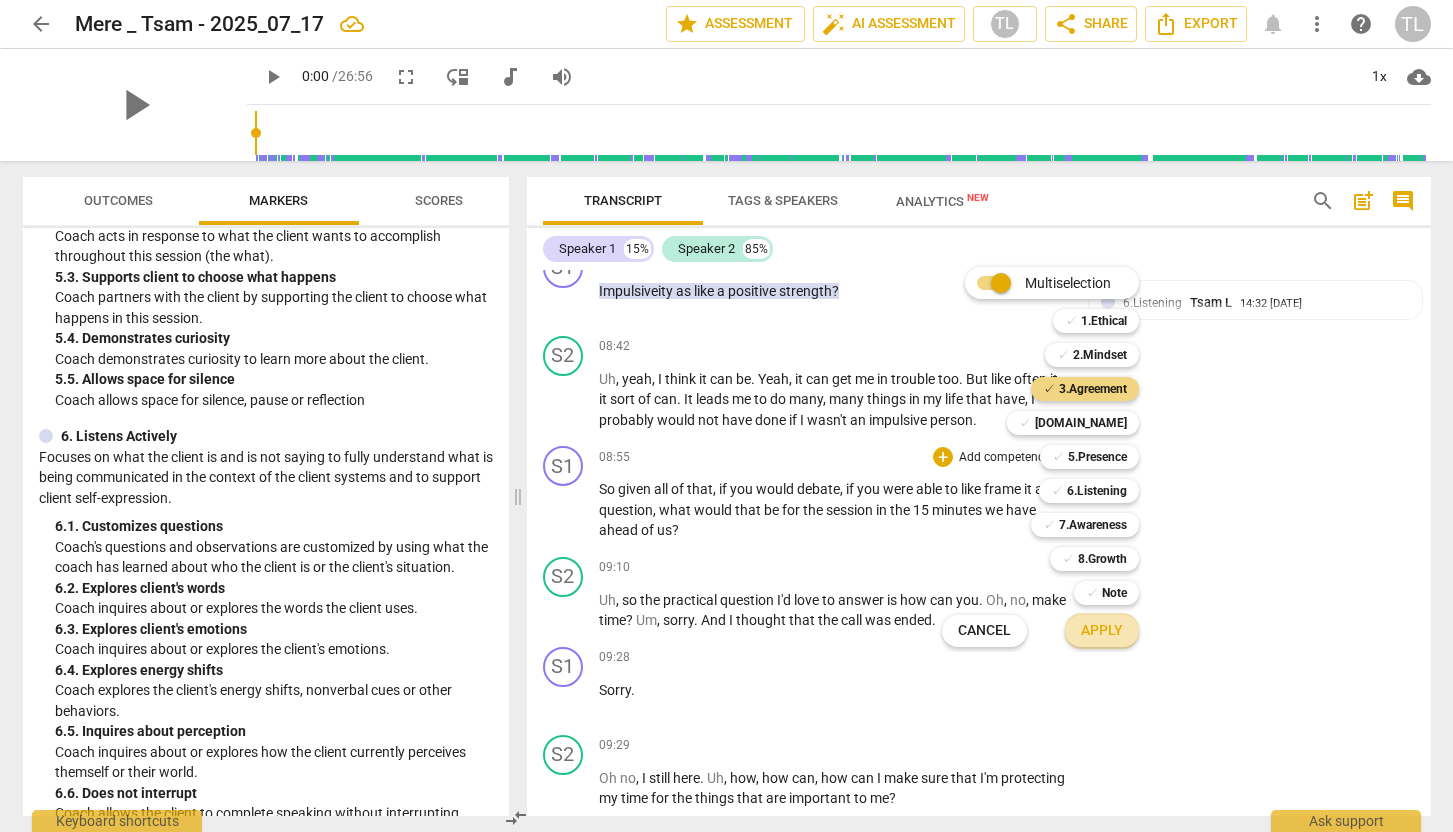 click on "Apply" at bounding box center (1102, 631) 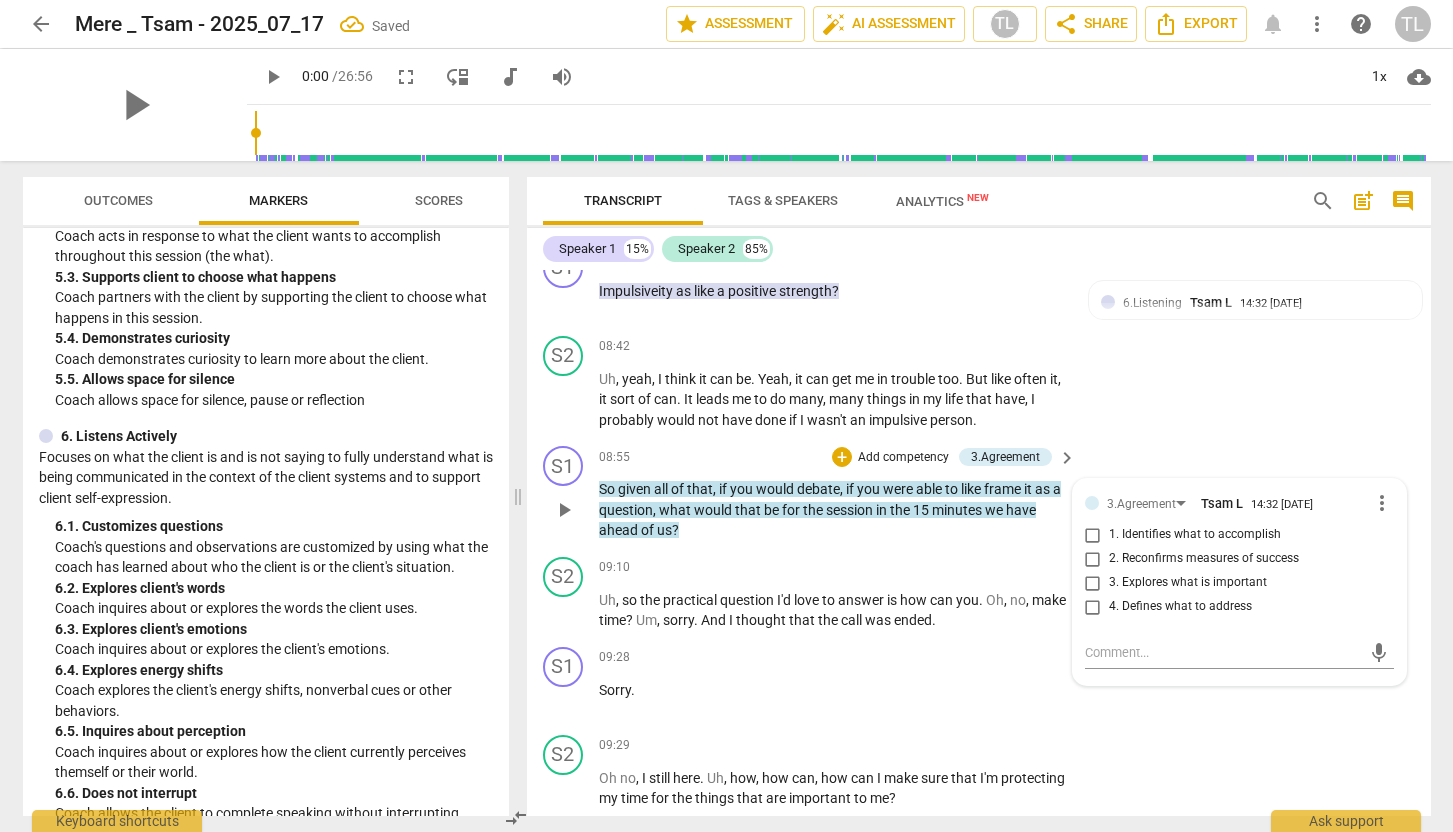 click on "2. Reconfirms measures of success" at bounding box center [1204, 559] 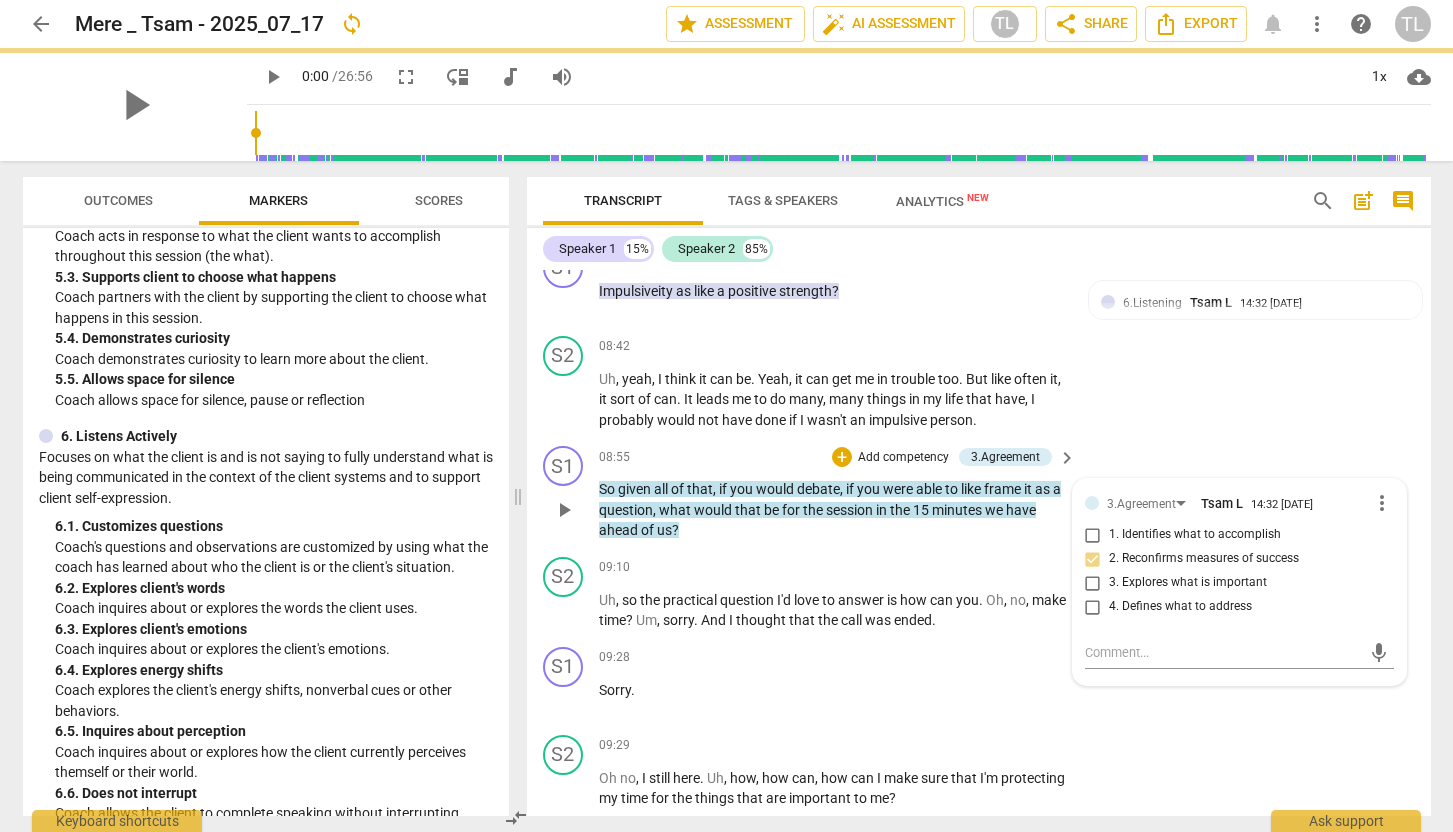click on "1. Identifies what to accomplish" at bounding box center [1195, 535] 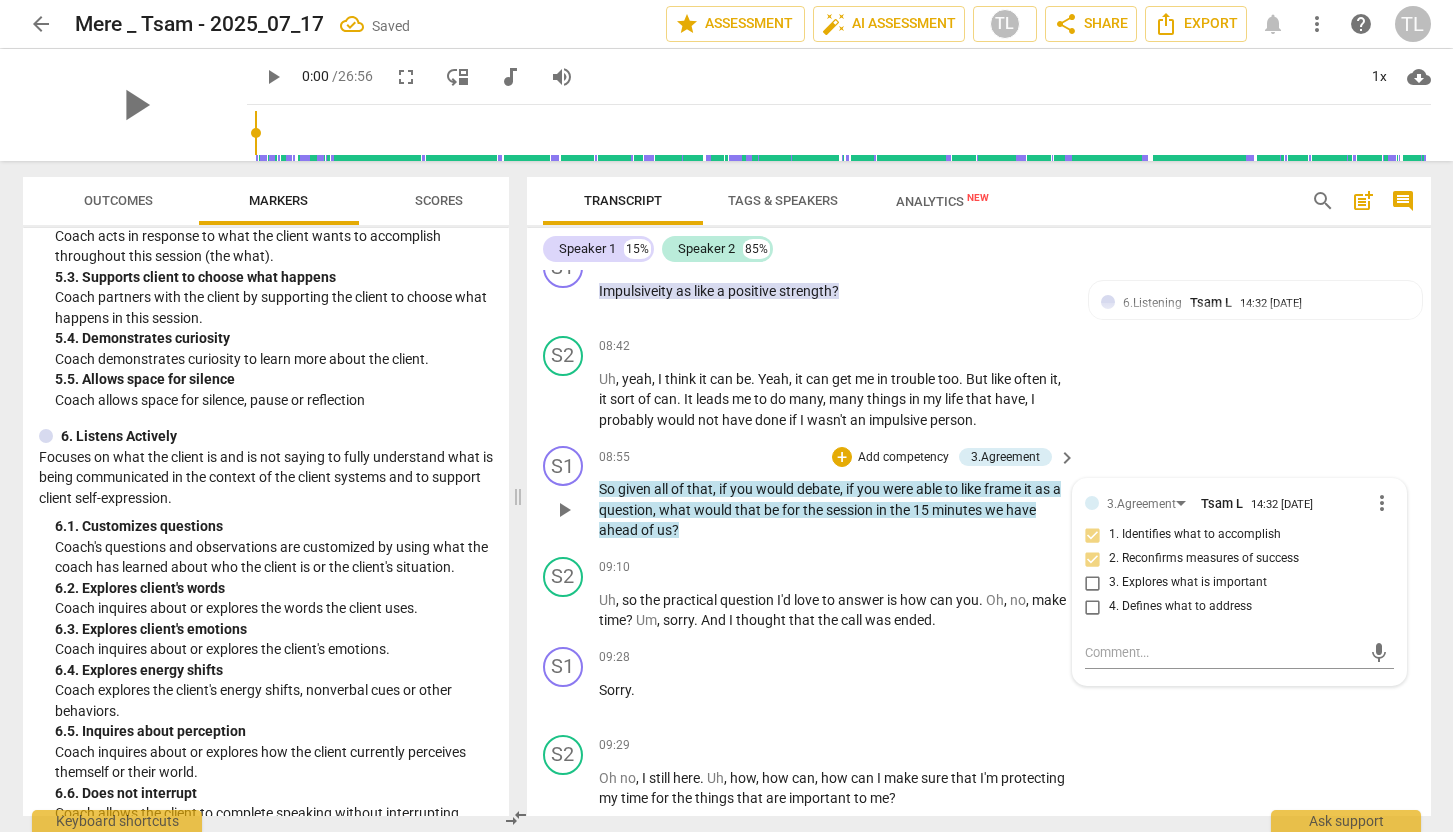 click on "2. Reconfirms measures of success" at bounding box center [1093, 559] 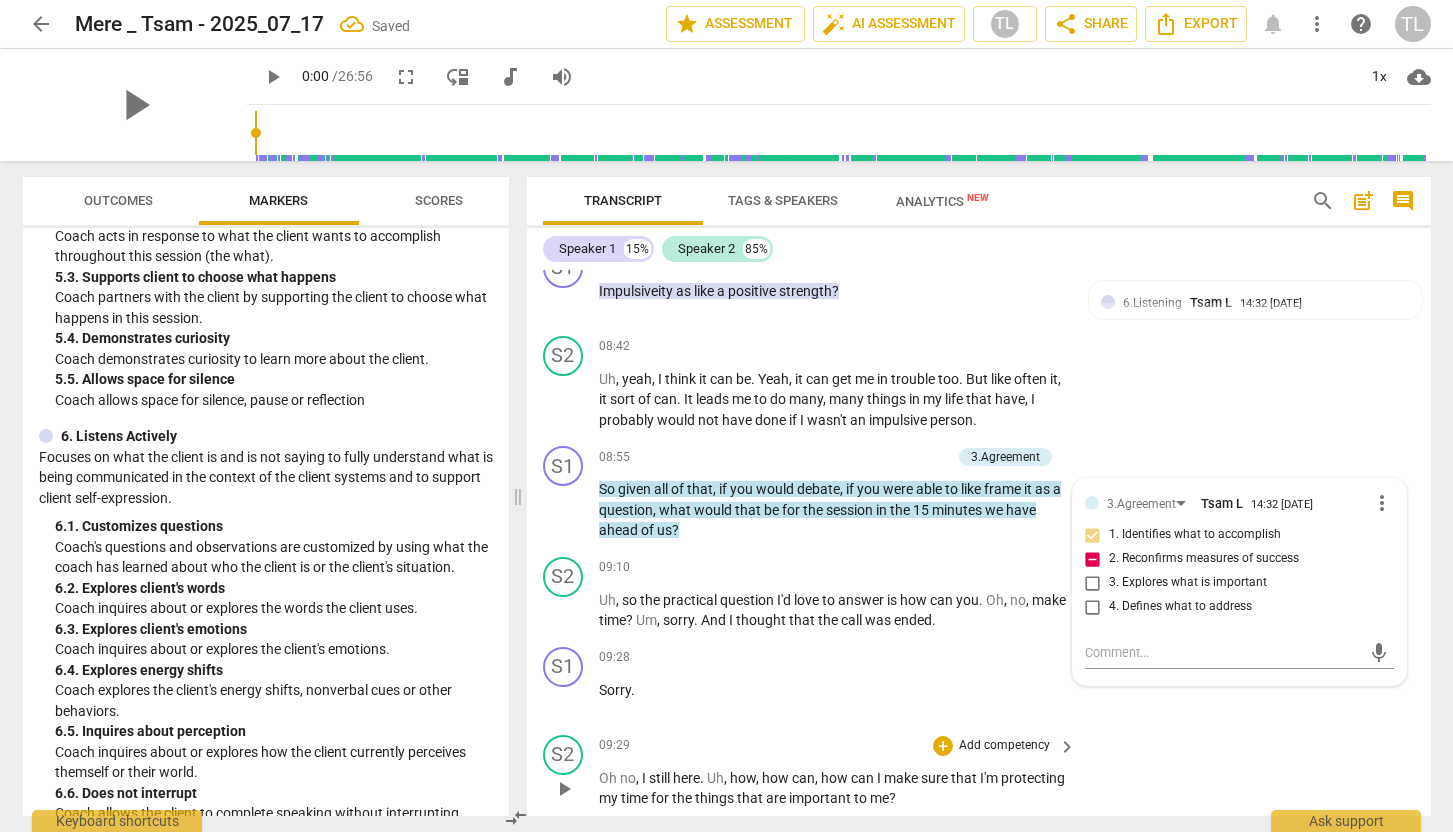 click on "S2 play_arrow pause 09:29 + Add competency keyboard_arrow_right Oh   no ,   I   still   here .   Uh ,   how ,   how   can ,   how   can   I   make   sure   that   I'm   protecting   my   time   for   the   things   that   are   important   to   me ?" at bounding box center [979, 772] 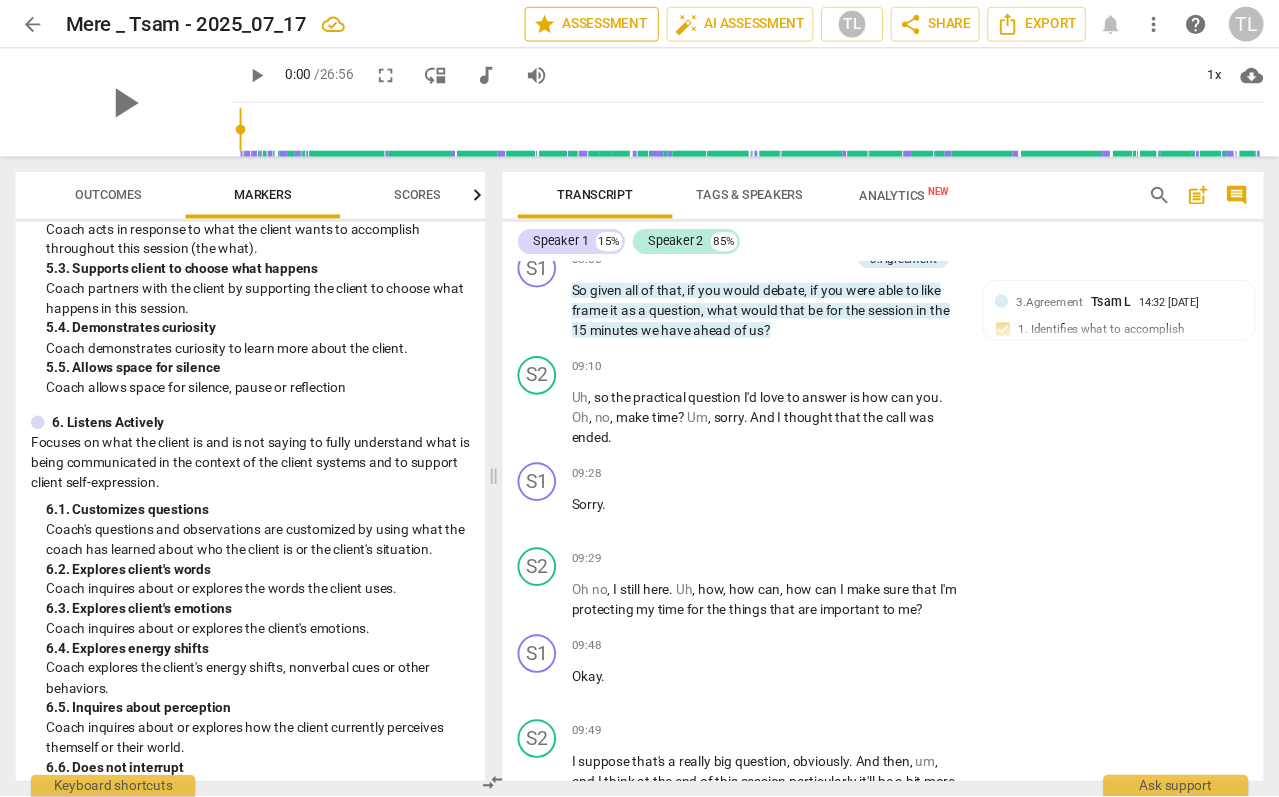scroll, scrollTop: 4251, scrollLeft: 0, axis: vertical 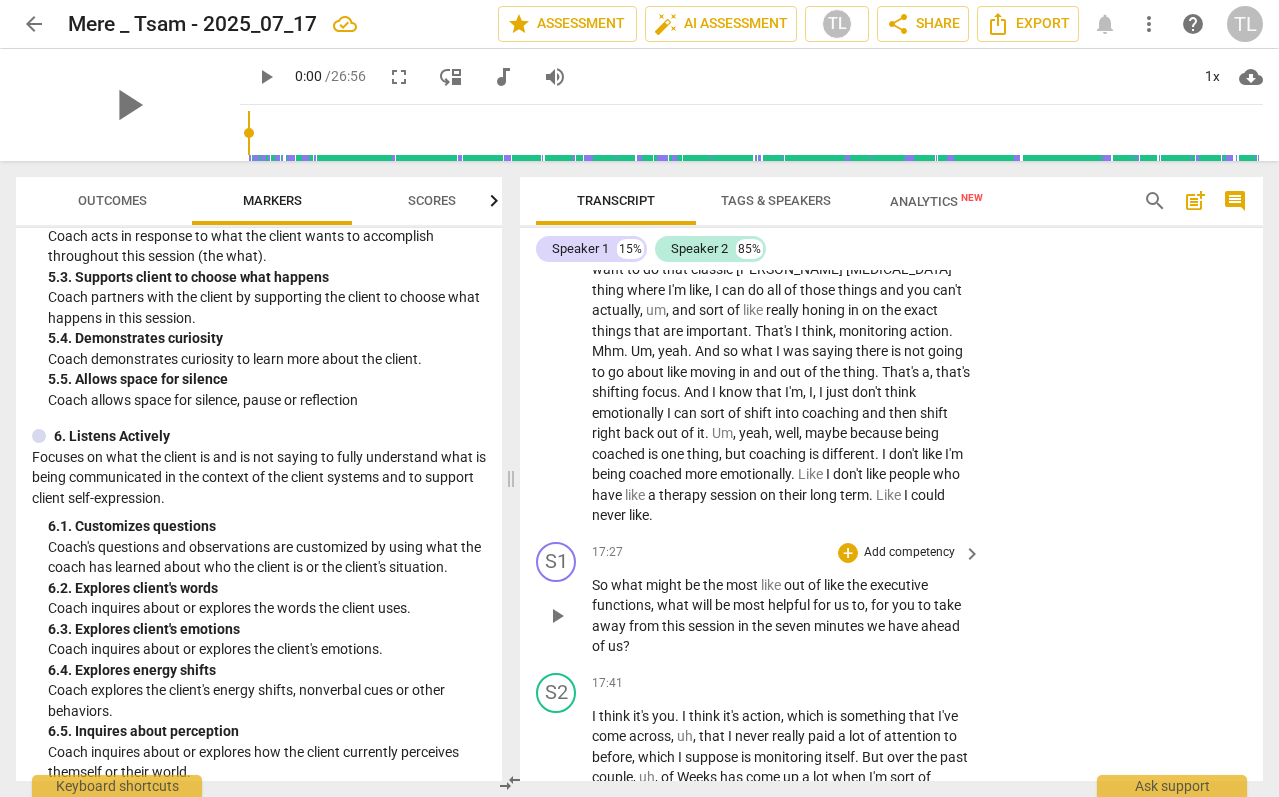 click on "this" at bounding box center [675, 626] 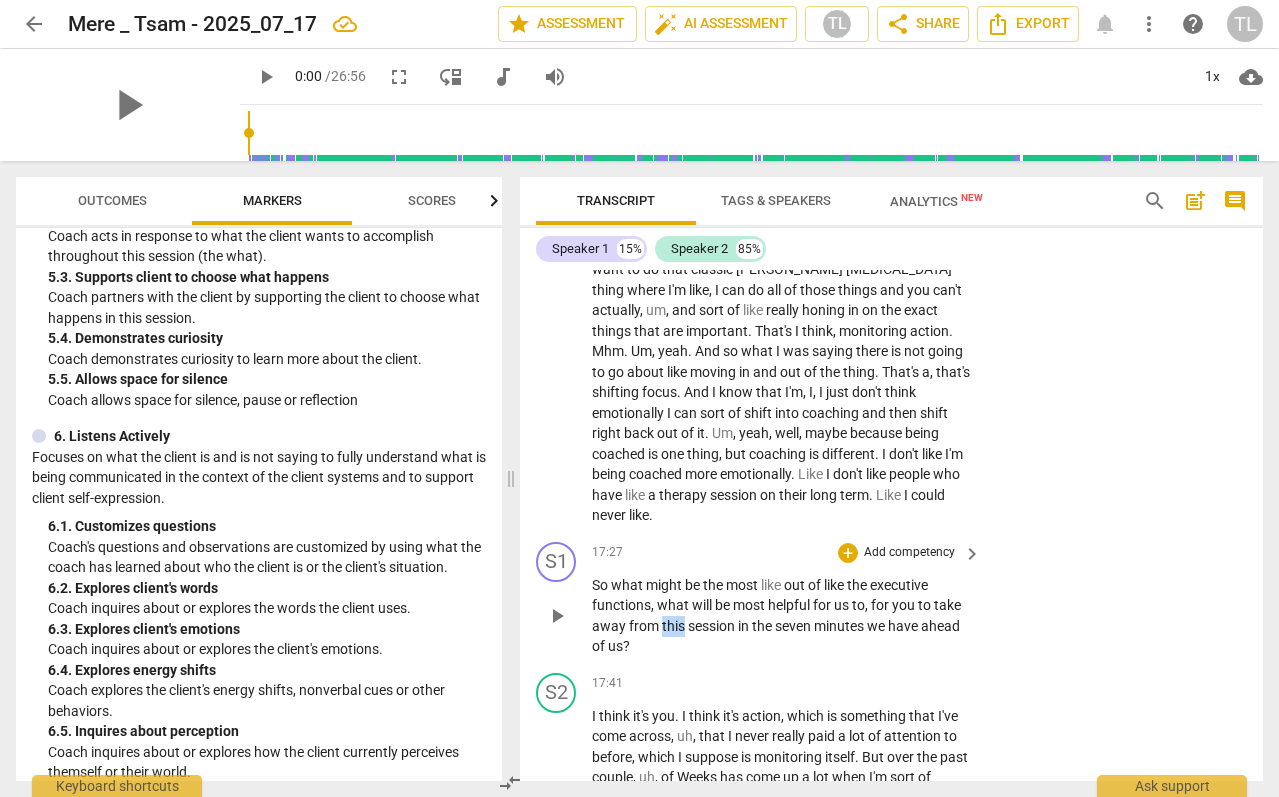 click on "this" at bounding box center [675, 626] 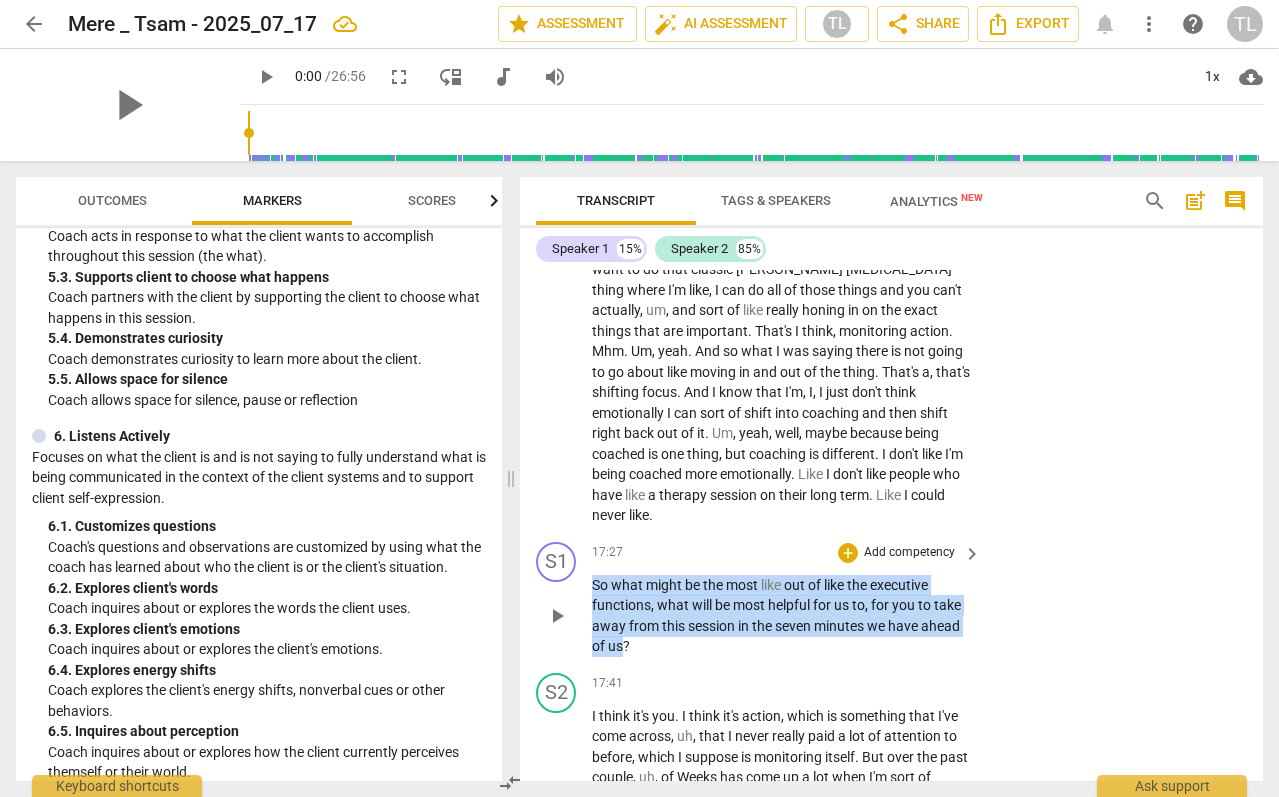 click on "this" at bounding box center [675, 626] 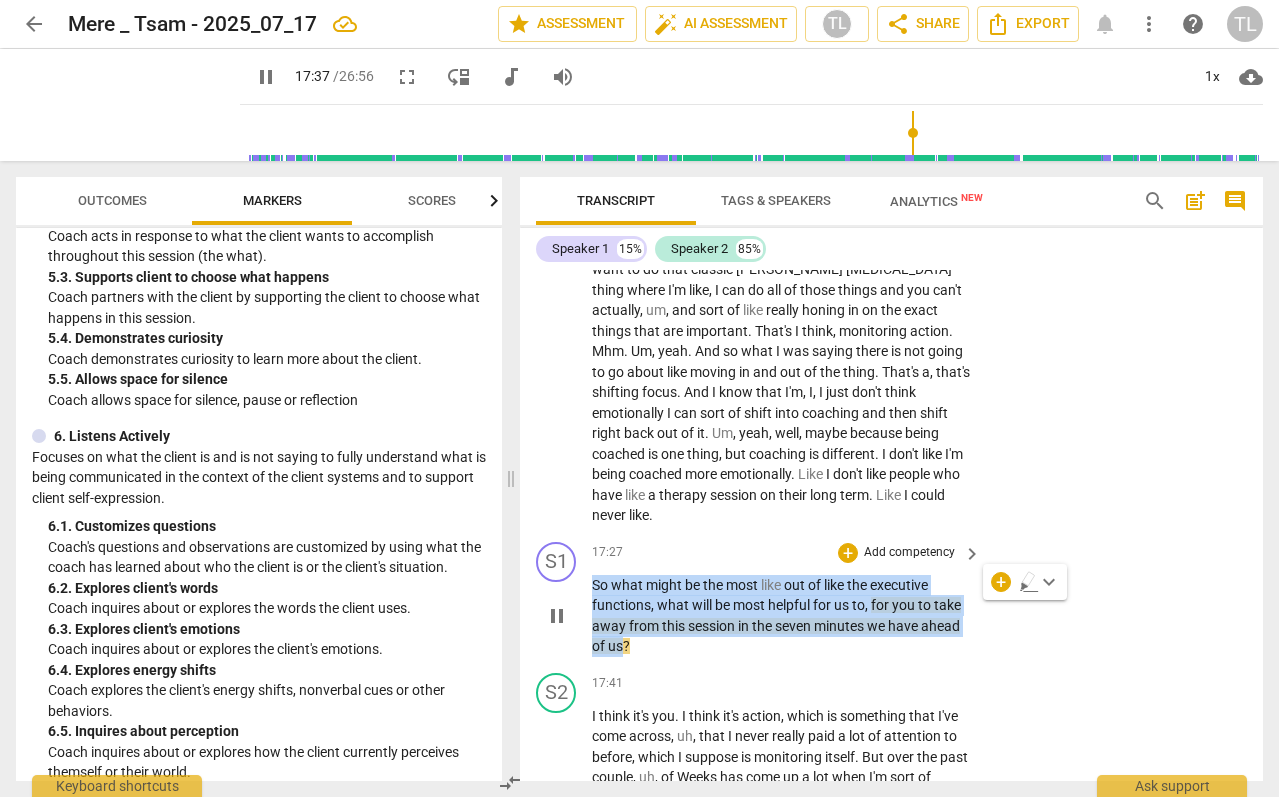 click on "this" at bounding box center [675, 626] 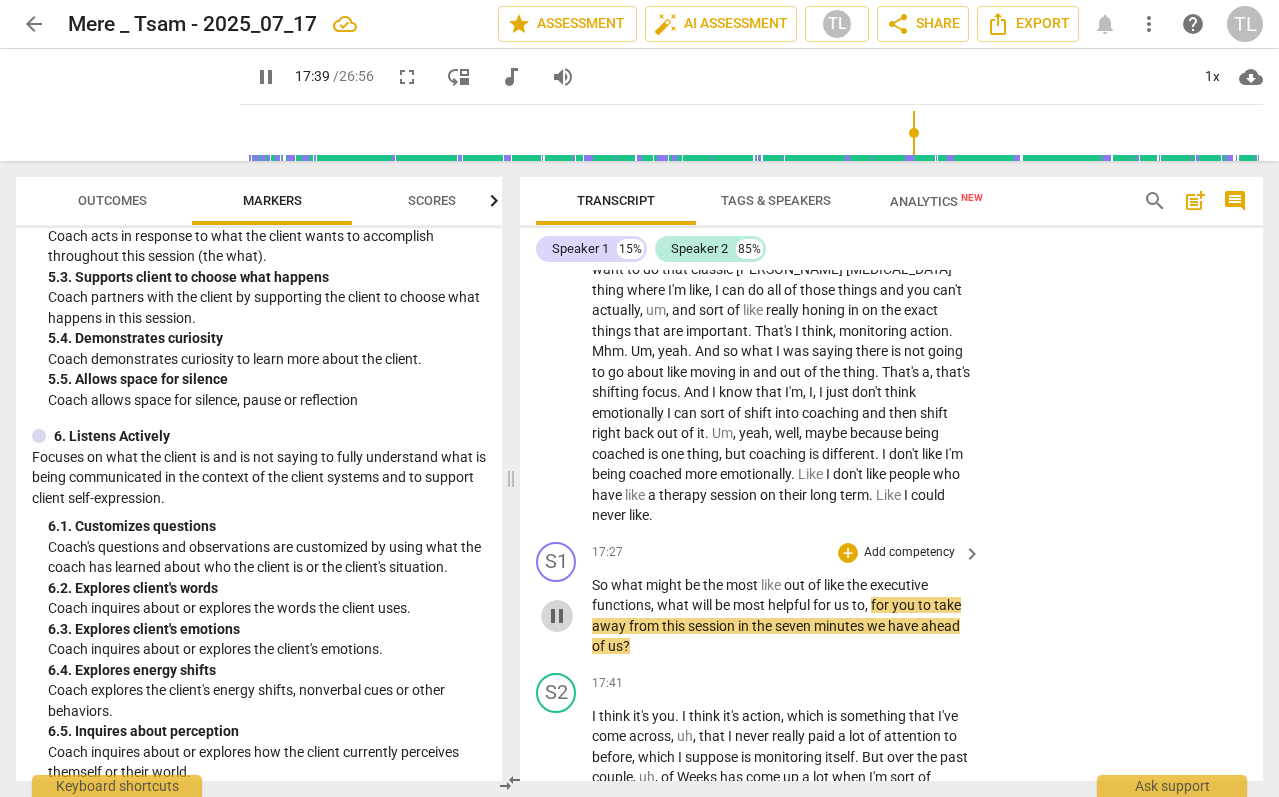 click on "pause" at bounding box center [557, 616] 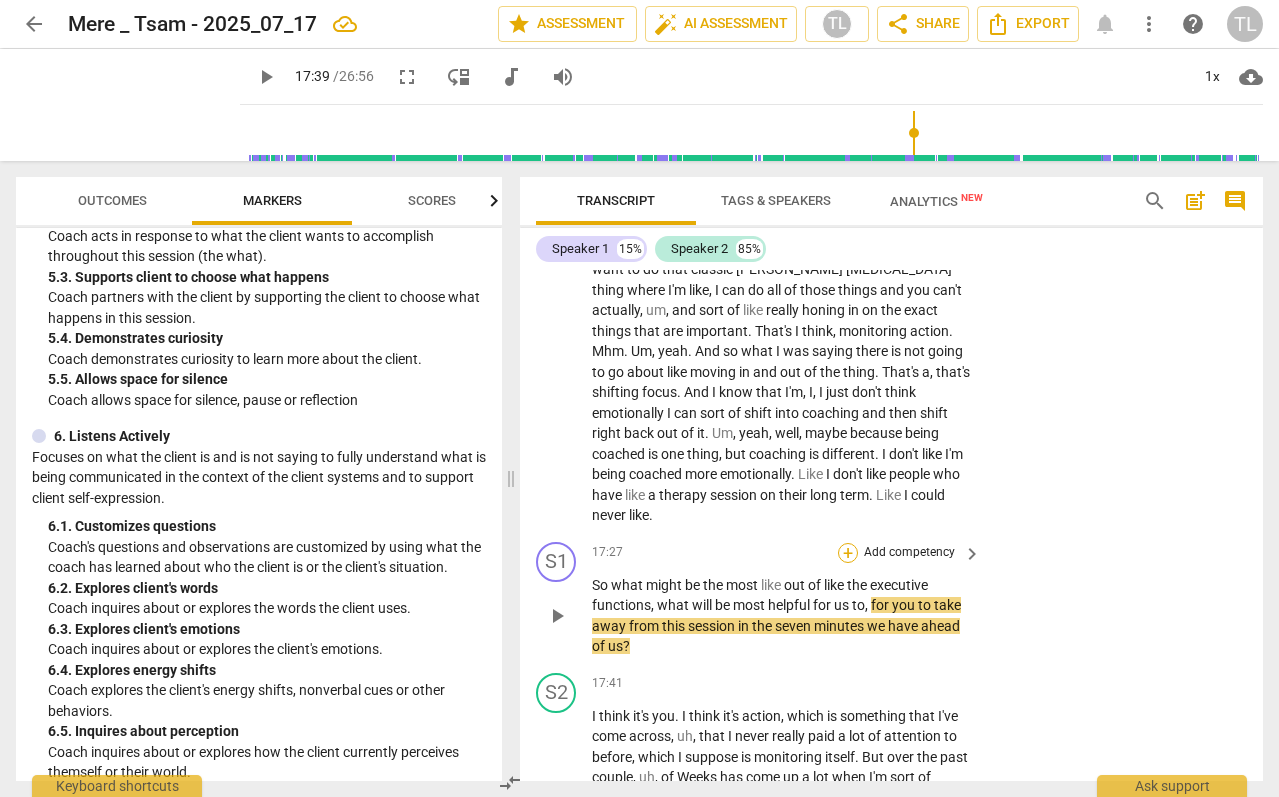 click on "+" at bounding box center (848, 553) 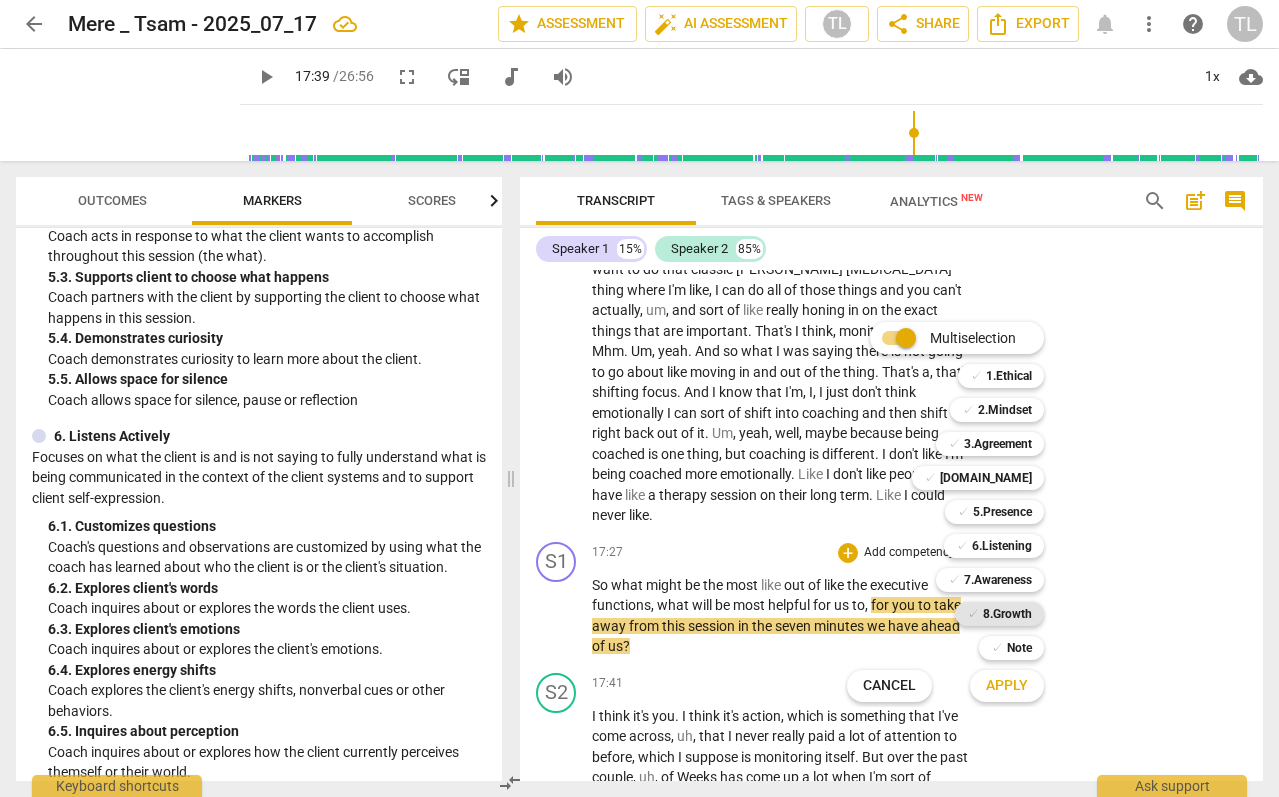 click on "8.Growth" at bounding box center (1007, 614) 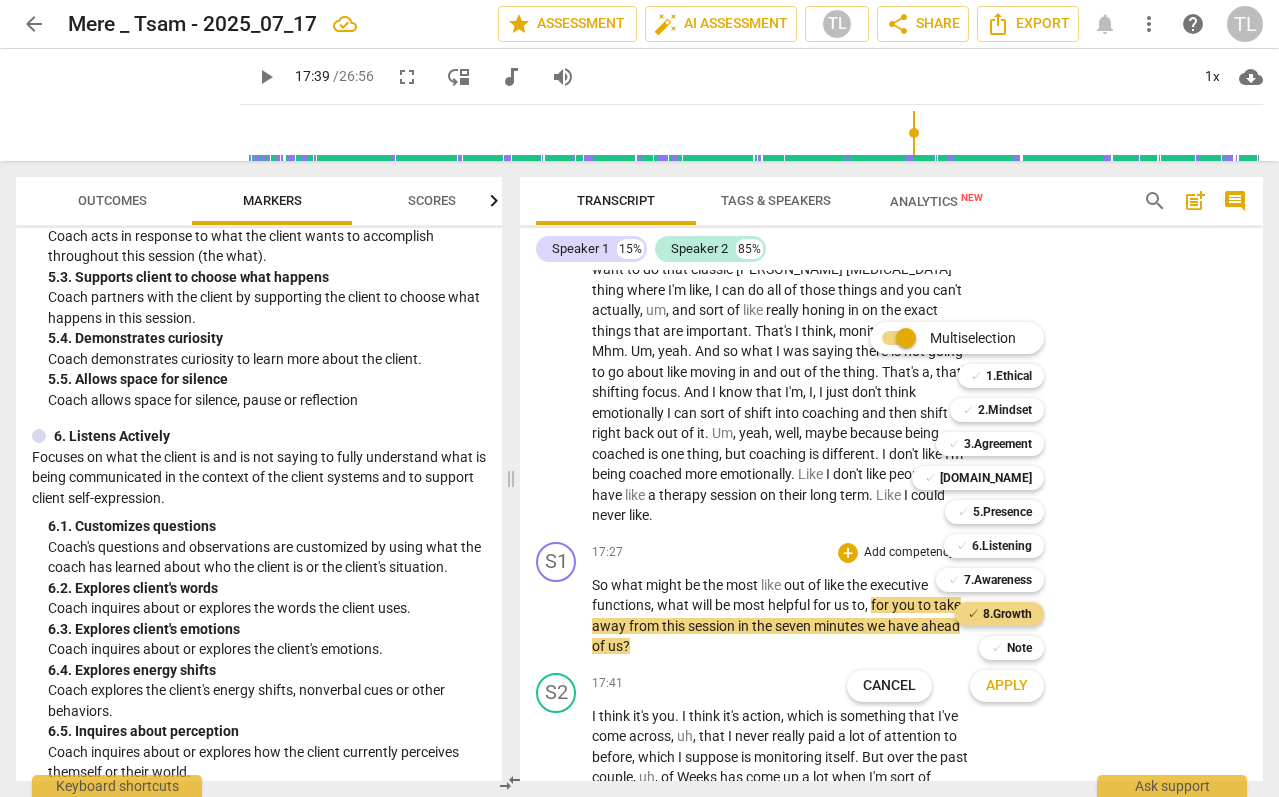 click on "Apply" at bounding box center [1007, 686] 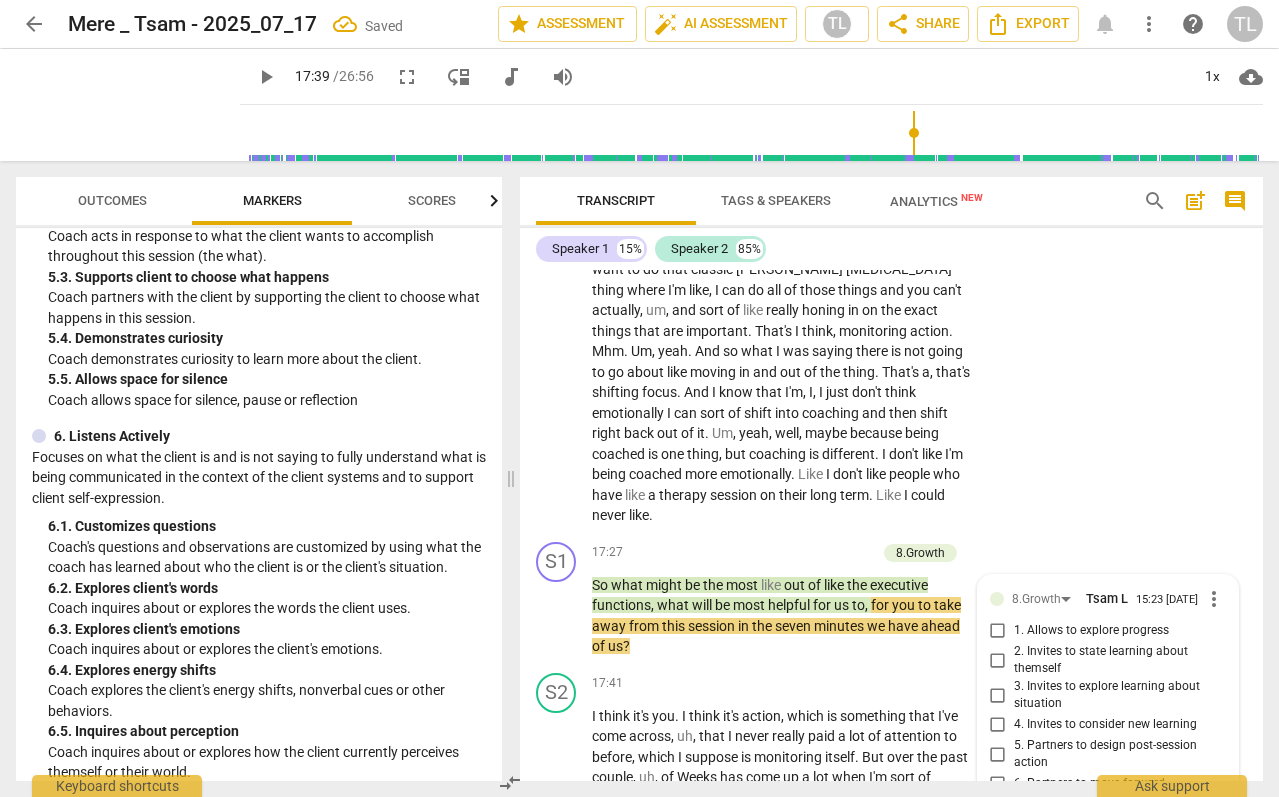 scroll, scrollTop: 8558, scrollLeft: 0, axis: vertical 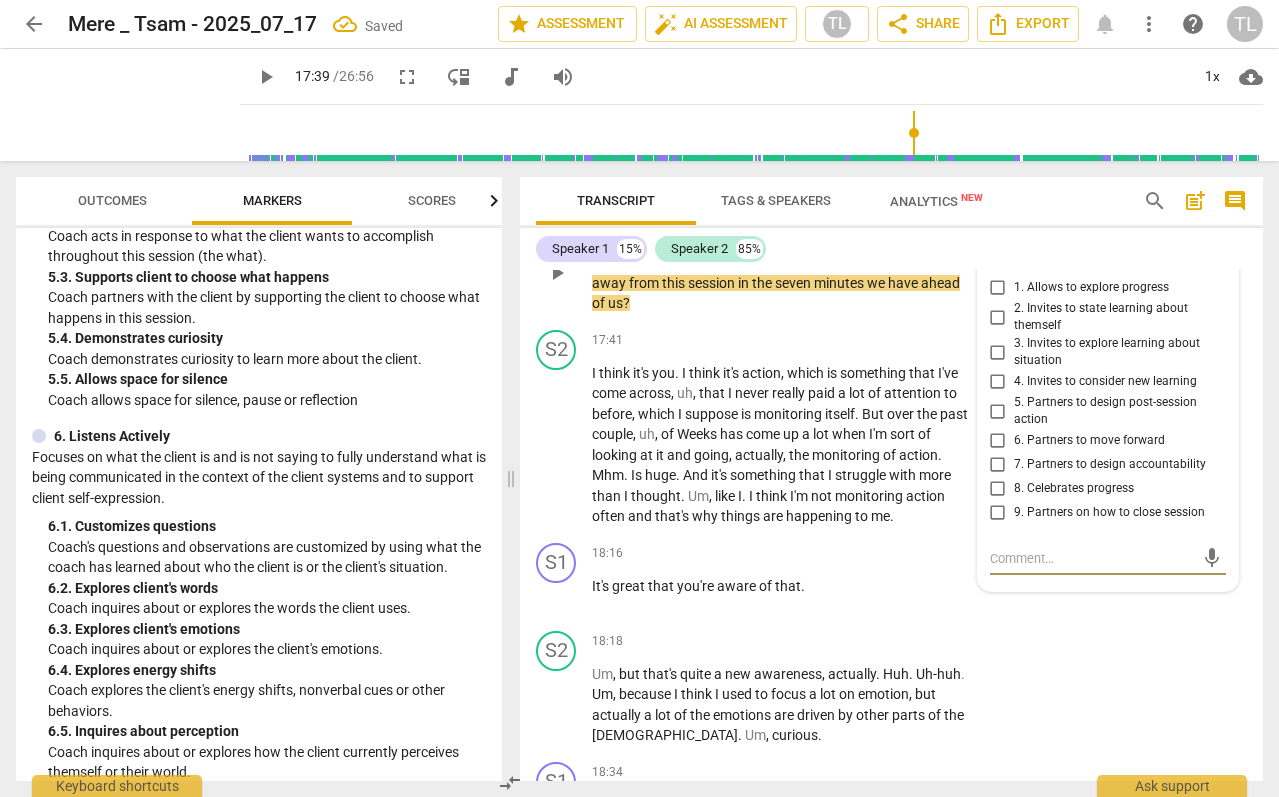 click on "5. Partners to design post-session action" at bounding box center [1116, 411] 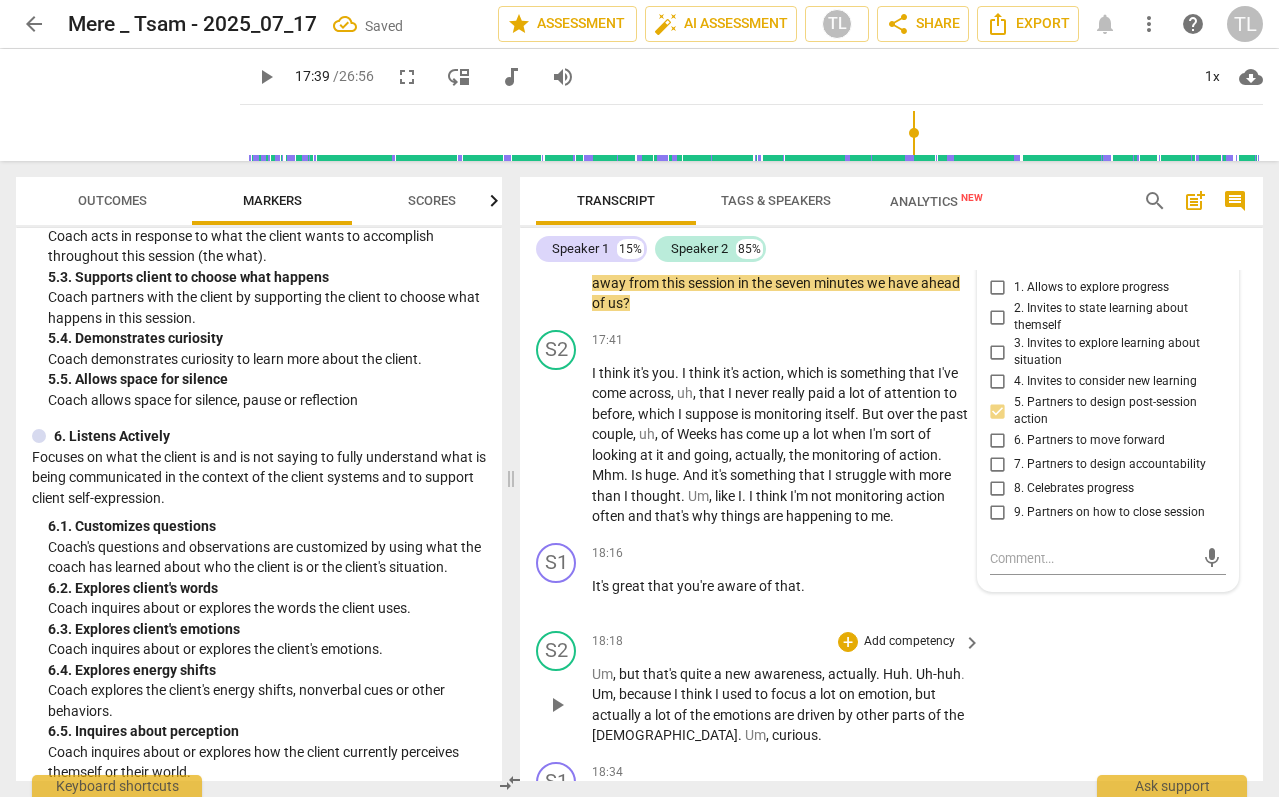 click on "S2 play_arrow pause 18:18 + Add competency keyboard_arrow_right Um ,   but   that's   quite   a   new   awareness ,   actually .   Huh .   Uh-huh .   Um ,   because   I   think   I   used   to   focus   a   lot   on   emotion ,   but   actually   a   lot   of   the   emotions   are   driven   by   other   parts   of   the   female .   Um ,   curious ." at bounding box center [891, 688] 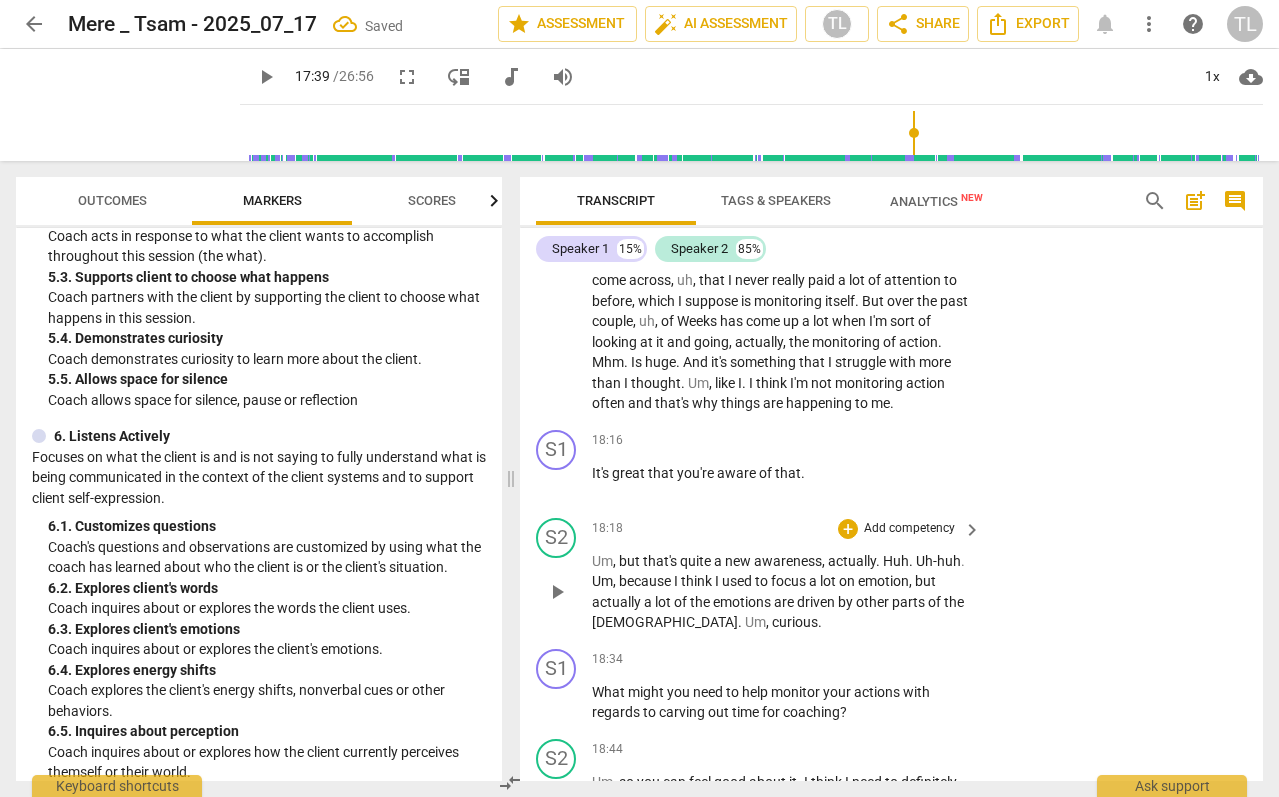 scroll, scrollTop: 8678, scrollLeft: 0, axis: vertical 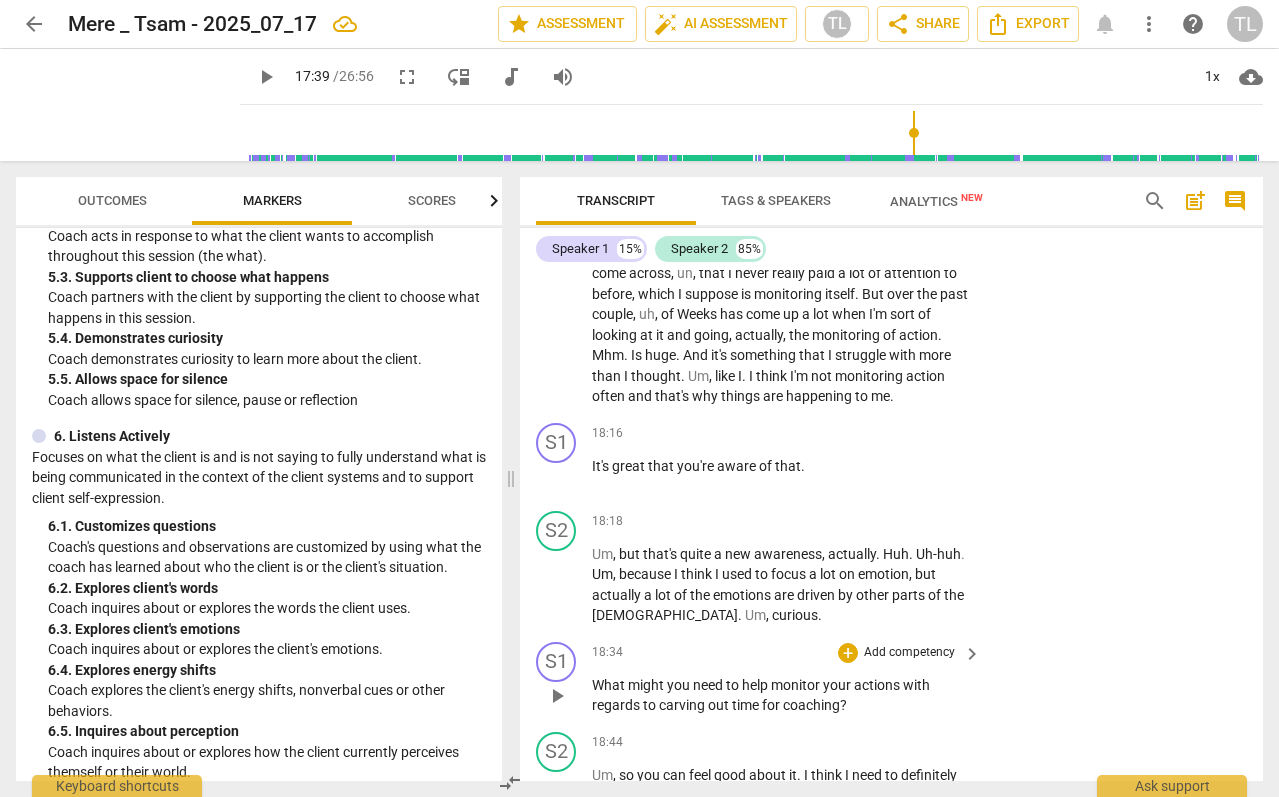 click on "monitor" at bounding box center [797, 685] 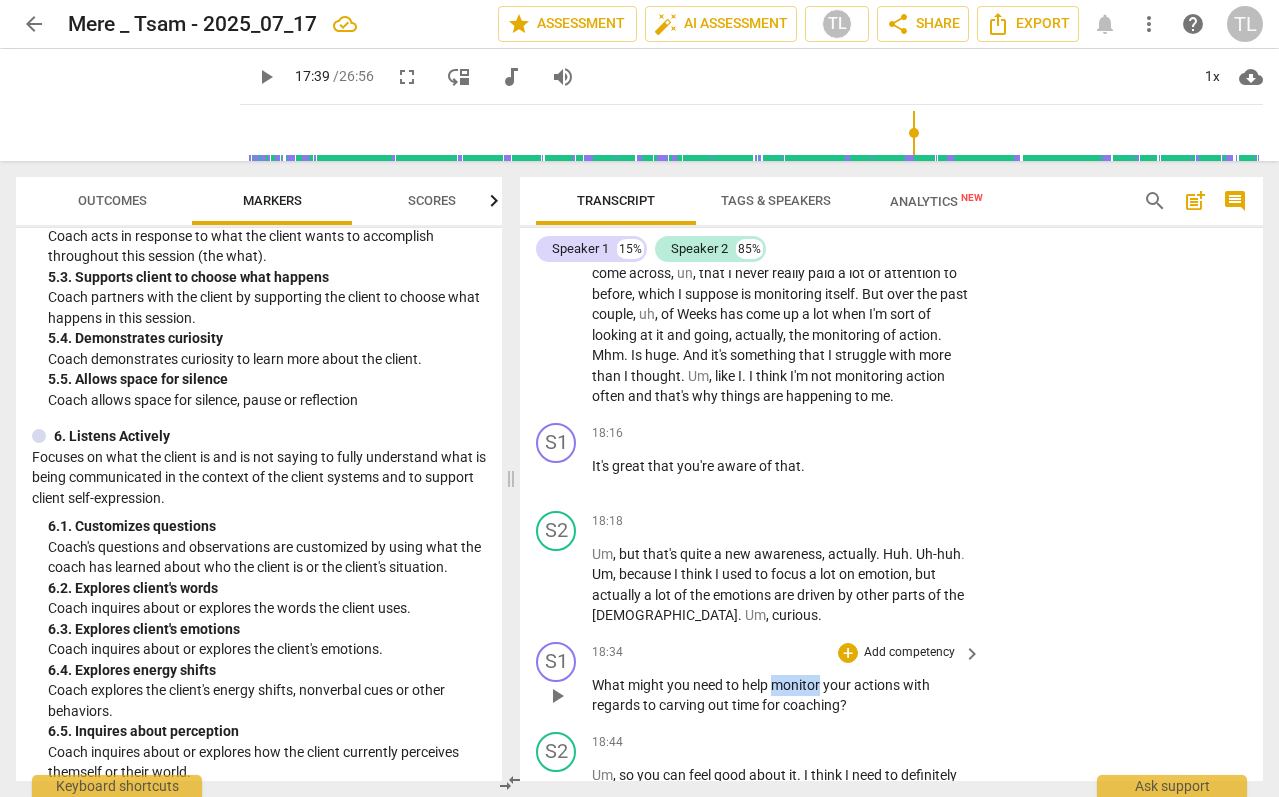 click on "monitor" at bounding box center [797, 685] 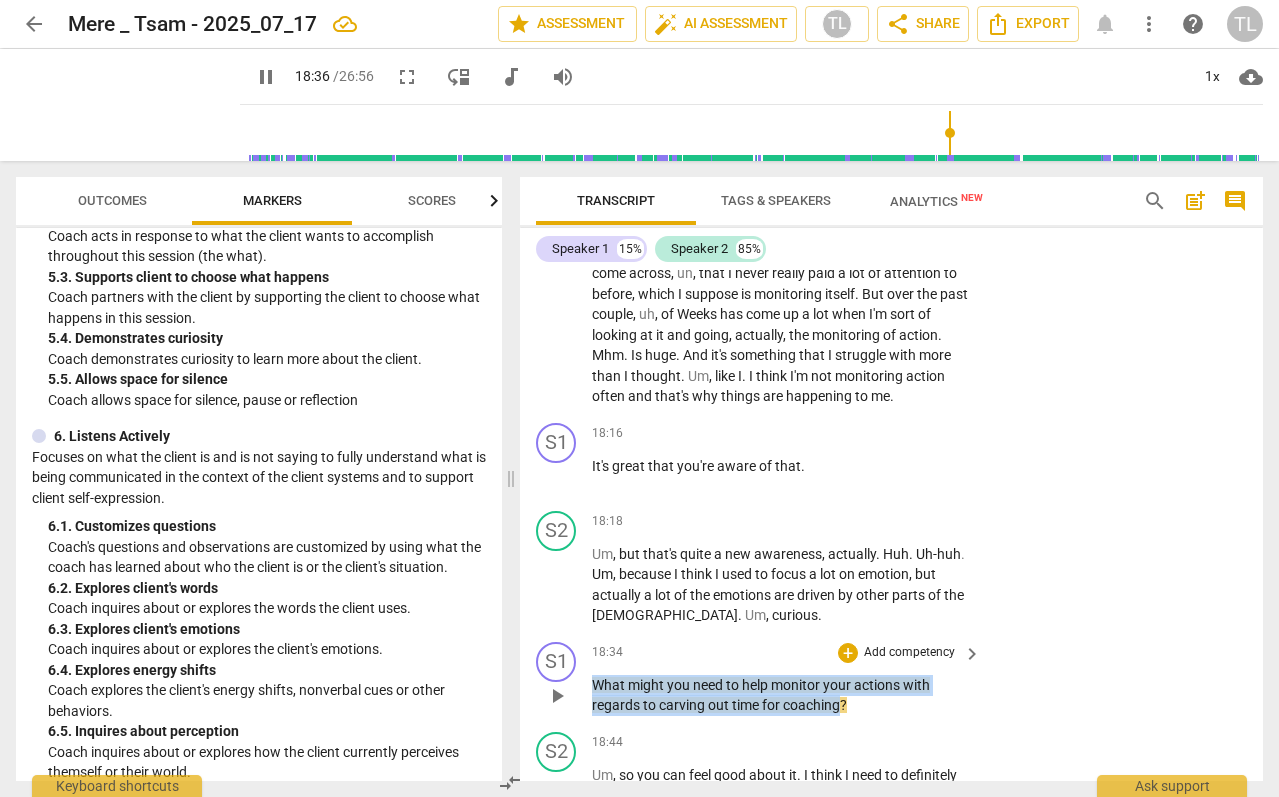 click on "monitor" at bounding box center (797, 685) 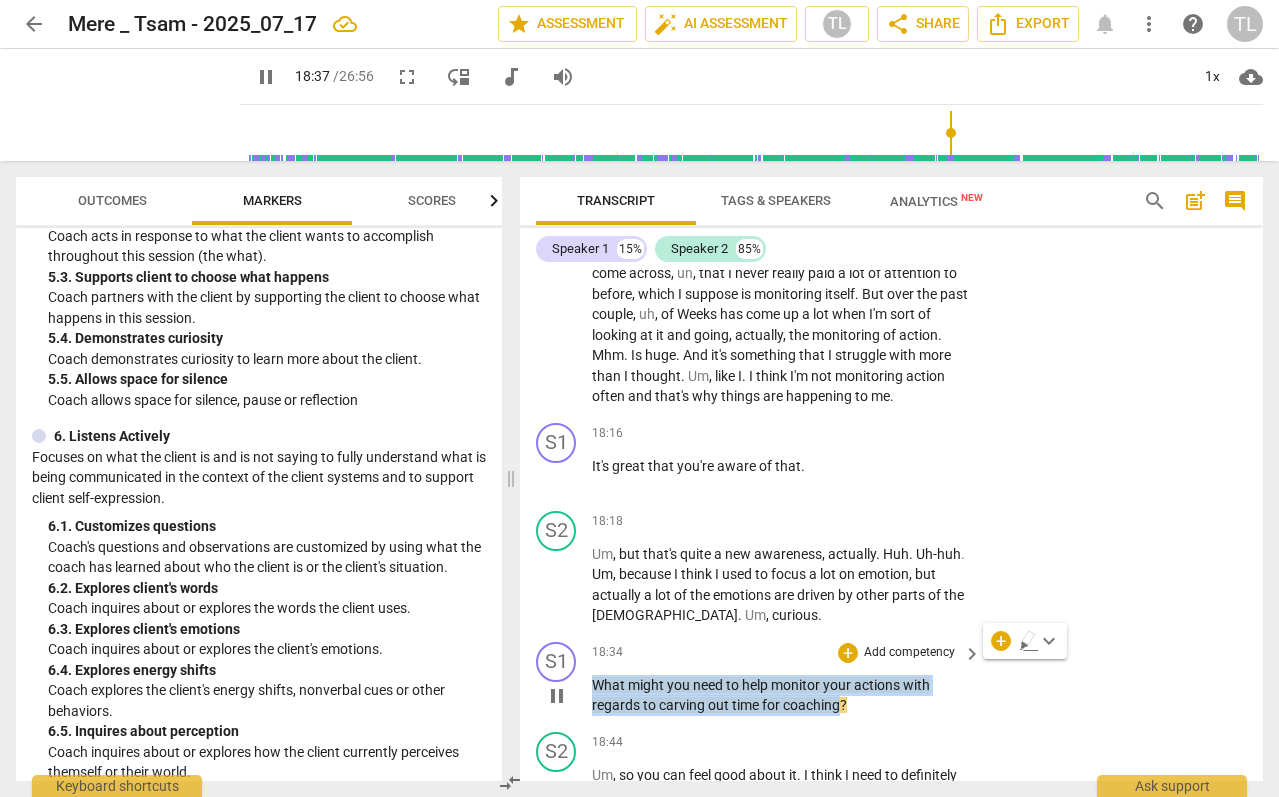 click on "pause" at bounding box center (557, 696) 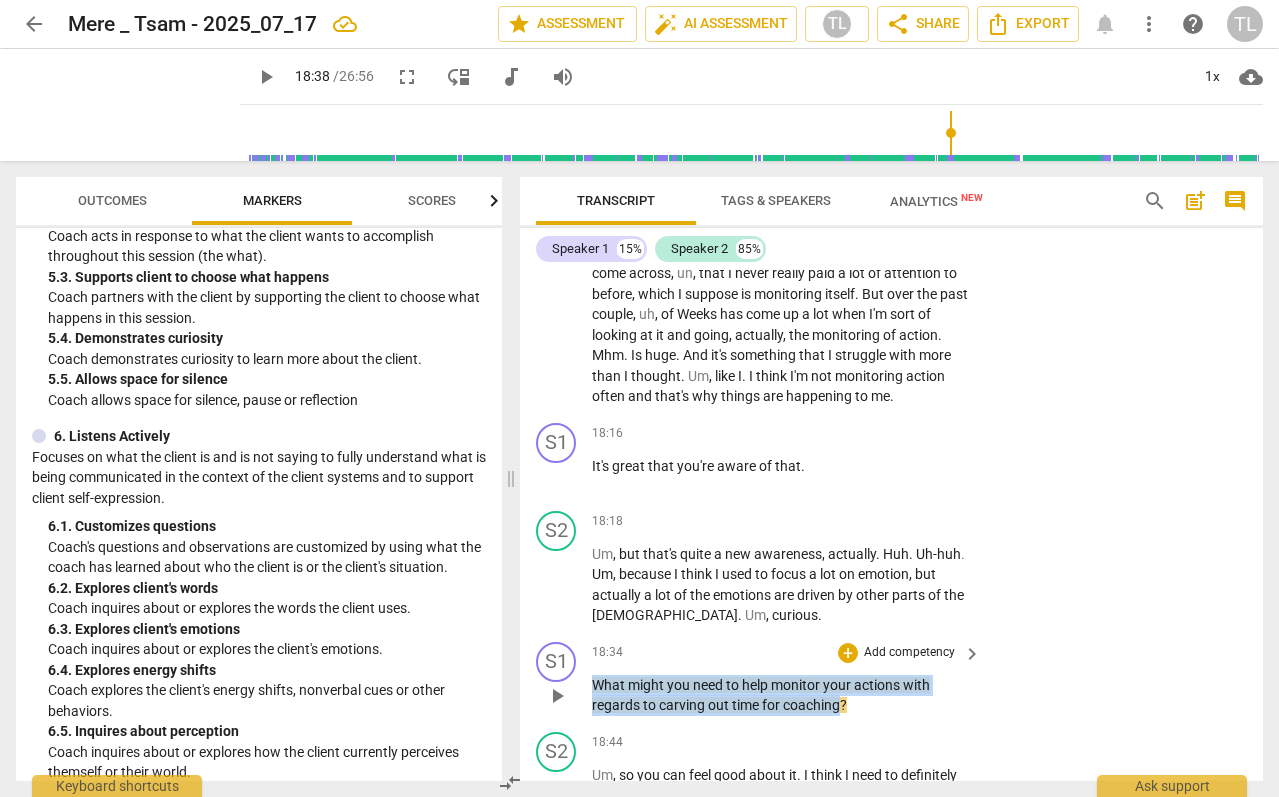 click on "Add competency" at bounding box center (909, 653) 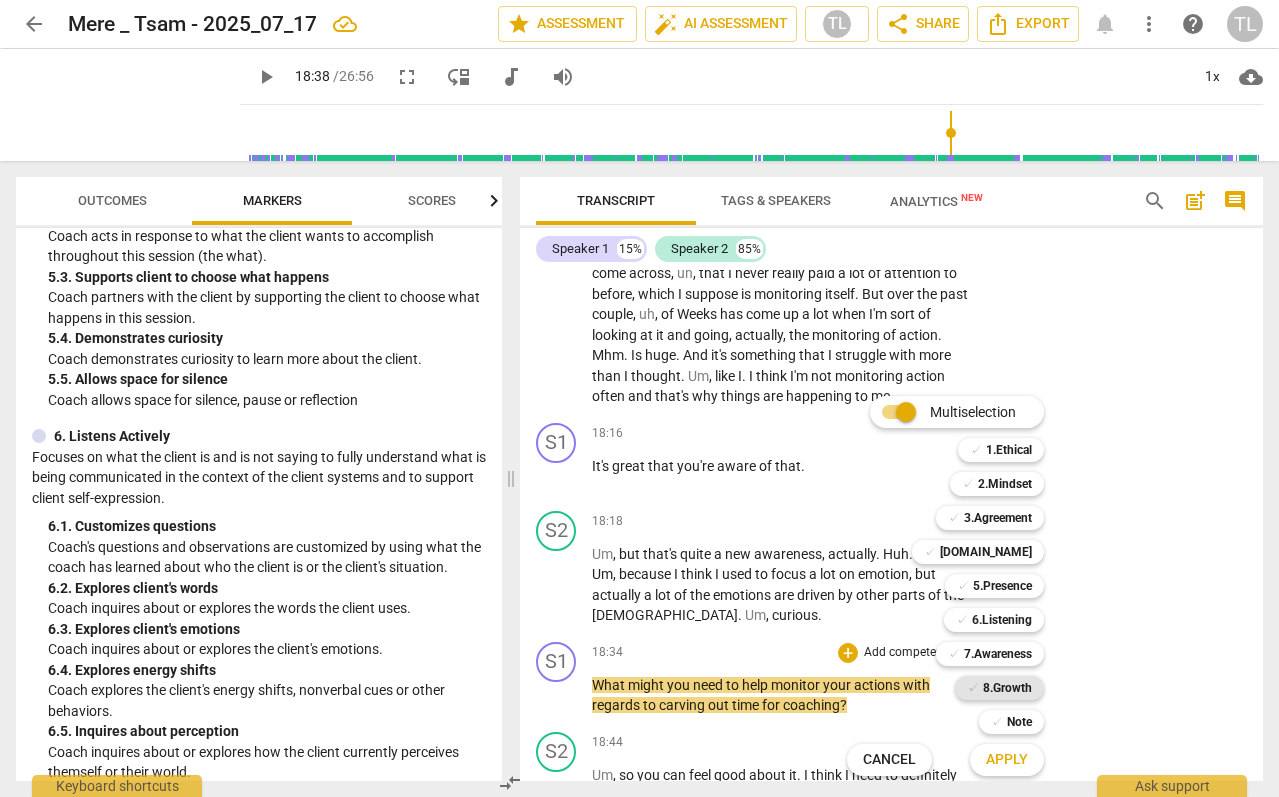 click on "8.Growth" at bounding box center [1007, 688] 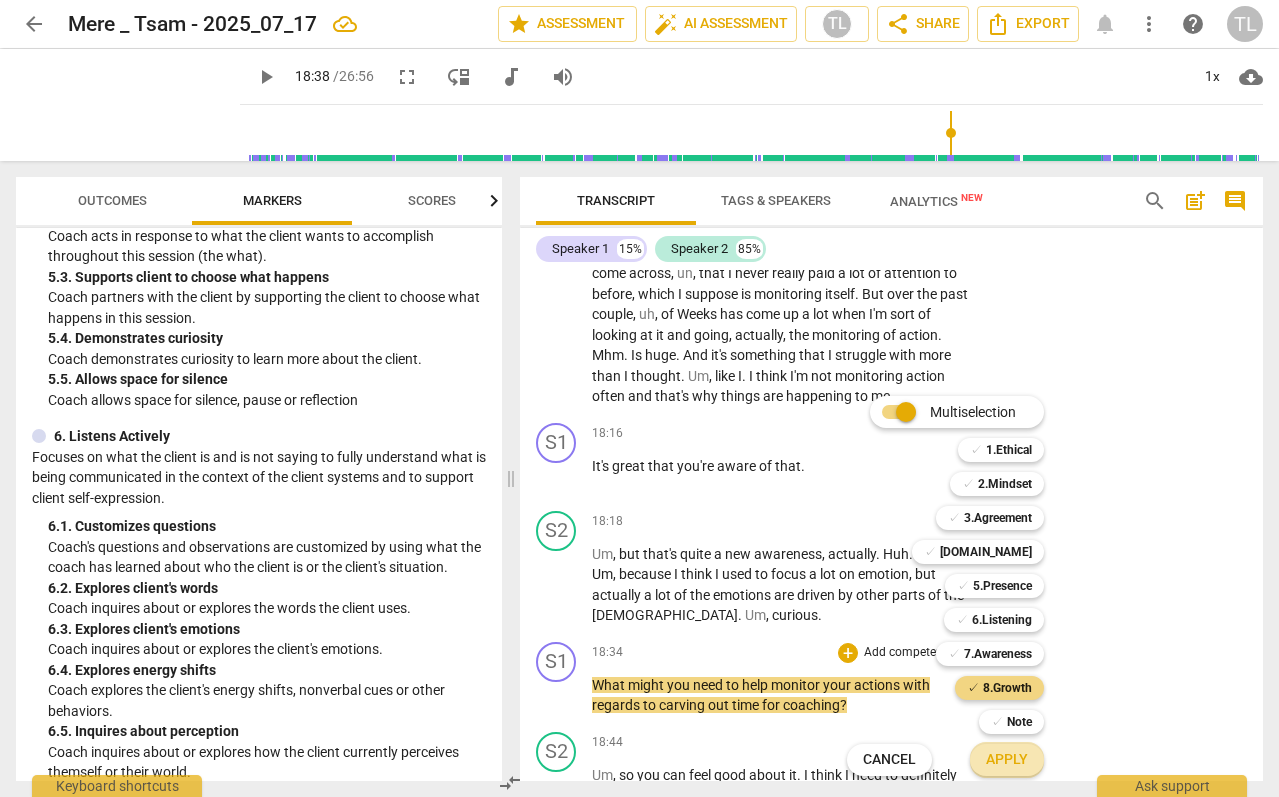 click on "Apply" at bounding box center [1007, 760] 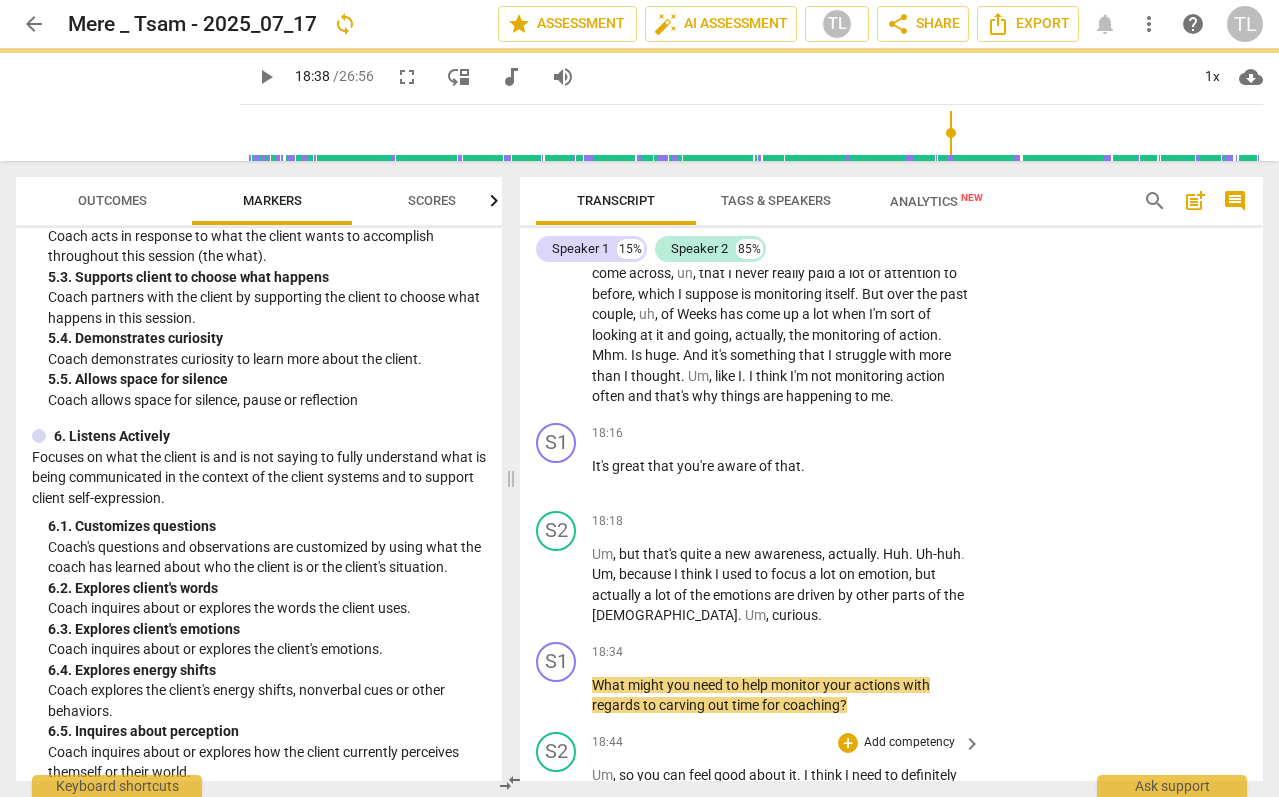 scroll, scrollTop: 9121, scrollLeft: 0, axis: vertical 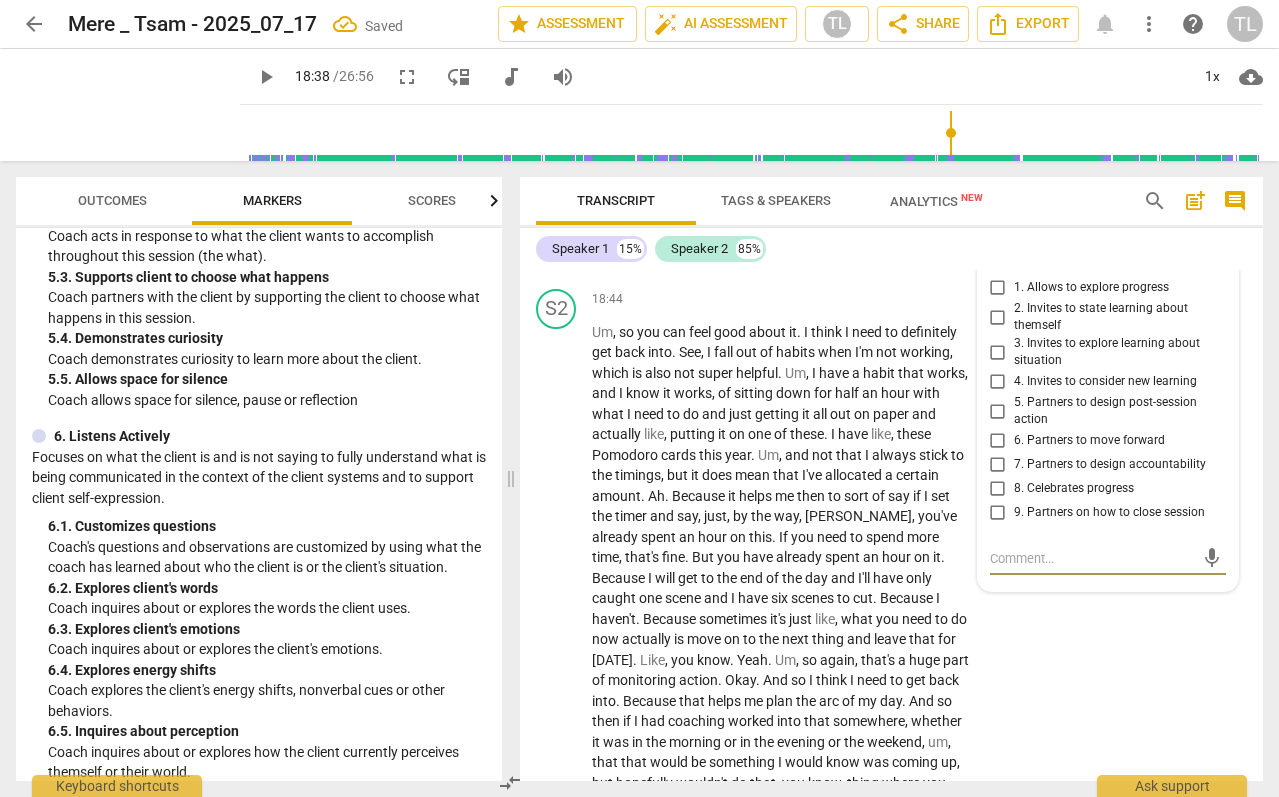 click on "5. Partners to design post-session action" at bounding box center [1116, 411] 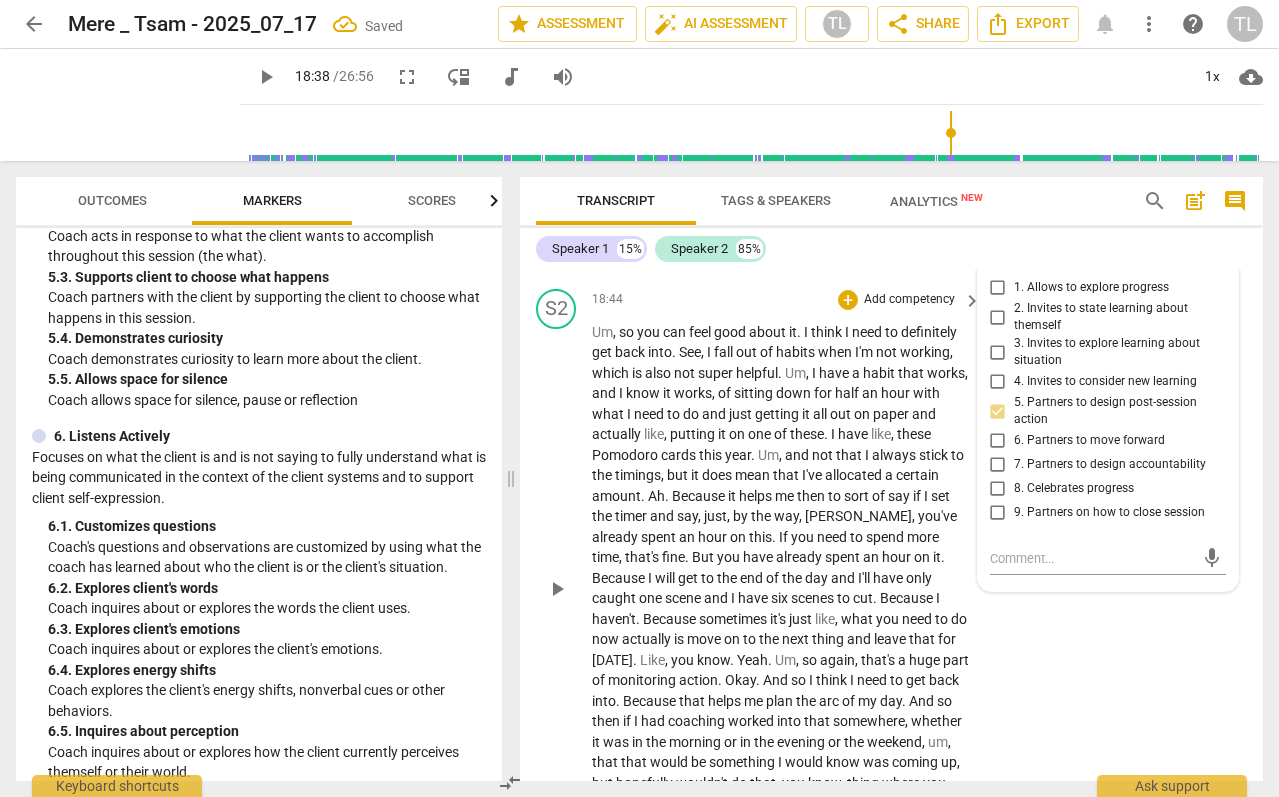 click on "S2 play_arrow pause 18:44 + Add competency keyboard_arrow_right Um ,   so   you   can   feel   good   about   it .   I   think   I   need   to   definitely   get   back   into .   See ,   I   fall   out   of   habits   when   I'm   not   working ,   which   is   also   not   super   helpful .   Um ,   I   have   a   habit   that   works ,   and   I   know   it   works ,   of   sitting   down   for   half   an   hour   with   what   I   need   to   do   and   just   getting   it   all   out   on   paper   and   actually   like ,   putting   it   on   one   of   these .   I   have   like ,   these   Pomodoro   cards   this   year .   Um ,   and   not   that   I   always   stick   to   the   timings ,   but   it   does   mean   that   I've   allocated   a   certain   amount .   Ah .   Because   it   helps   me   then   to   sort   of   say   if   I   set   the   timer   and   say ,   just ,   by   the   way ,   Meredith ,   you've   already   spent   an   hour   on   this .   If   you   need   to   spend   more" at bounding box center (891, 572) 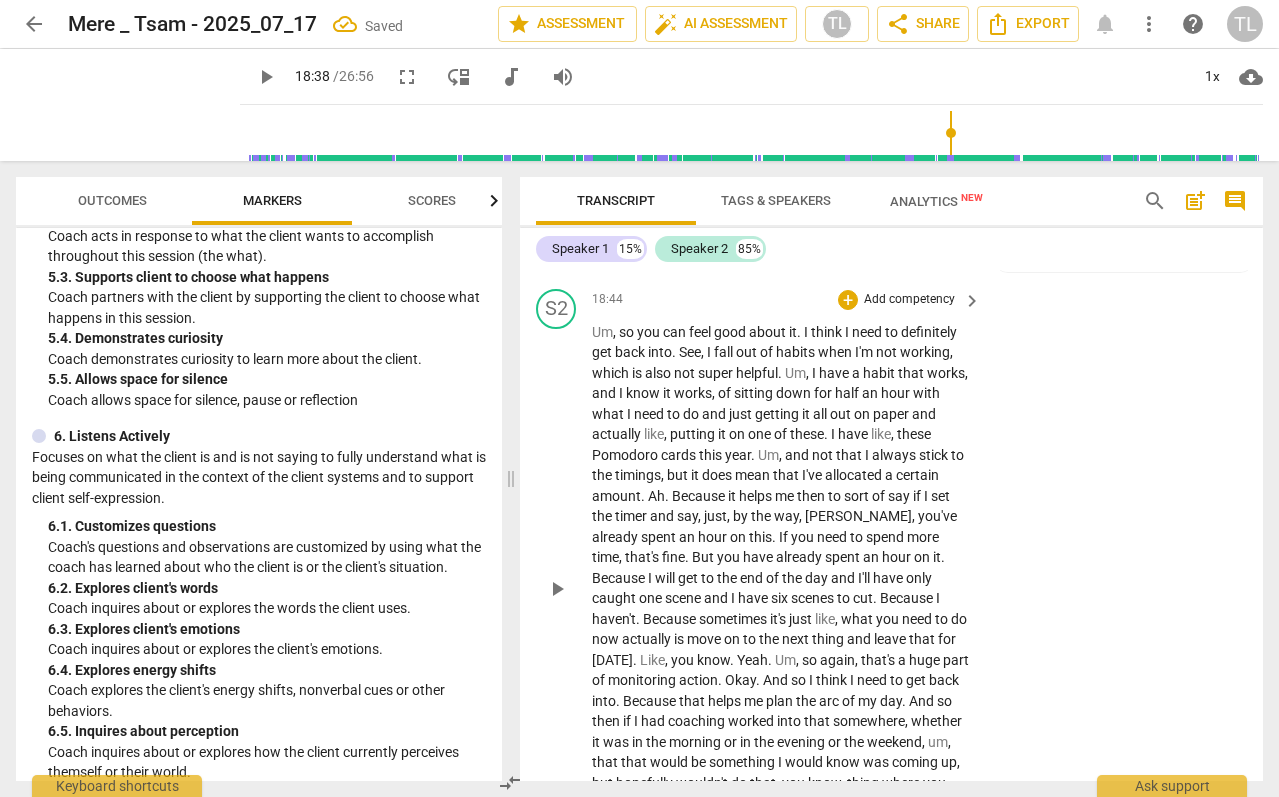 scroll, scrollTop: 9151, scrollLeft: 0, axis: vertical 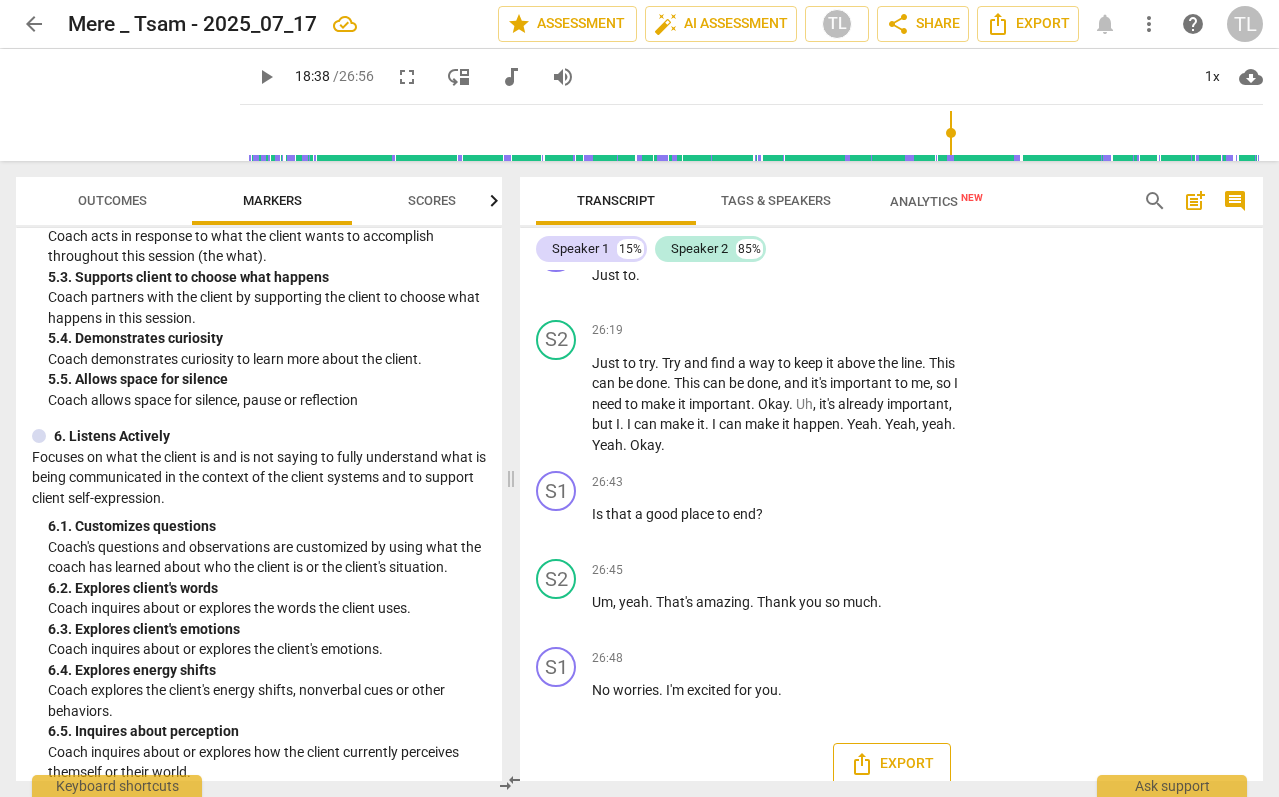click on "Export" at bounding box center [892, 764] 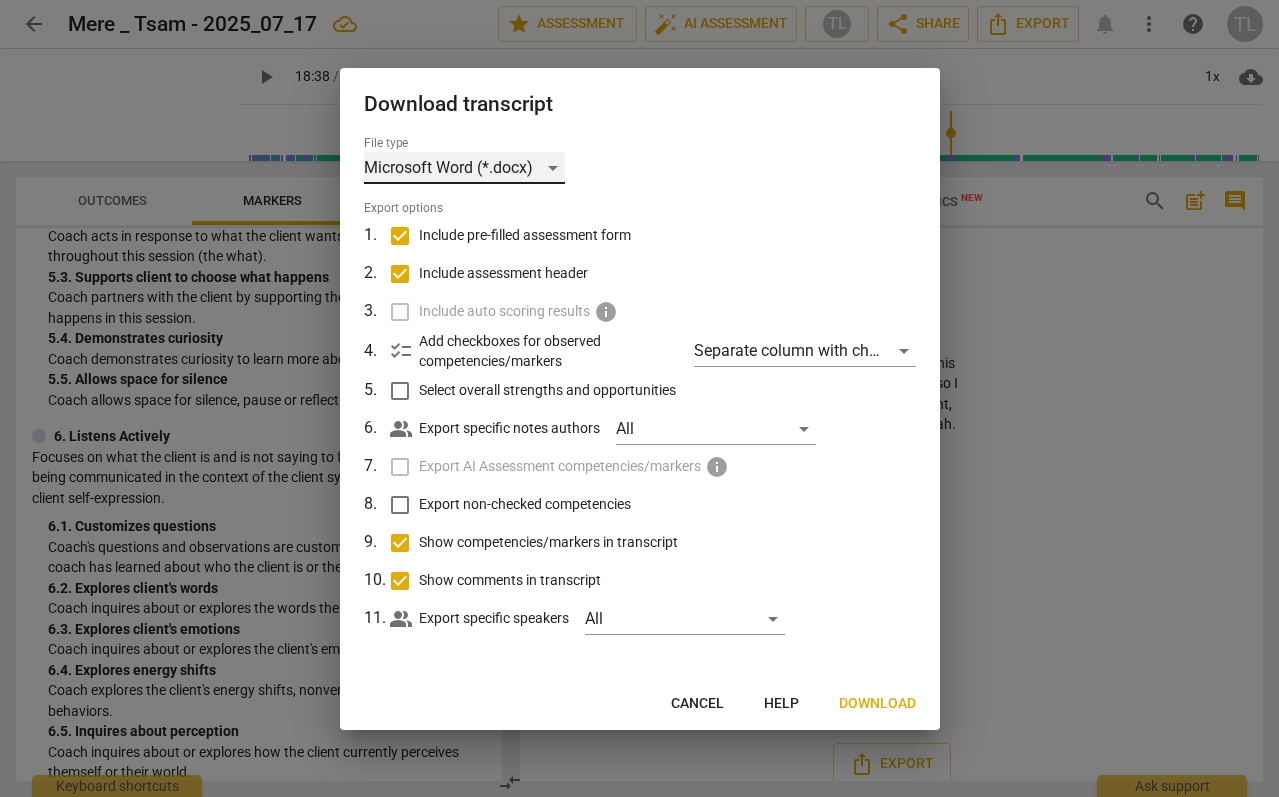 click on "Microsoft Word (*.docx)" at bounding box center (464, 168) 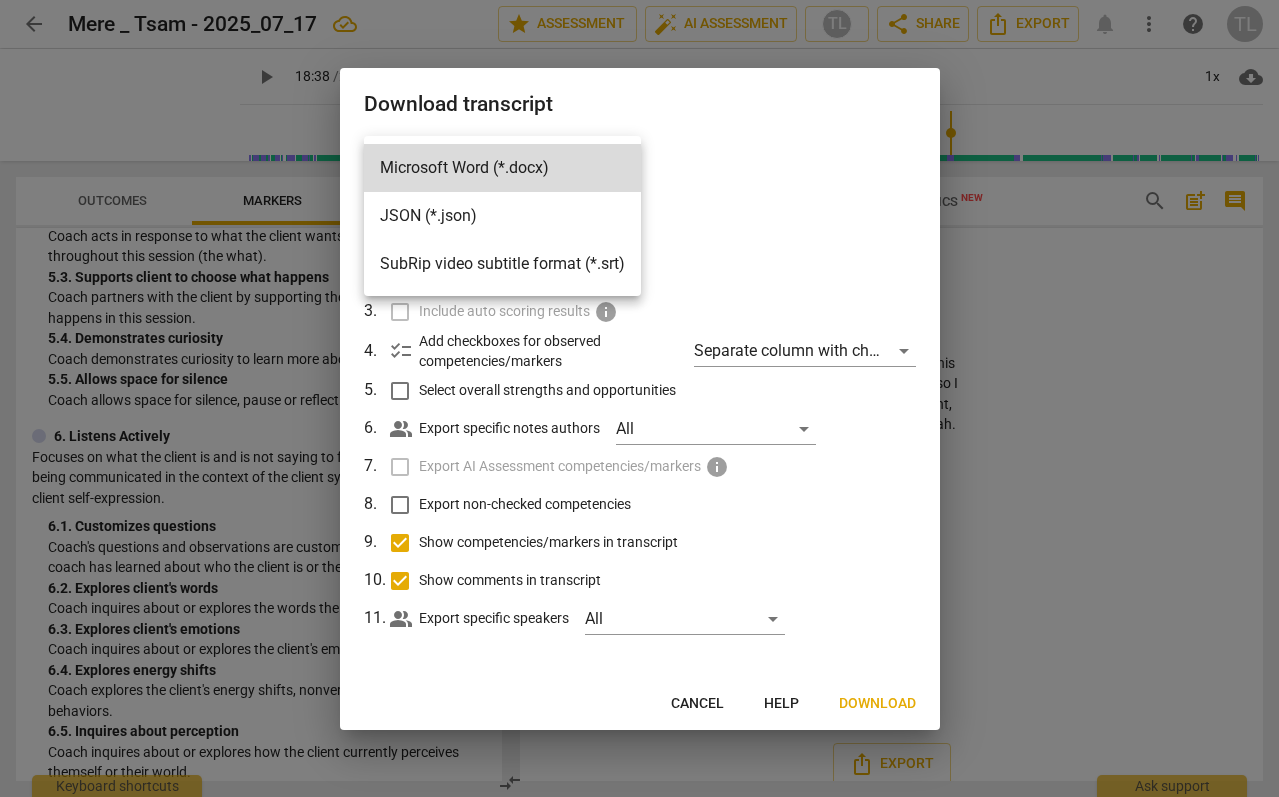 click at bounding box center (639, 398) 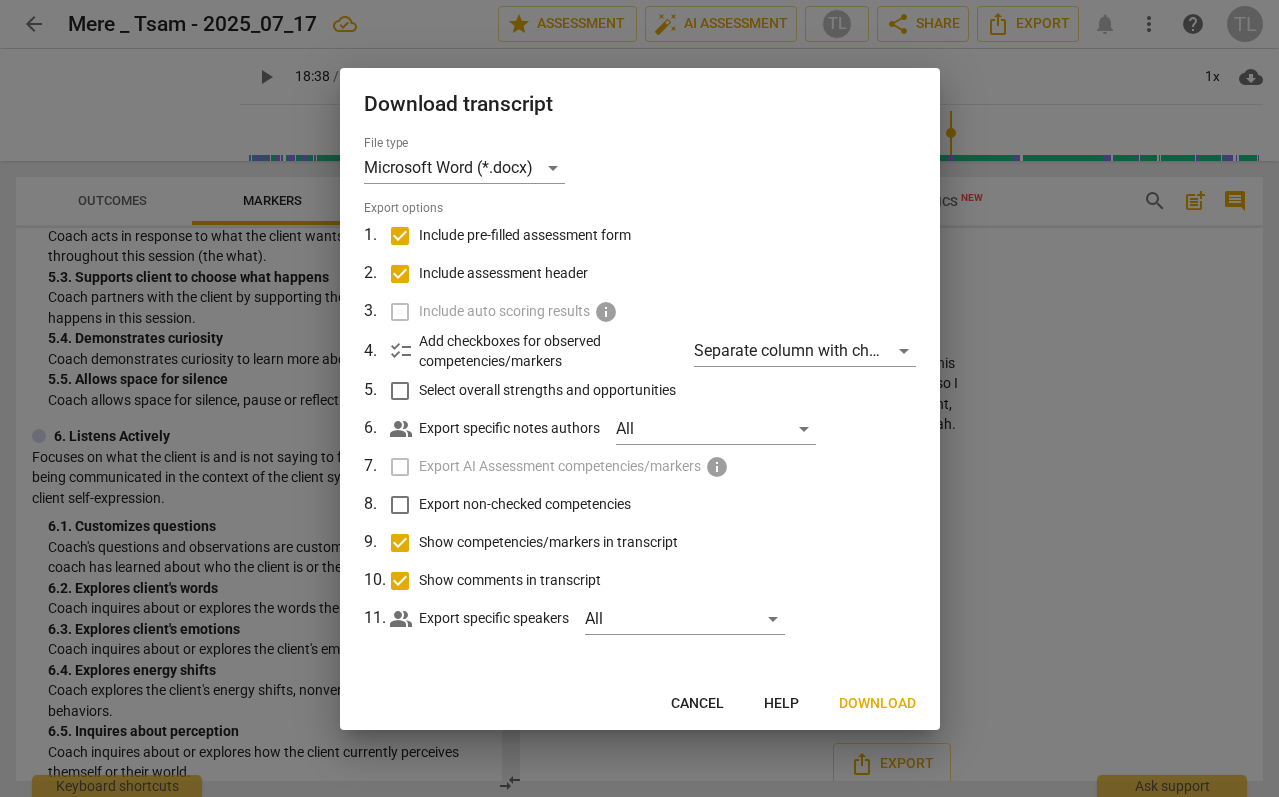 click at bounding box center (639, 398) 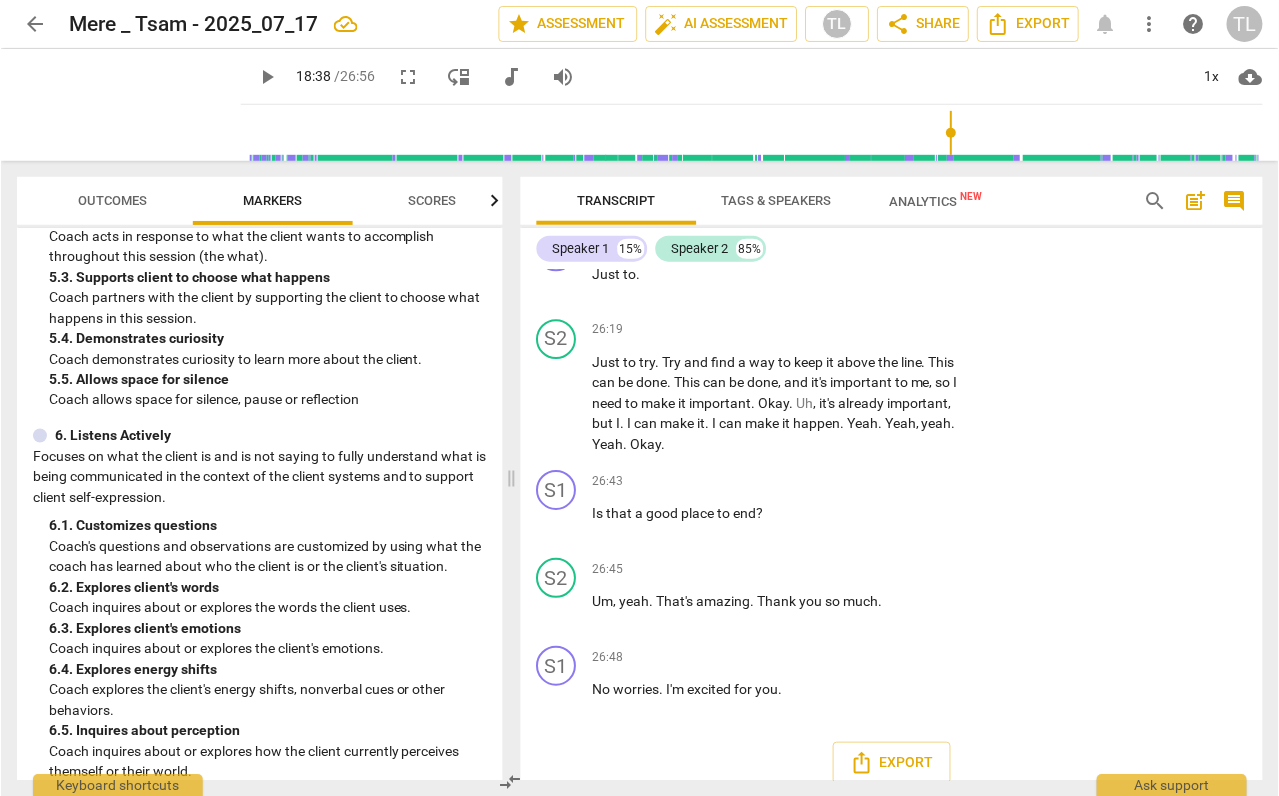 scroll, scrollTop: 1216, scrollLeft: 0, axis: vertical 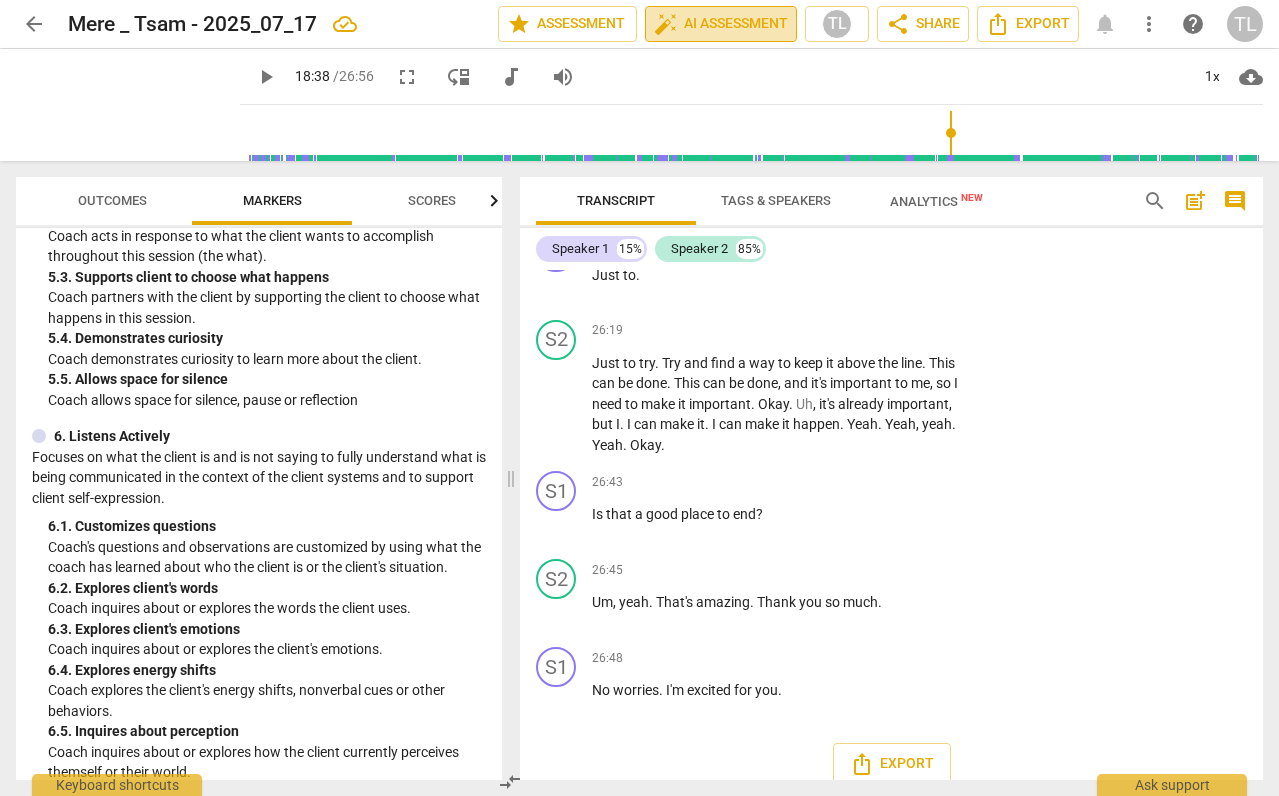 click on "auto_fix_high    AI Assessment" at bounding box center [721, 24] 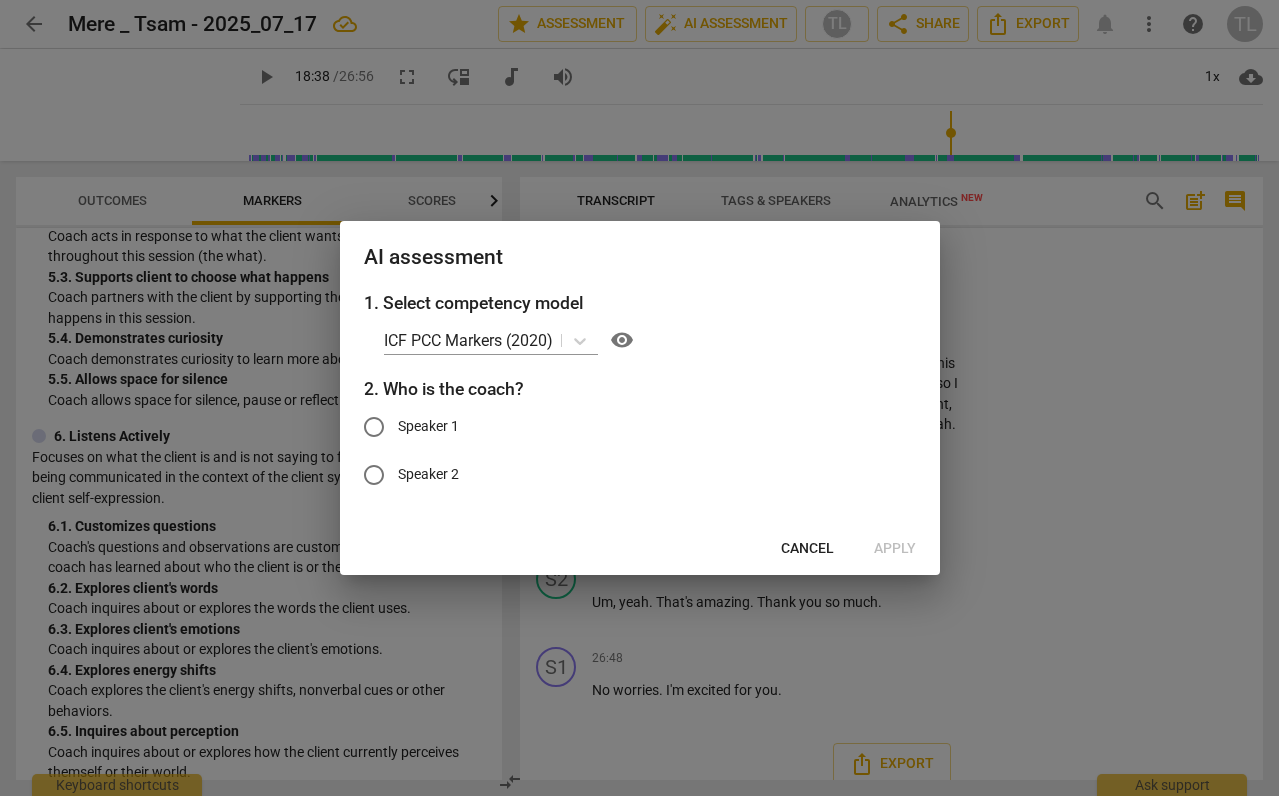 click on "Speaker 1" at bounding box center [374, 427] 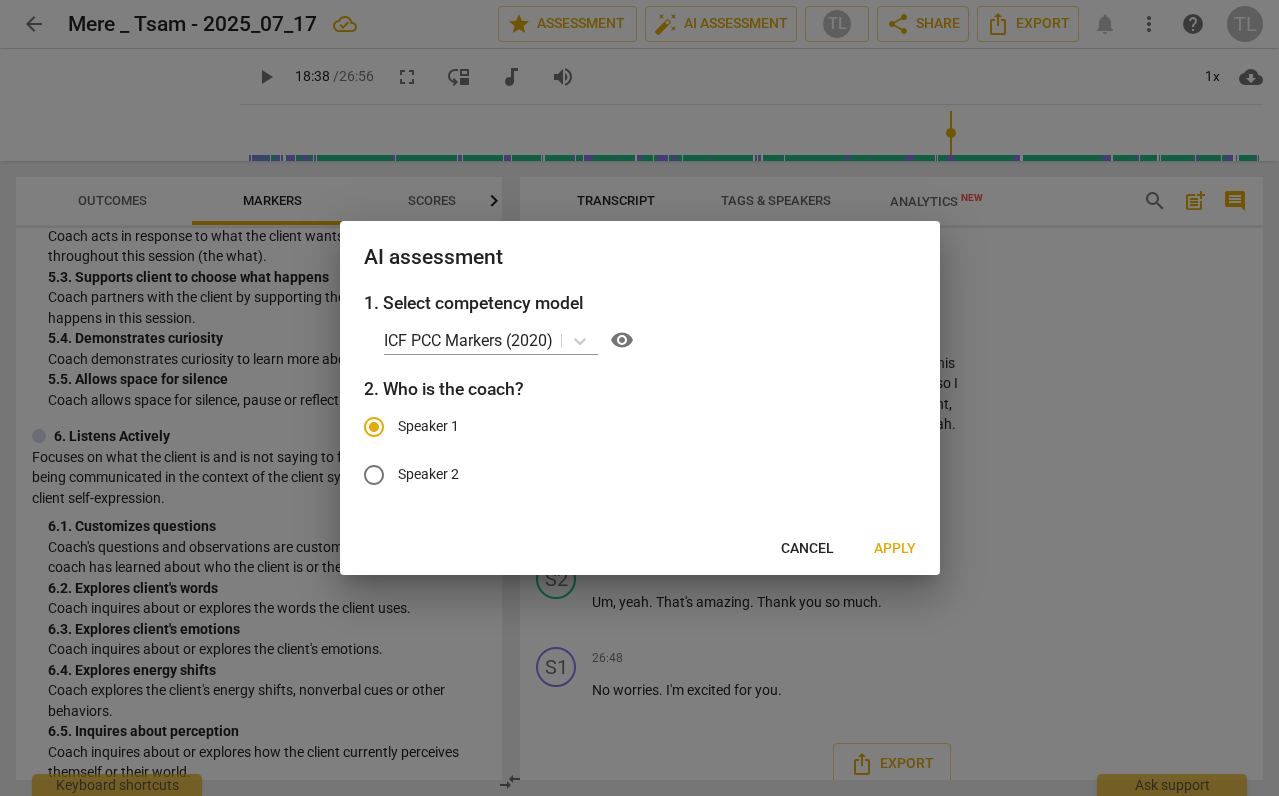 click on "Apply" at bounding box center (895, 549) 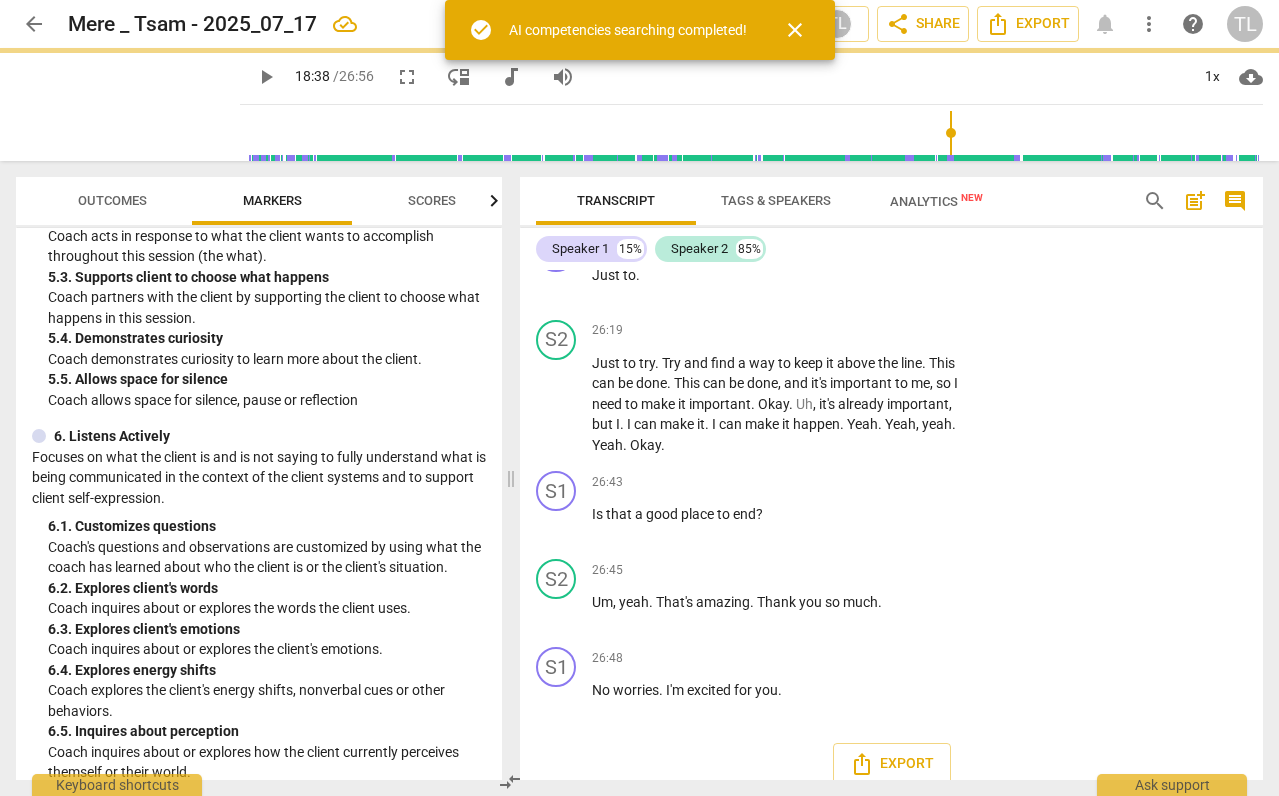 type on "1118" 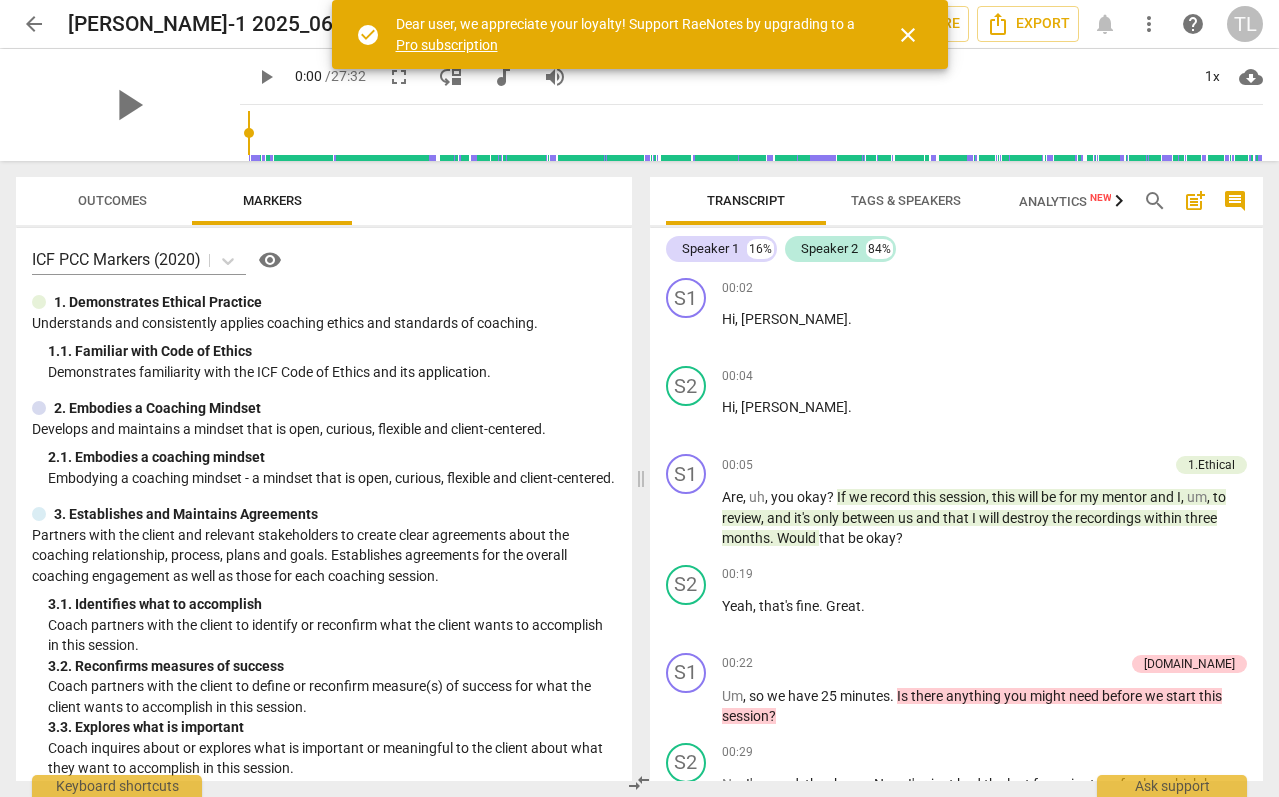 scroll, scrollTop: 0, scrollLeft: 0, axis: both 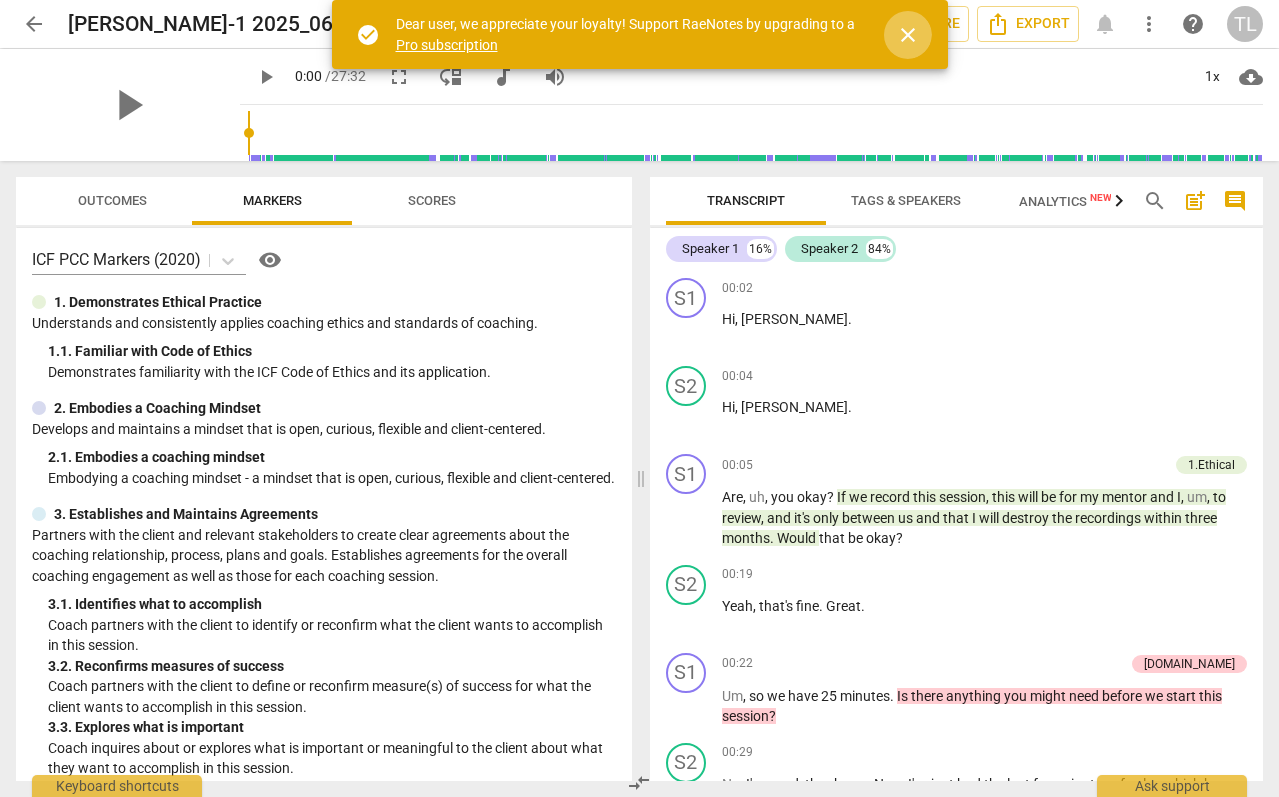 click on "close" at bounding box center [908, 35] 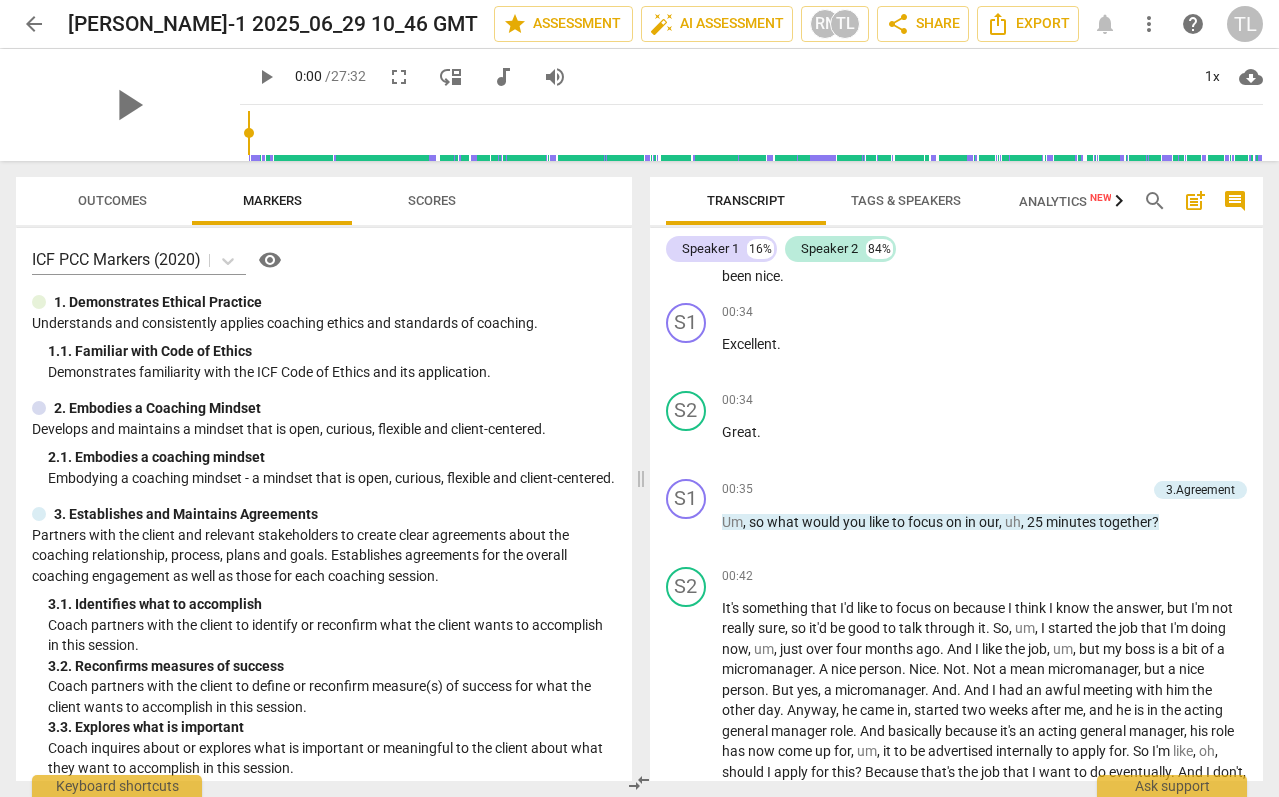 scroll, scrollTop: 537, scrollLeft: 0, axis: vertical 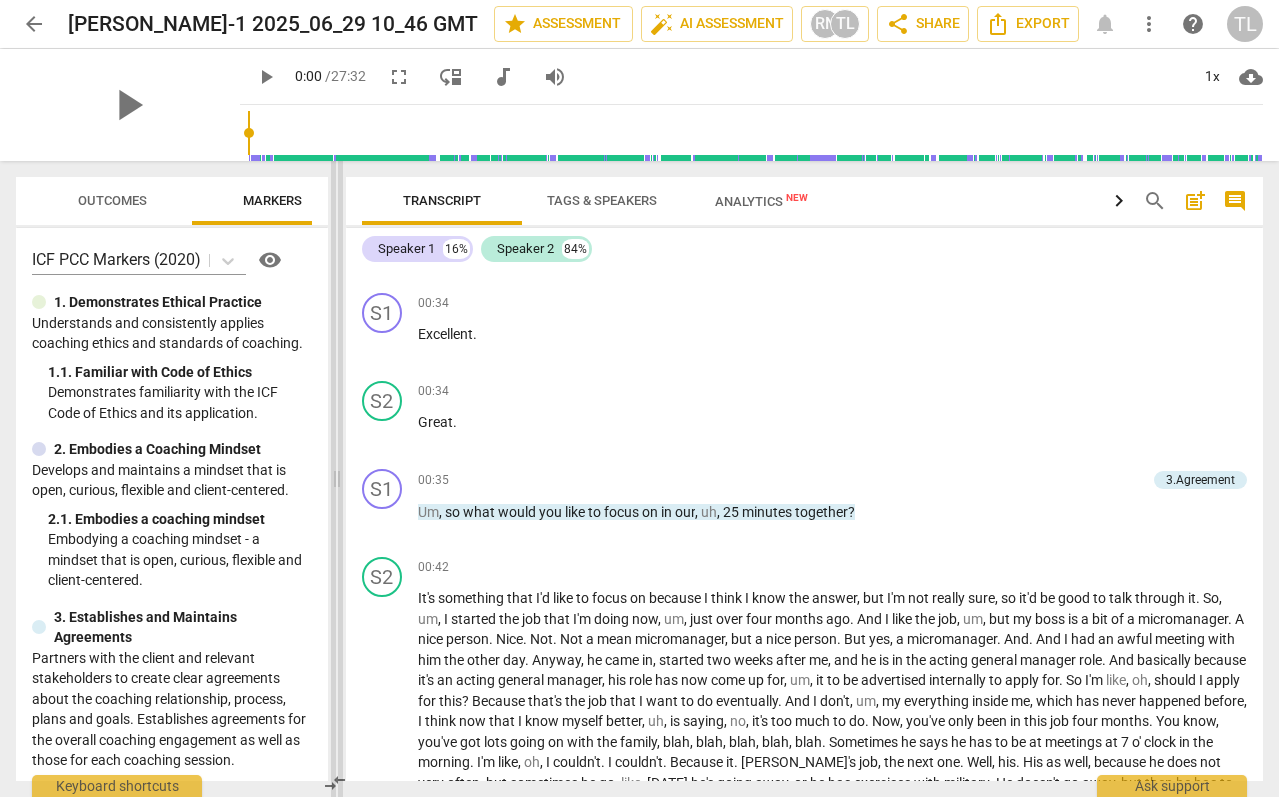 drag, startPoint x: 640, startPoint y: 484, endPoint x: 336, endPoint y: 473, distance: 304.19894 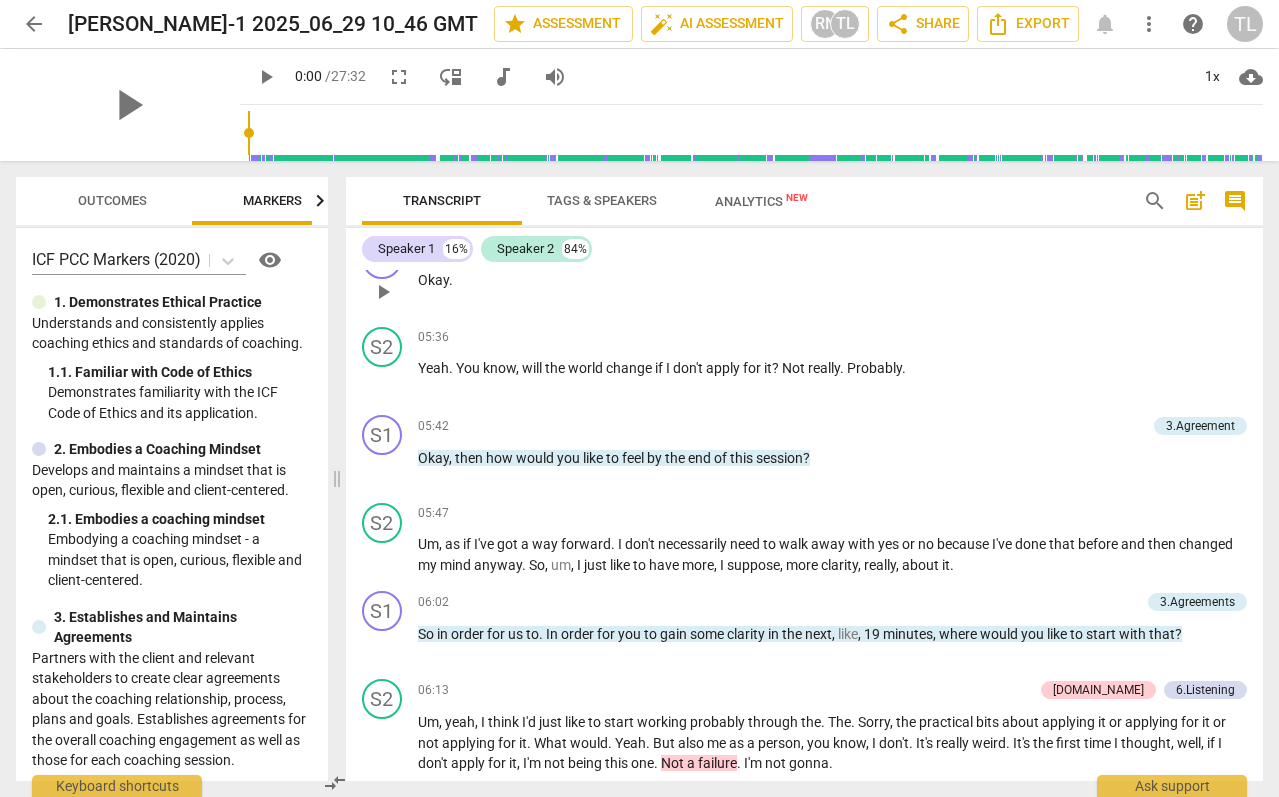 scroll, scrollTop: 2133, scrollLeft: 0, axis: vertical 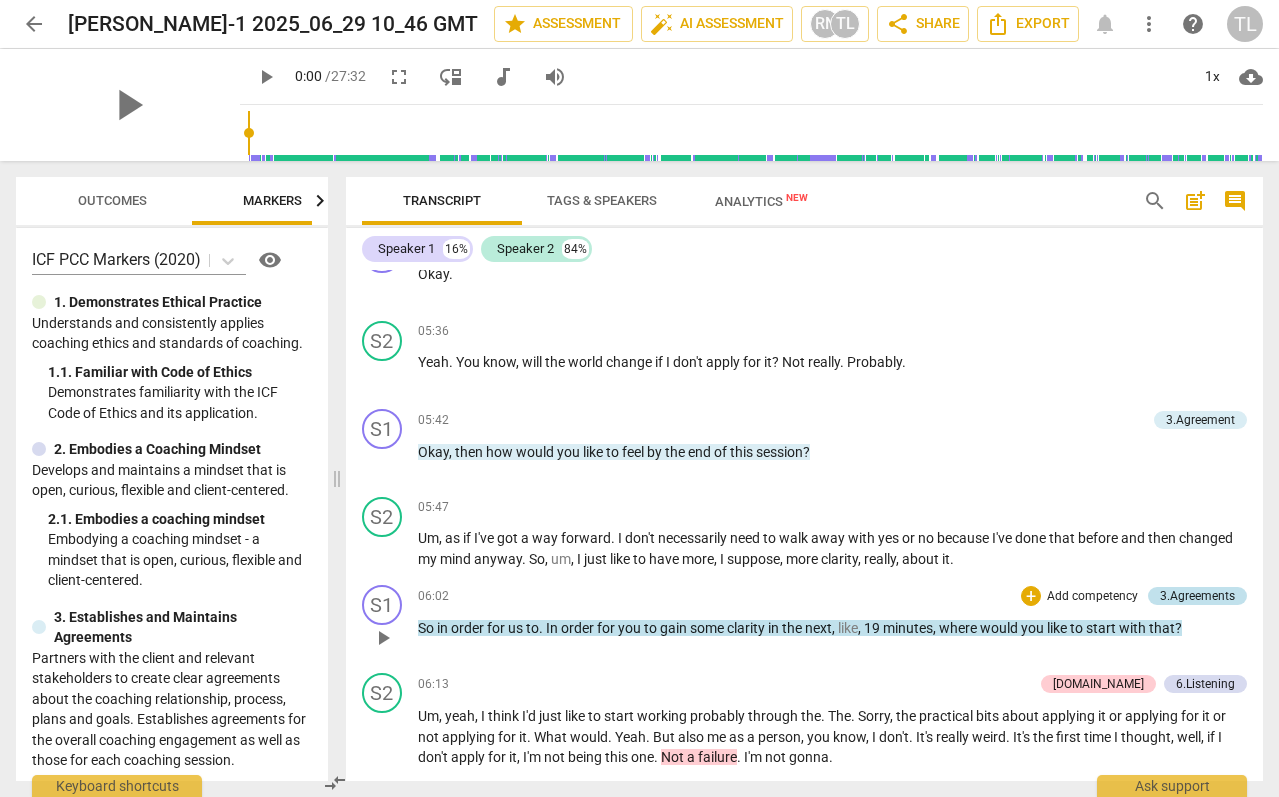 click on "3.Agreements" at bounding box center (1197, 596) 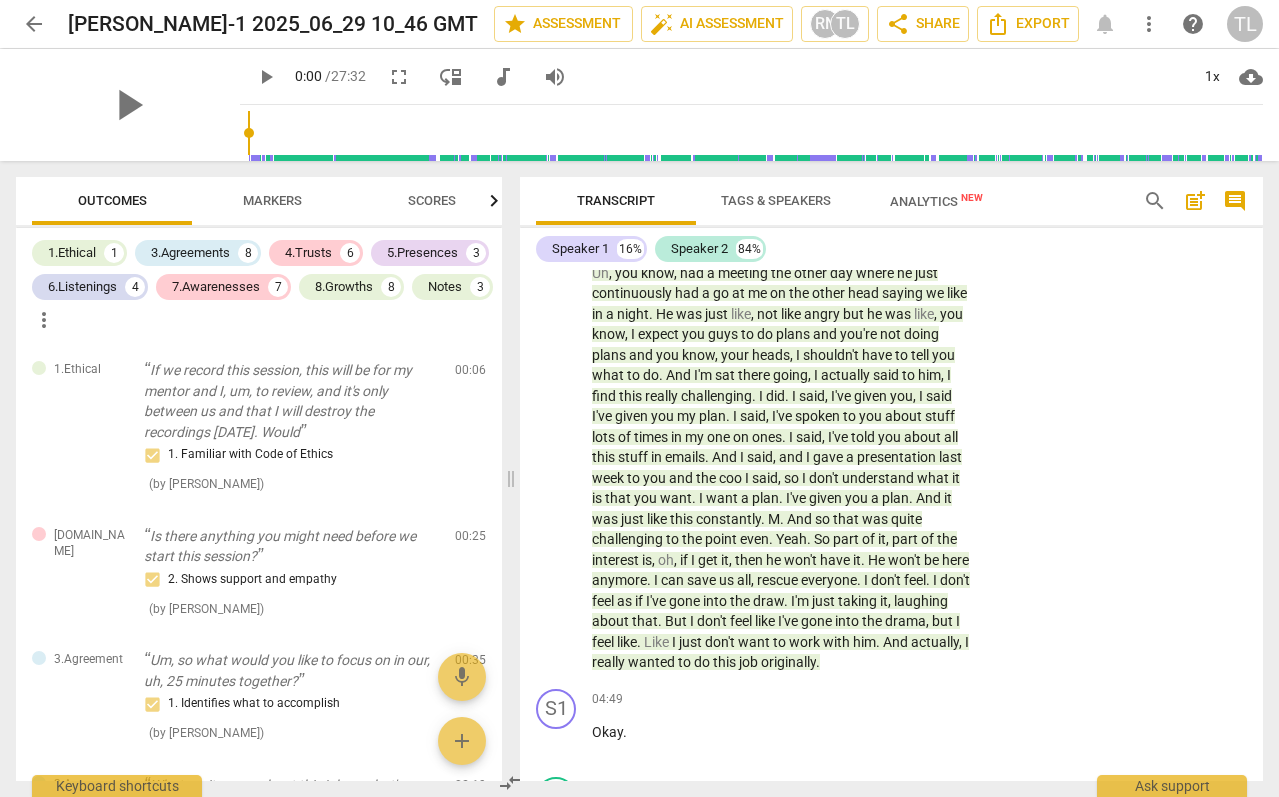 scroll, scrollTop: 3355, scrollLeft: 0, axis: vertical 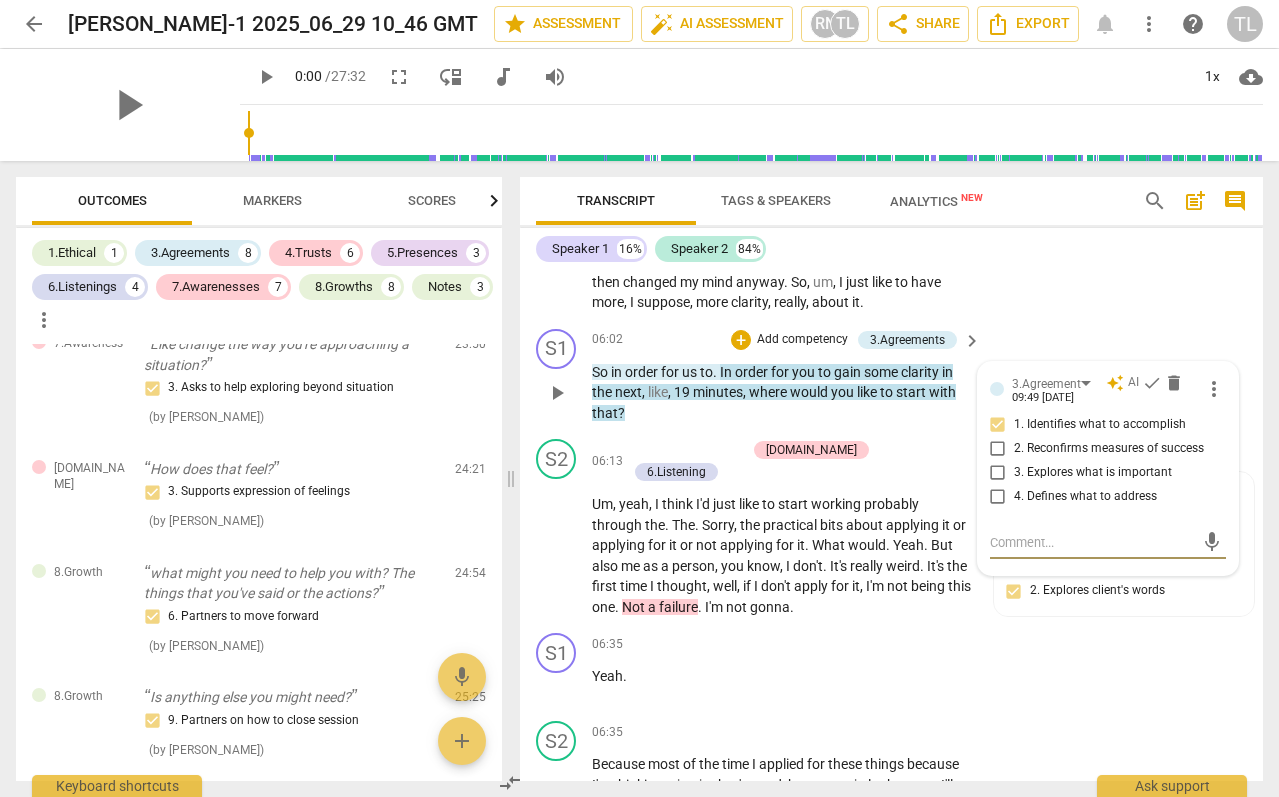 click on "4. Defines what to address" at bounding box center [998, 497] 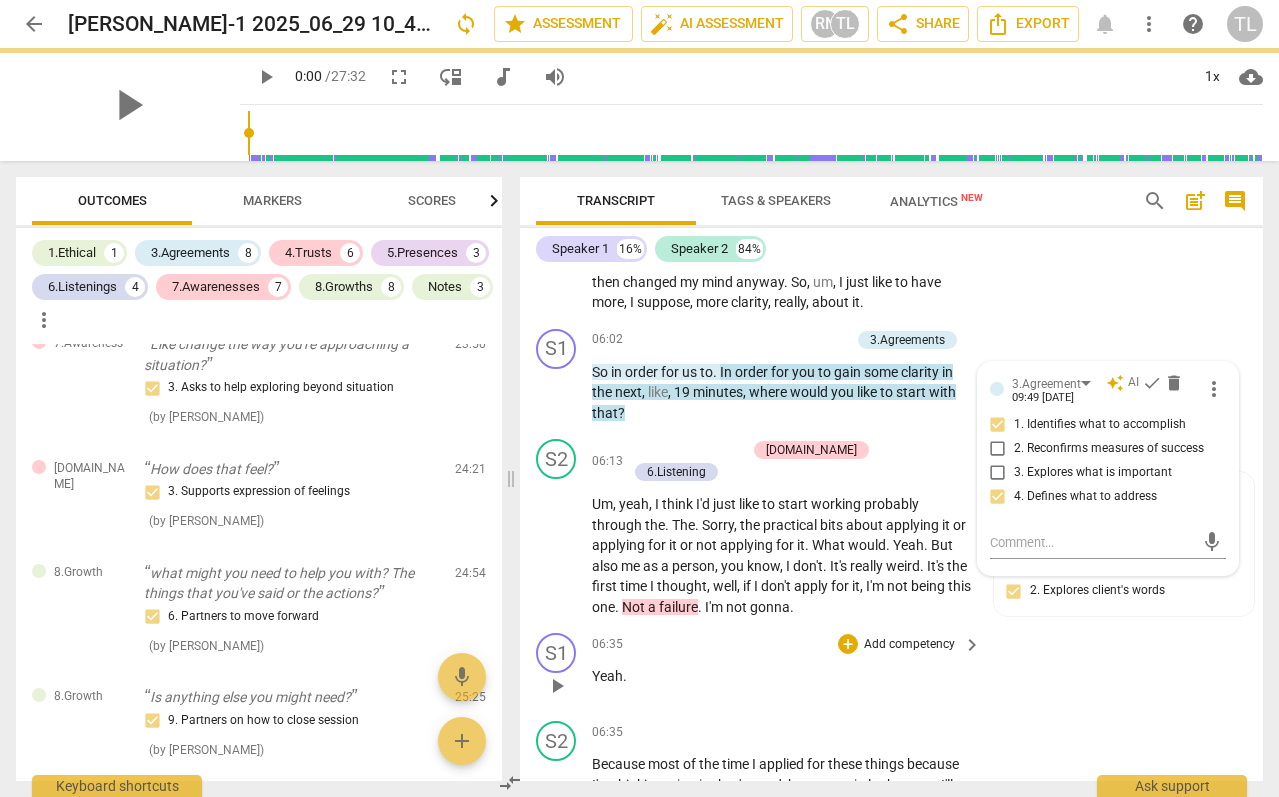 click on "S1 play_arrow pause 06:35 + Add competency keyboard_arrow_right Yeah ." at bounding box center (891, 669) 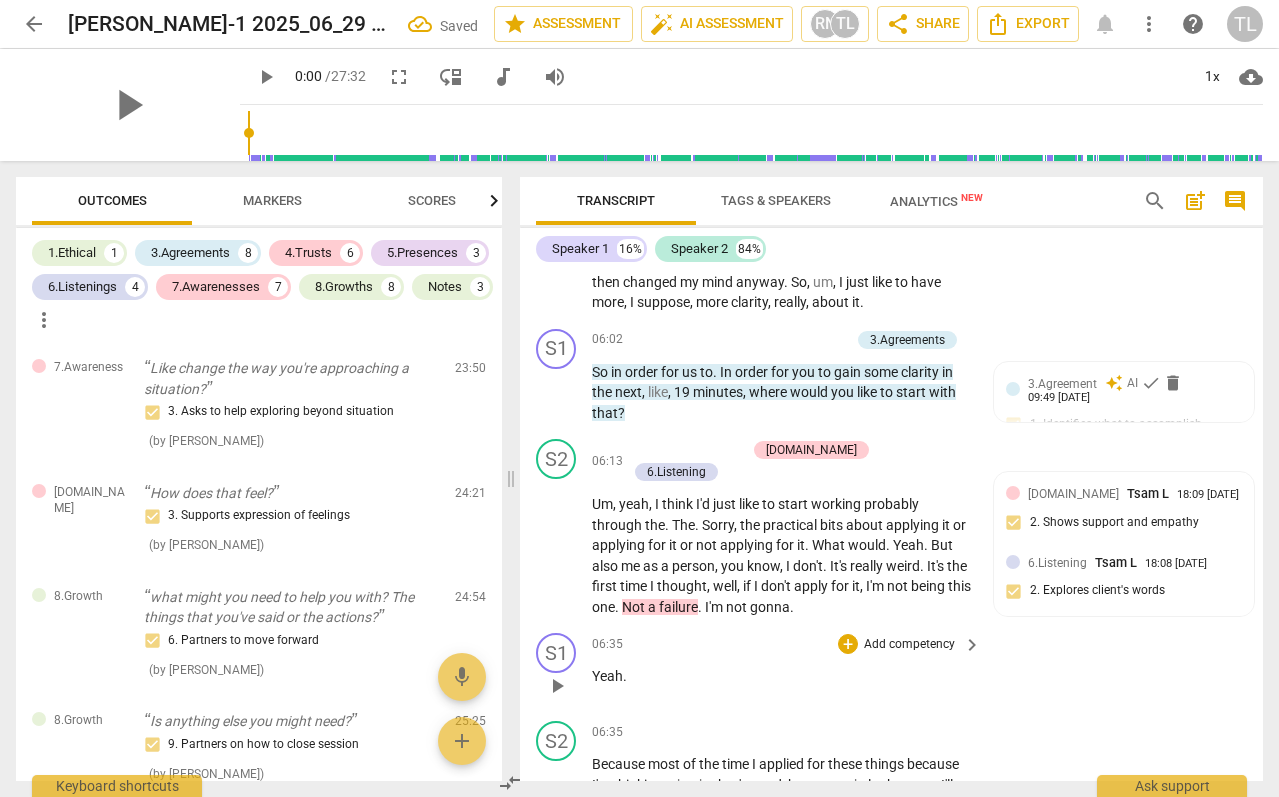 scroll, scrollTop: 5292, scrollLeft: 0, axis: vertical 